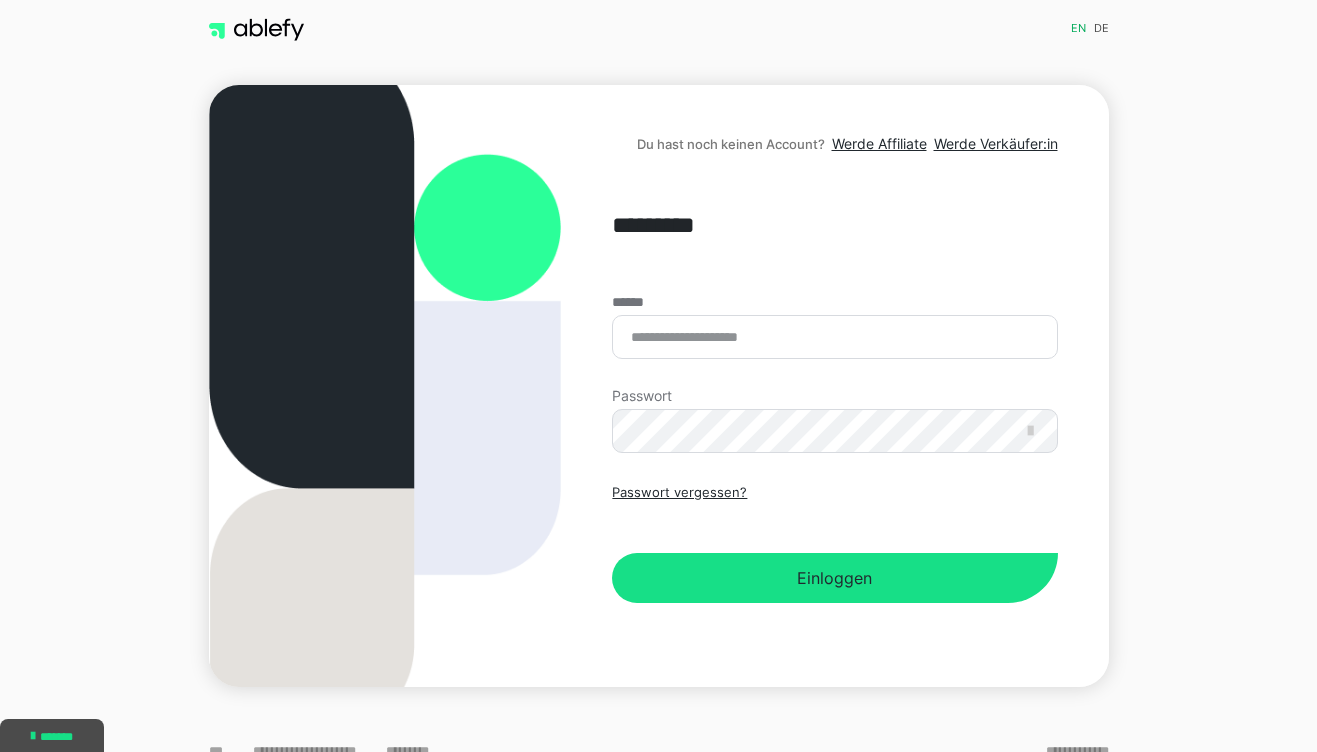 click on "******" at bounding box center (834, 337) 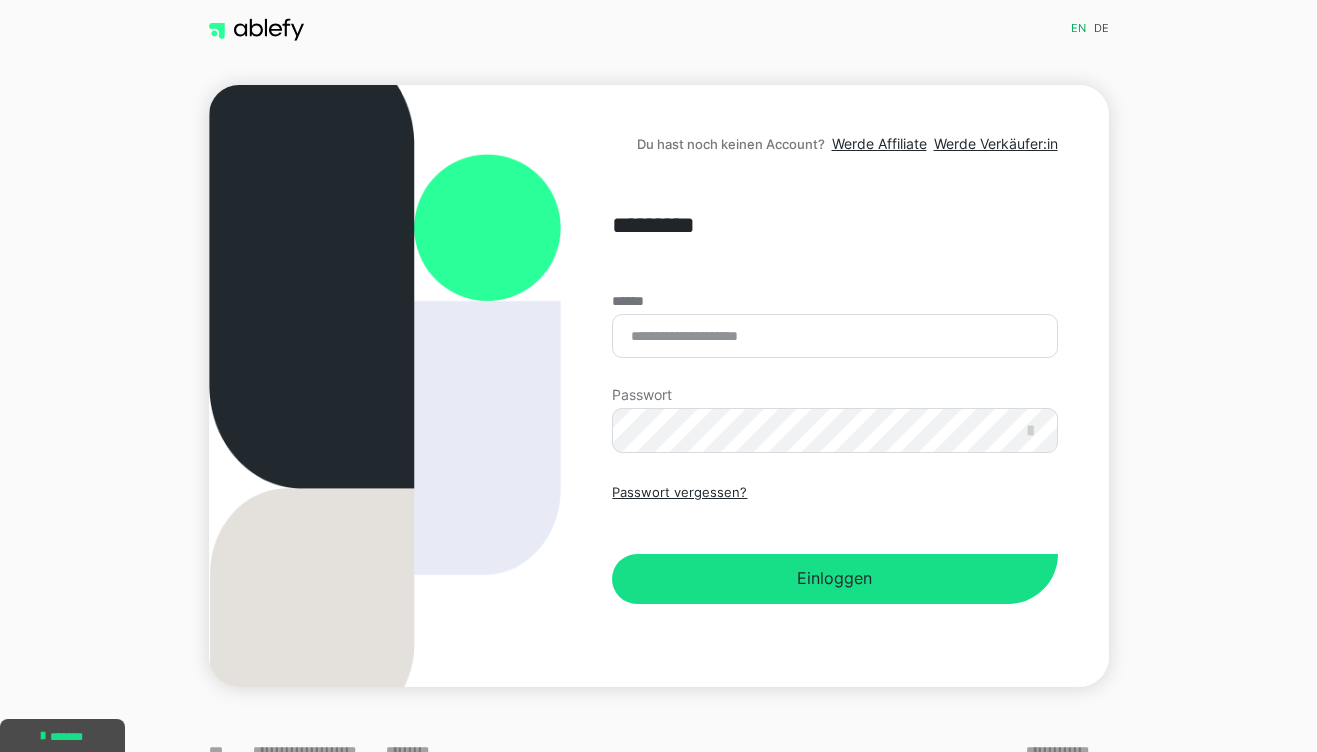 scroll, scrollTop: 0, scrollLeft: 0, axis: both 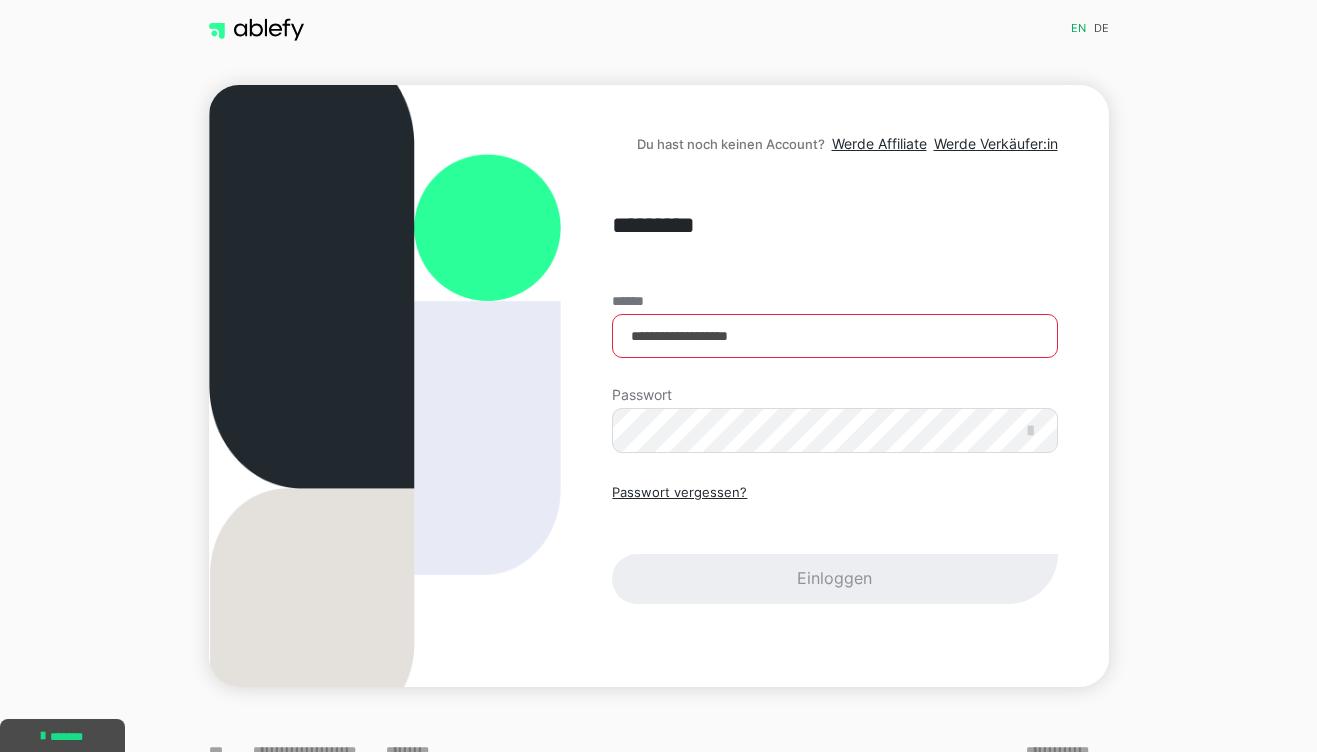 type on "**********" 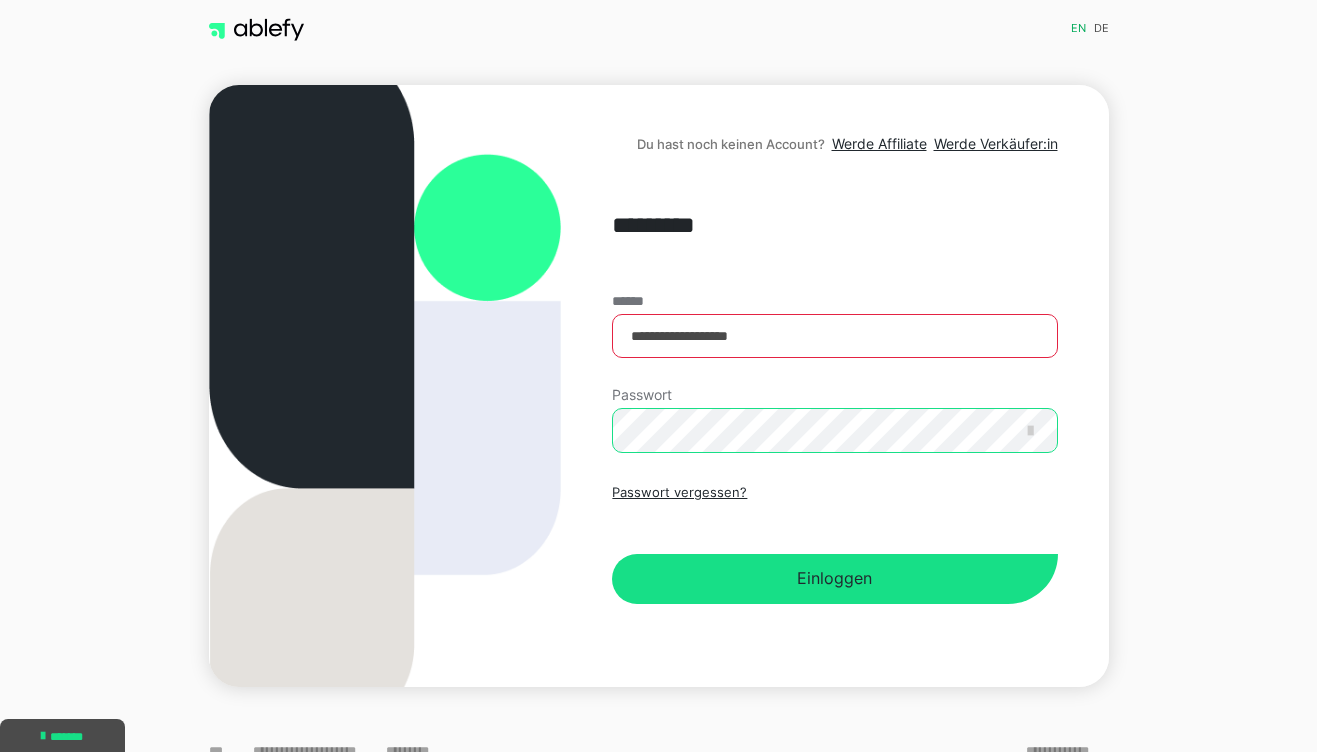click on "Einloggen" at bounding box center [834, 579] 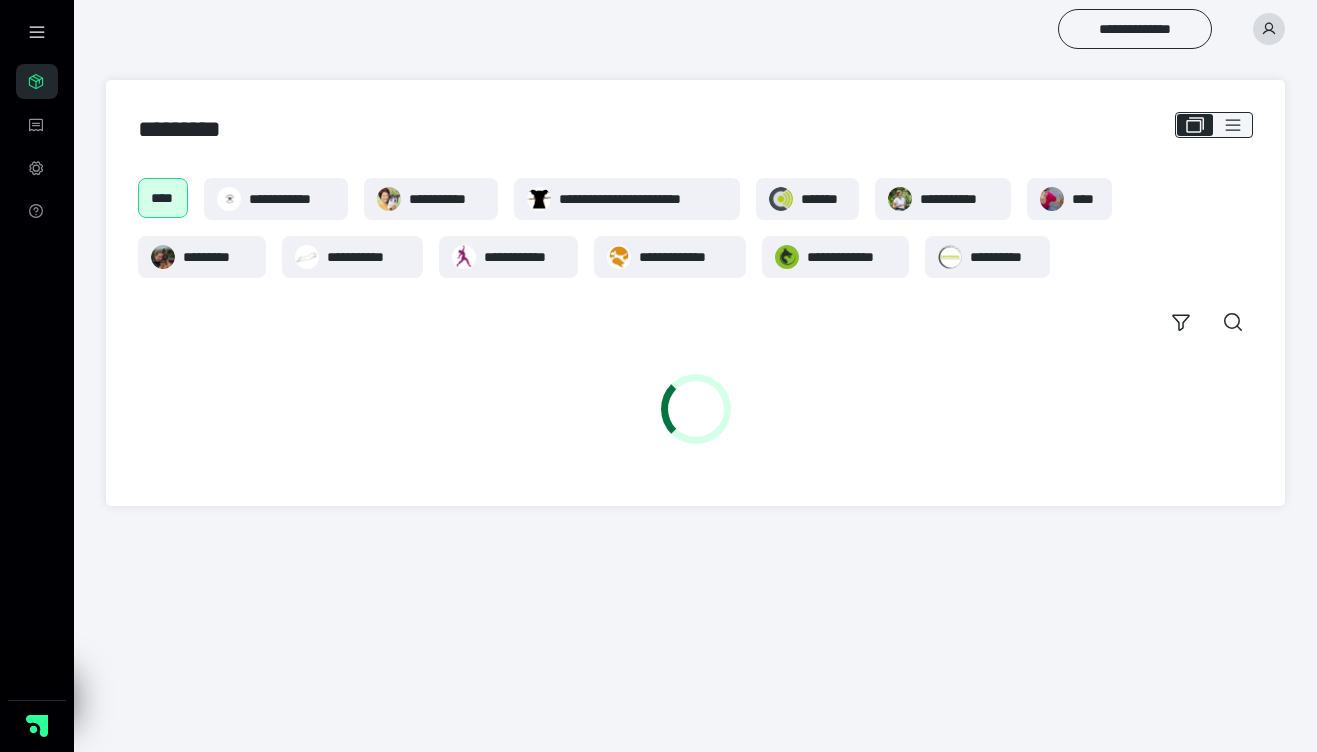 scroll, scrollTop: 0, scrollLeft: 0, axis: both 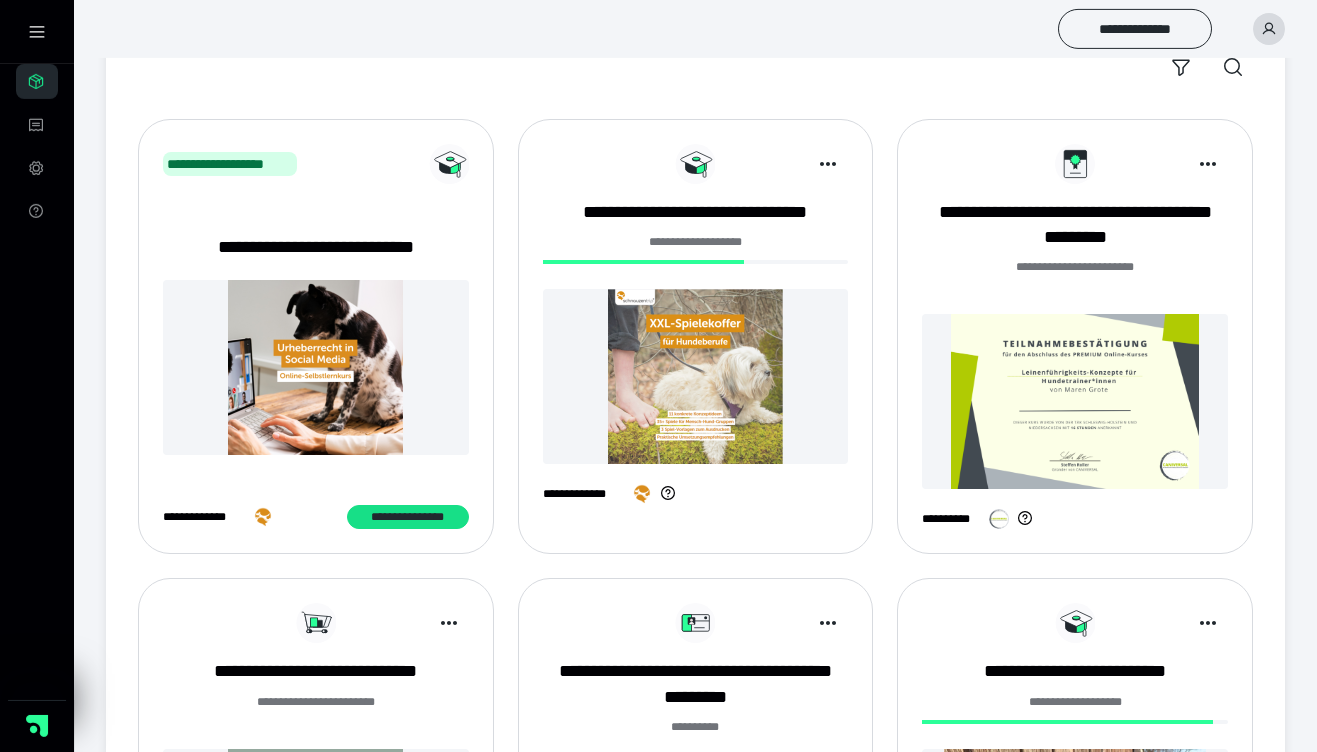 click at bounding box center [696, 376] 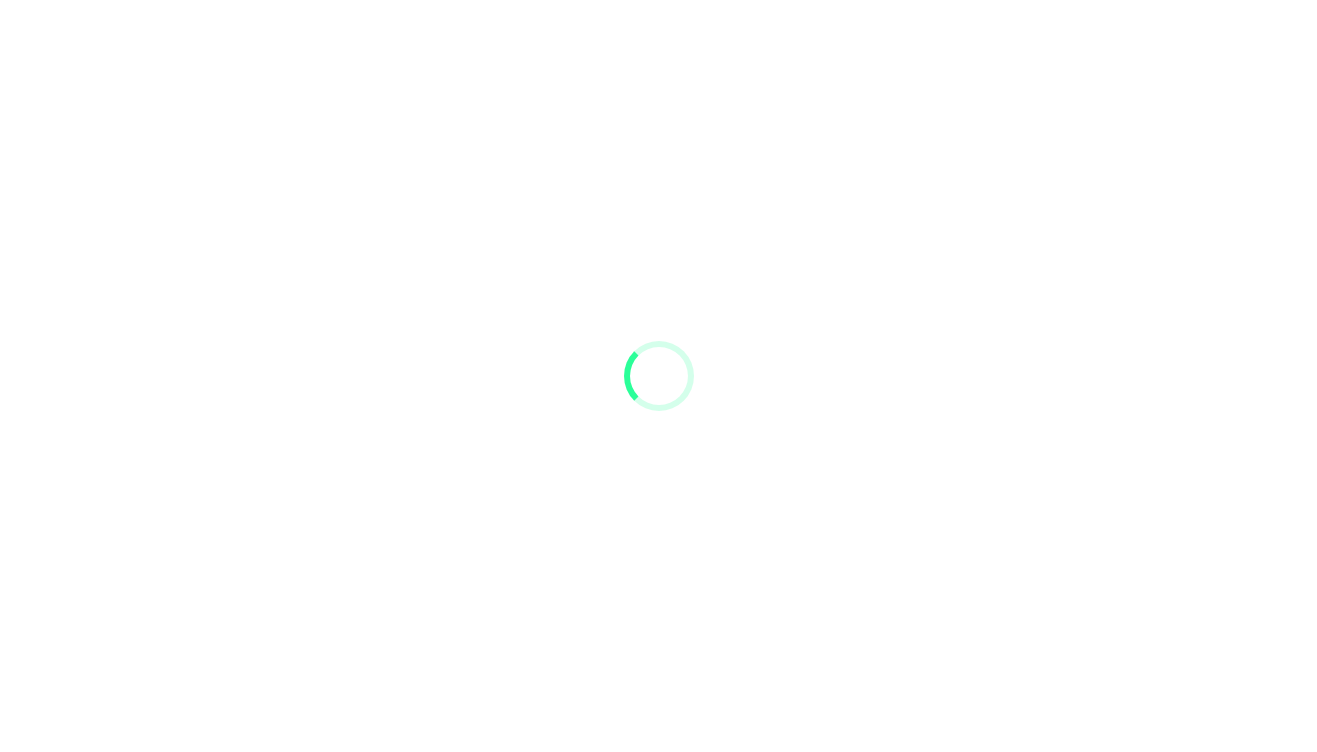 scroll, scrollTop: 0, scrollLeft: 0, axis: both 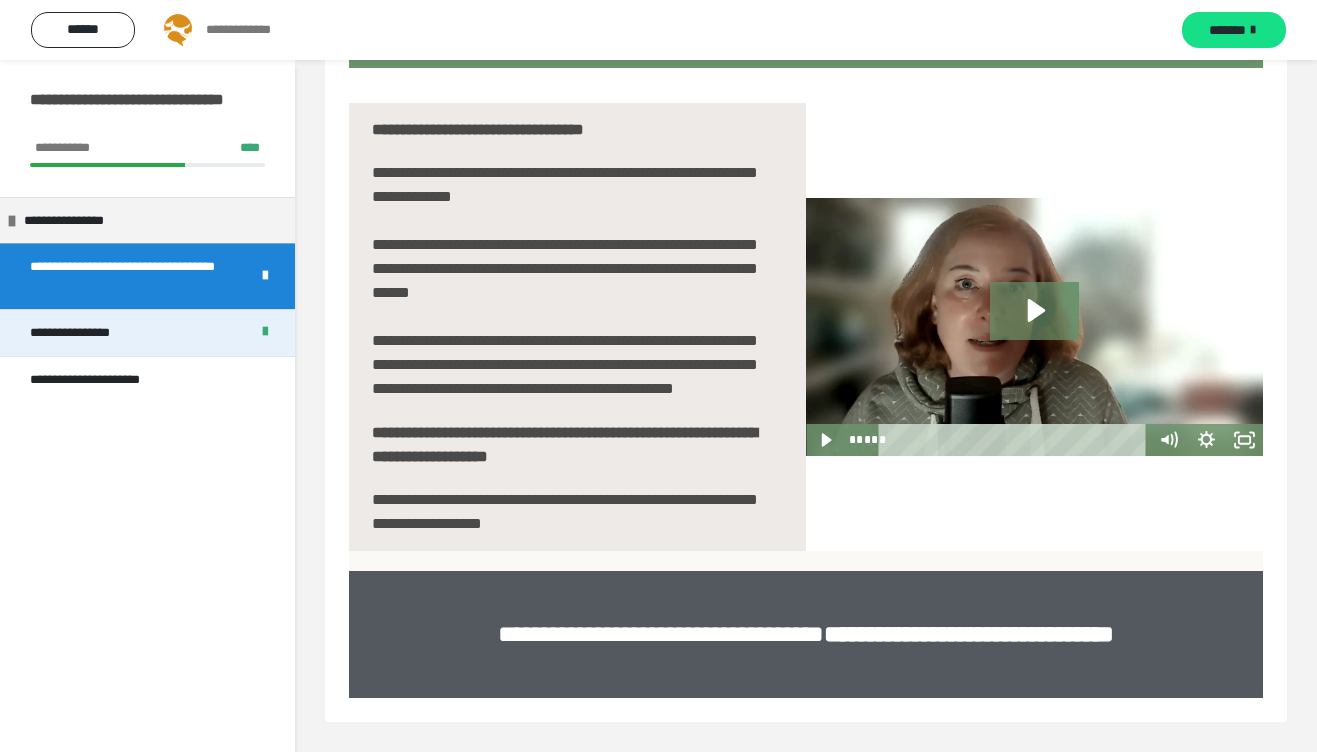click on "**********" at bounding box center (91, 333) 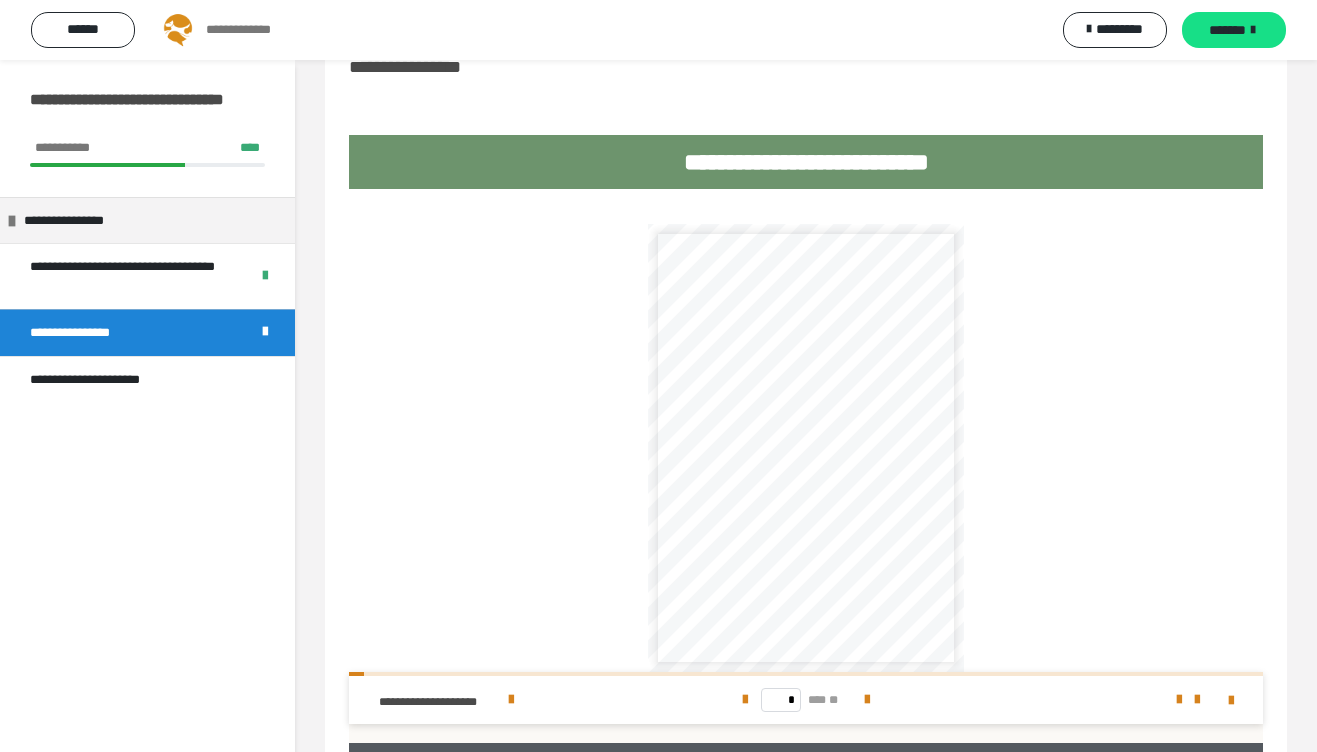 scroll, scrollTop: 233, scrollLeft: 0, axis: vertical 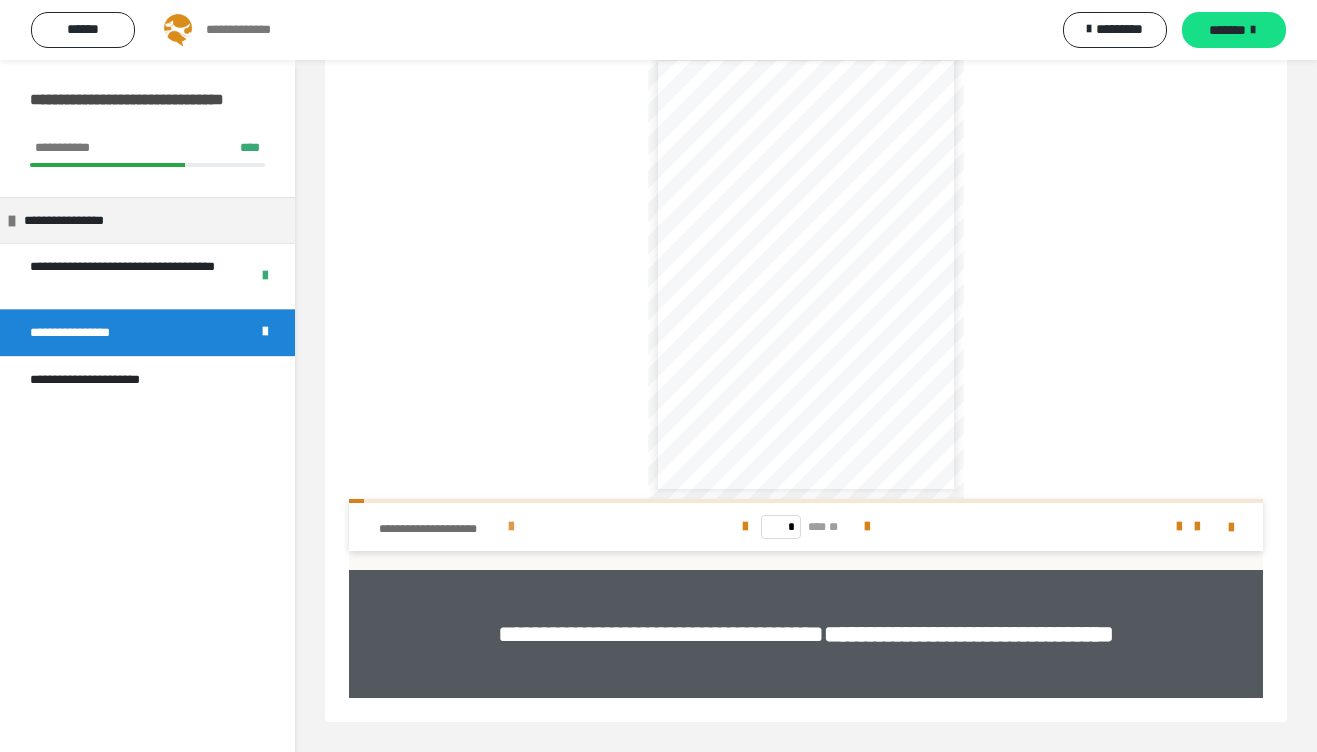click on "**********" at bounding box center (440, 529) 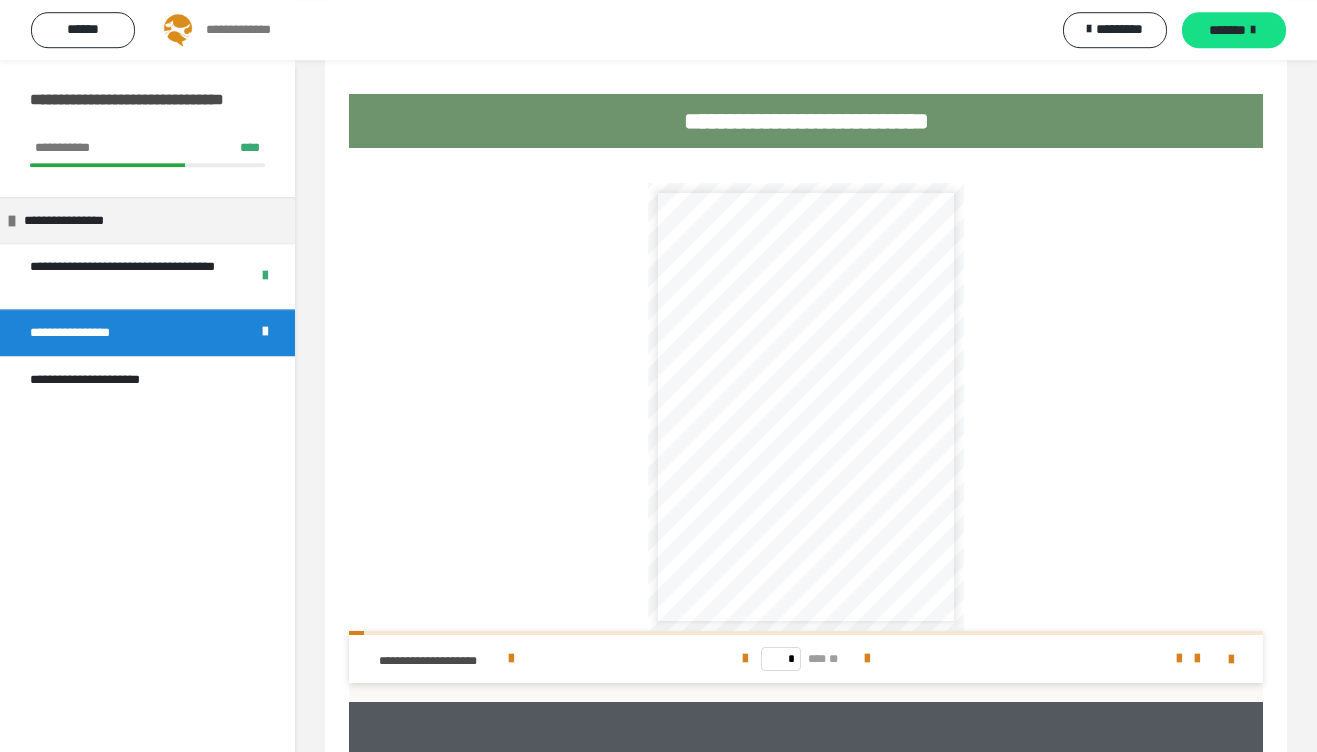 scroll, scrollTop: 233, scrollLeft: 0, axis: vertical 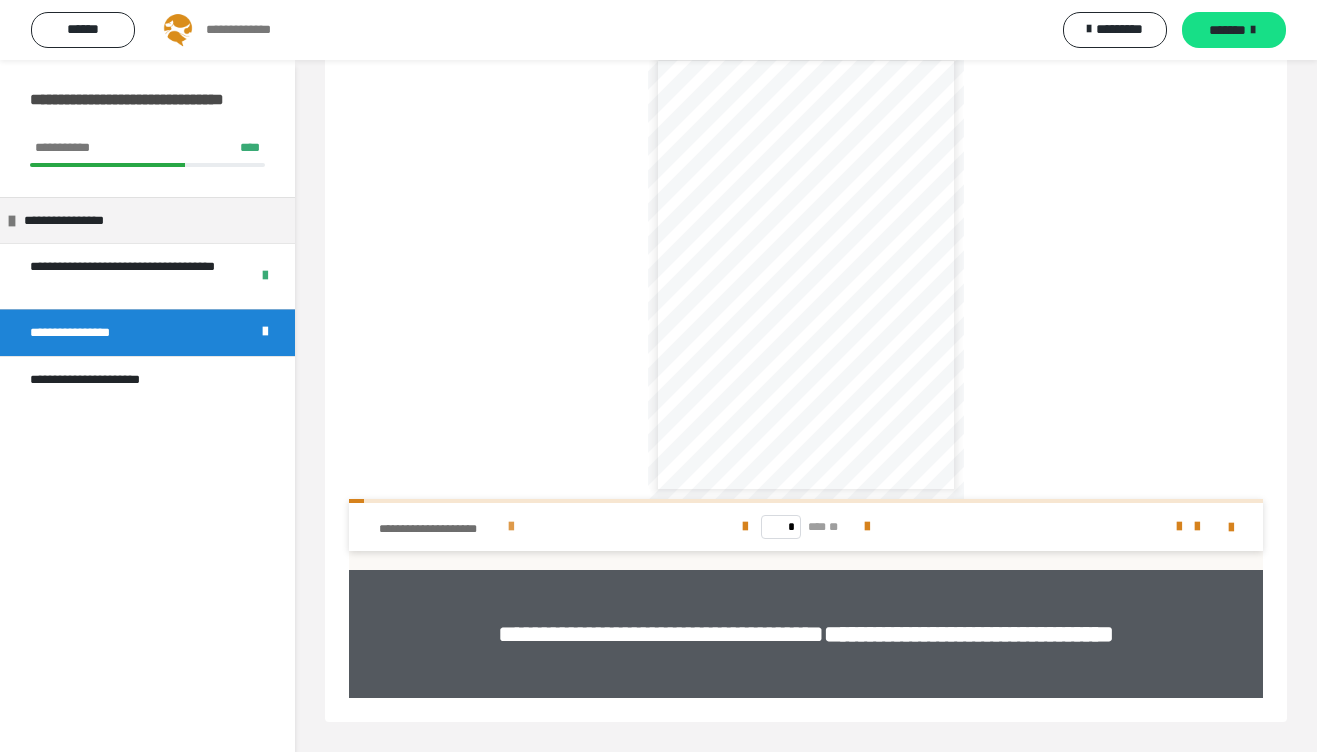 click on "**********" at bounding box center [440, 529] 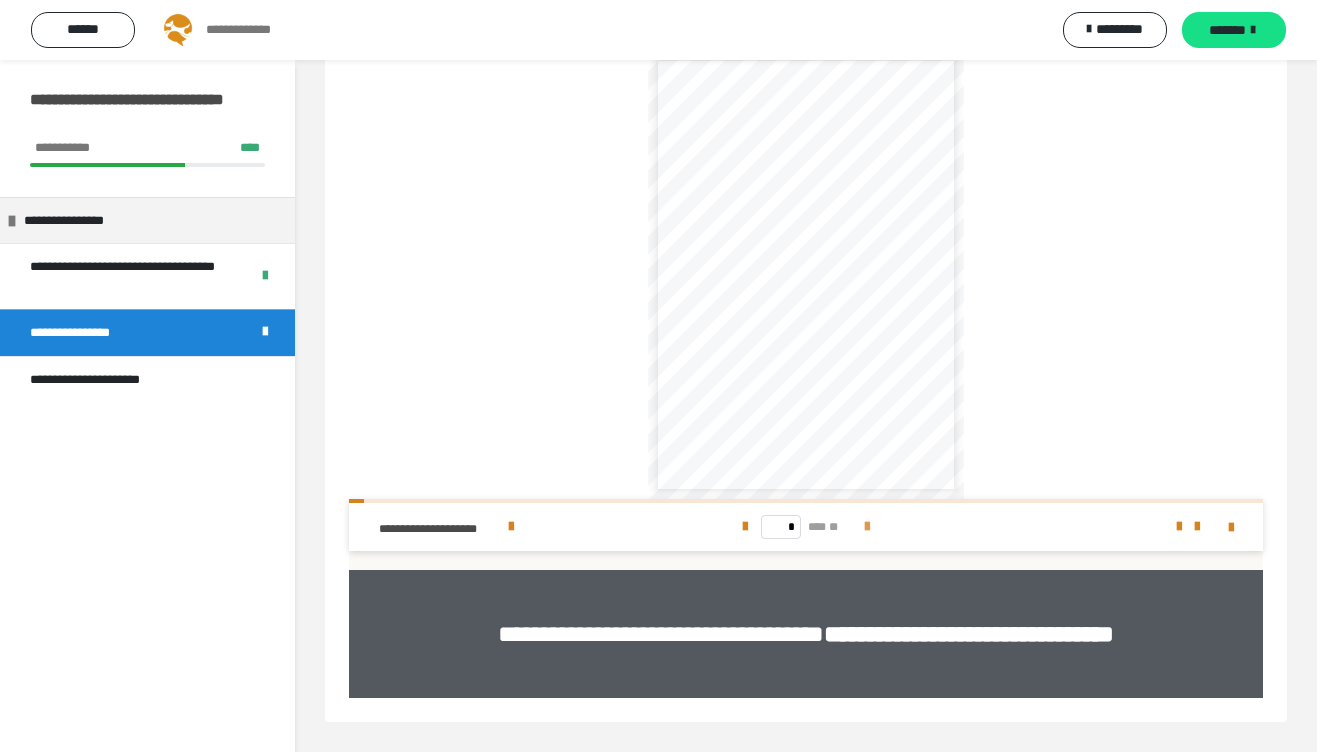click at bounding box center (867, 527) 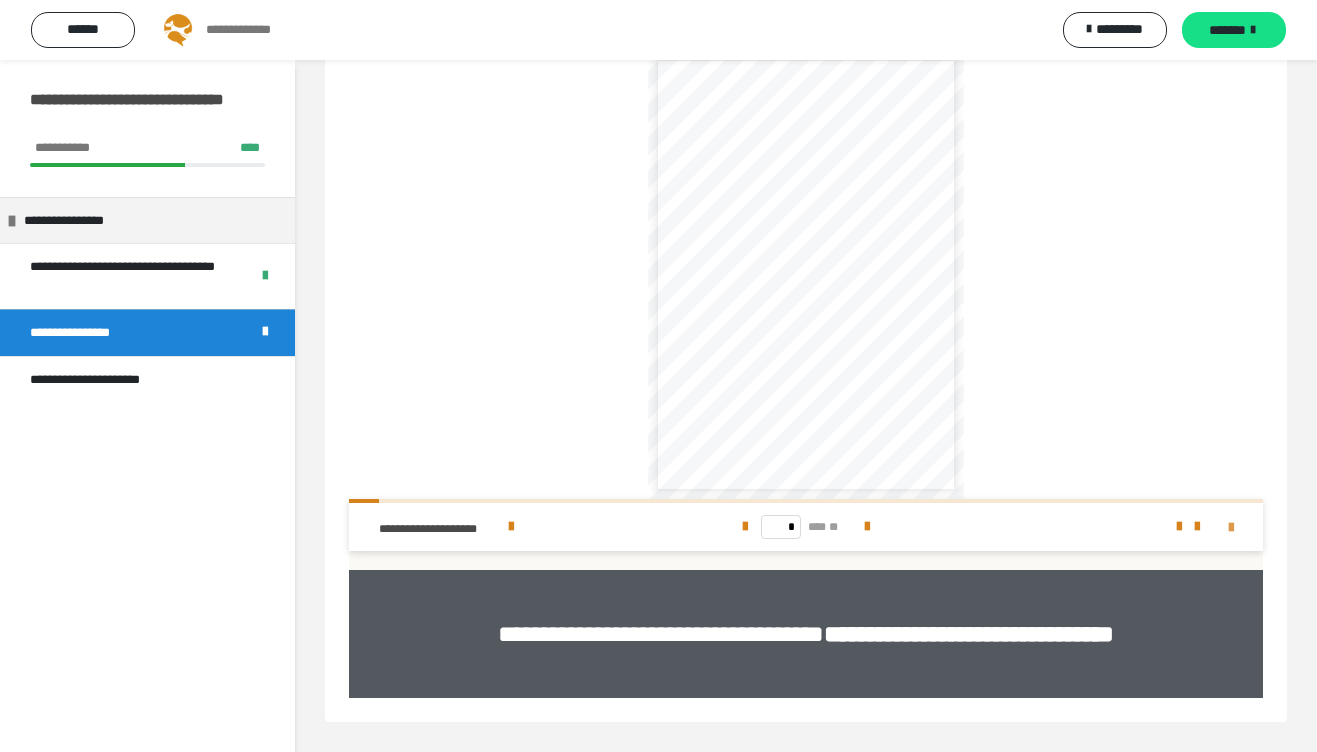 click at bounding box center [1231, 528] 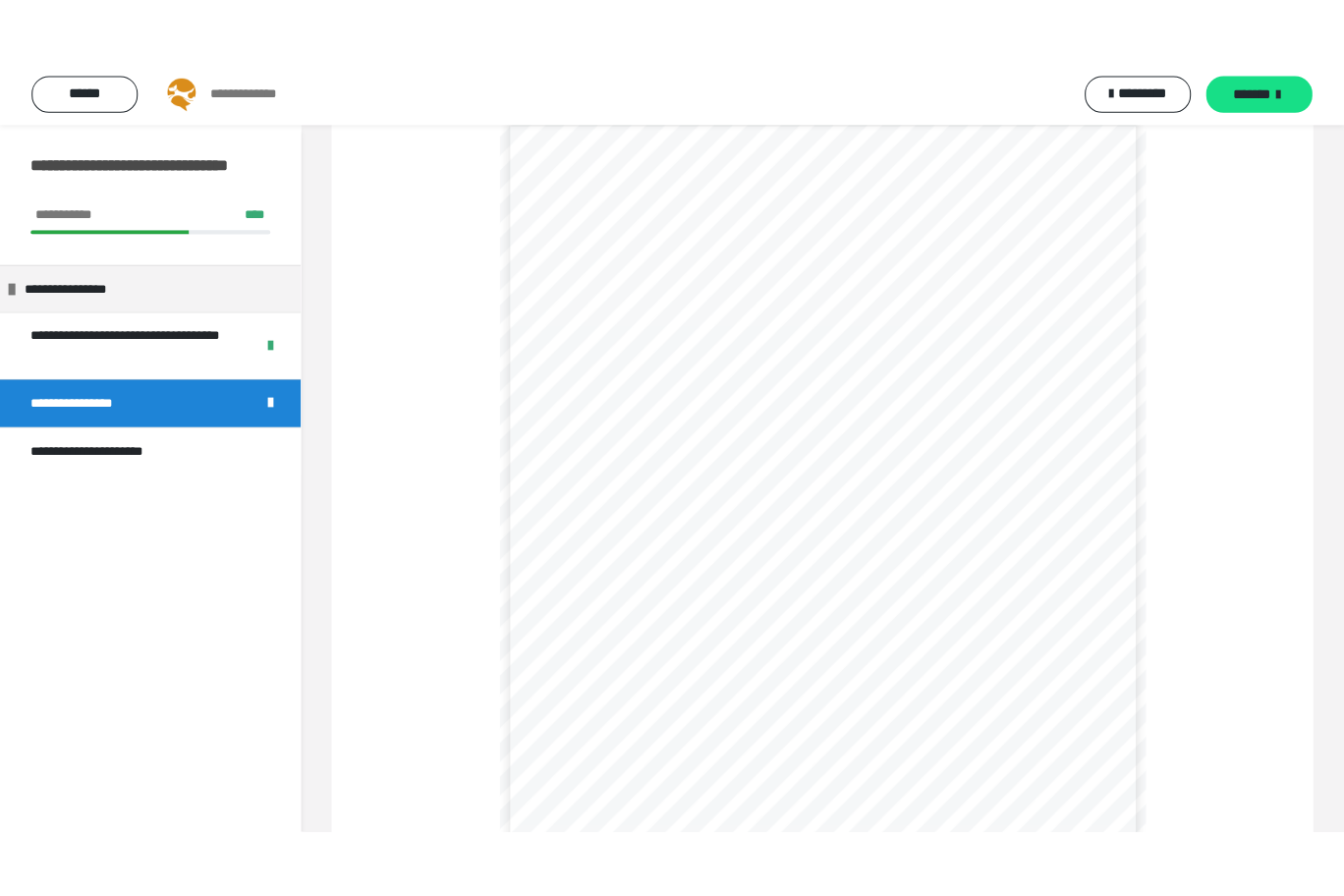 scroll, scrollTop: 78, scrollLeft: 0, axis: vertical 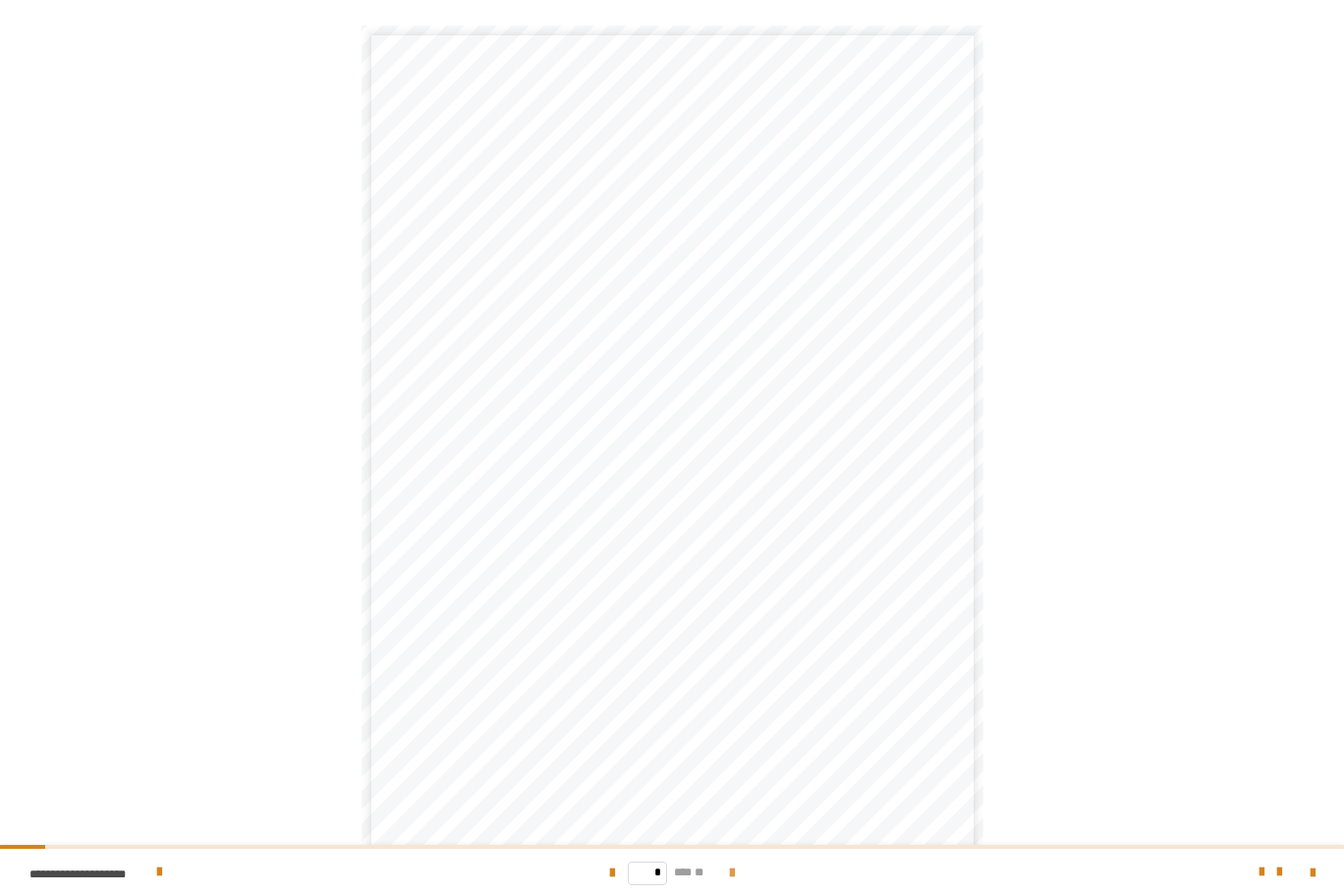 click at bounding box center [732, 873] 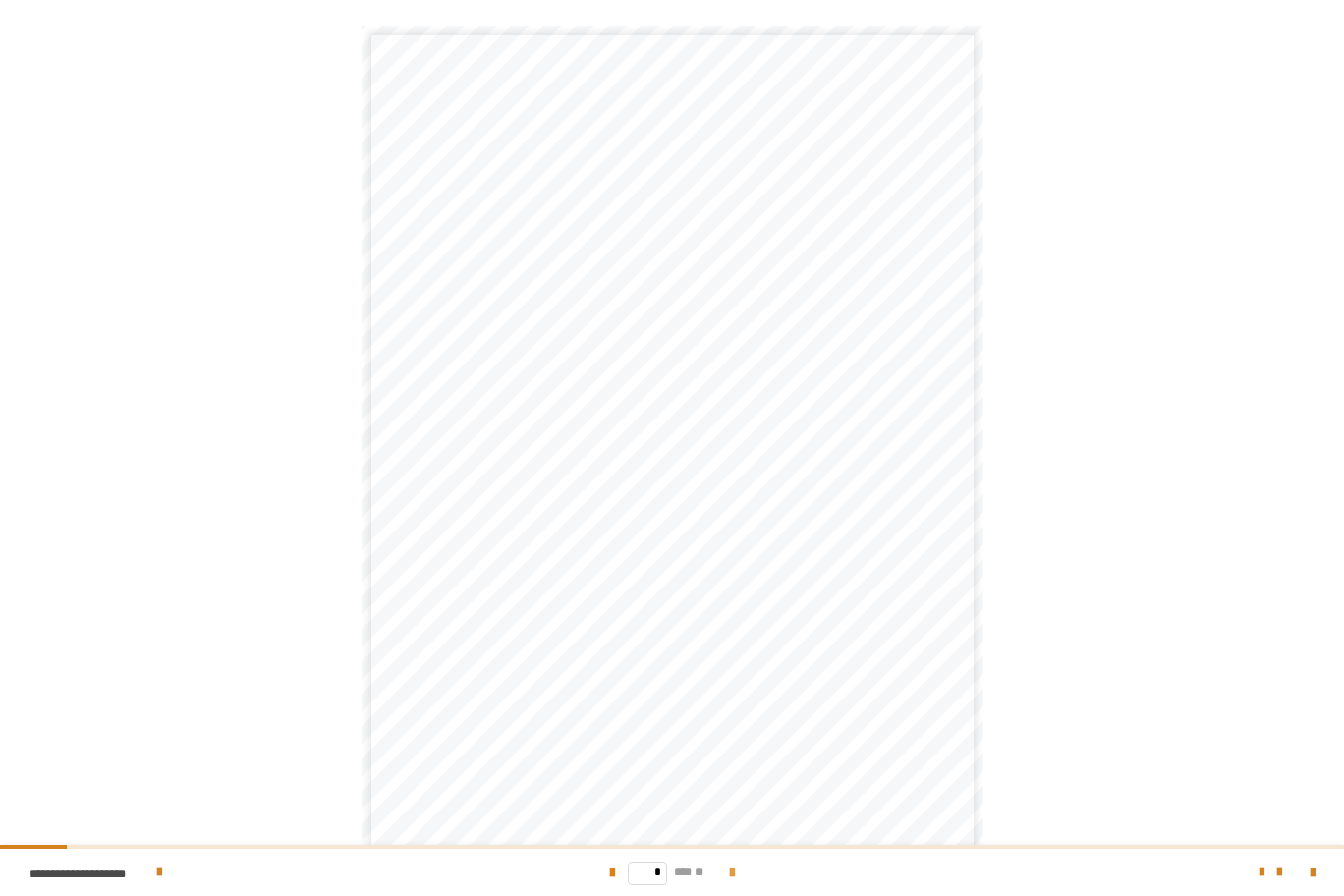 click at bounding box center [732, 873] 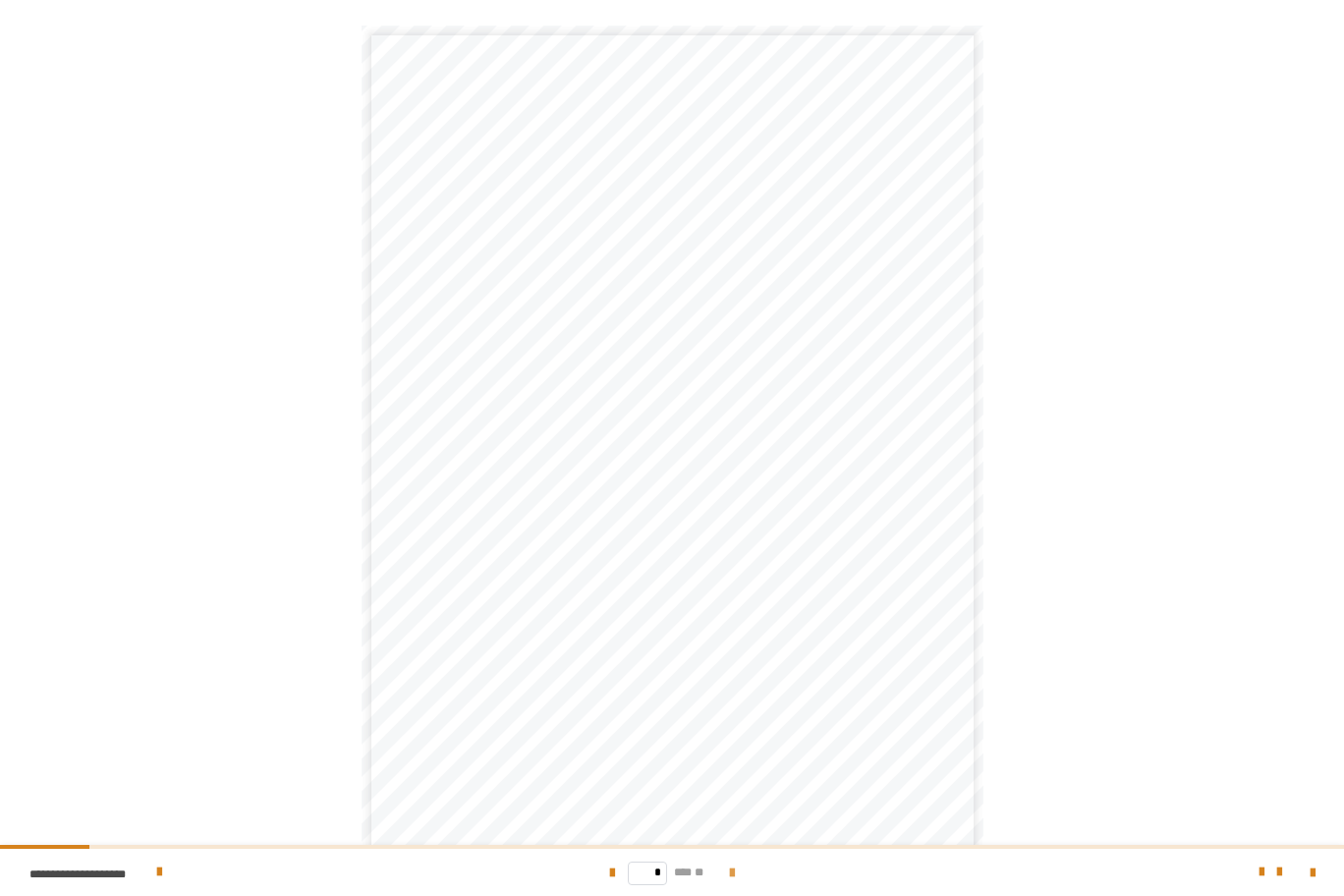click at bounding box center [732, 873] 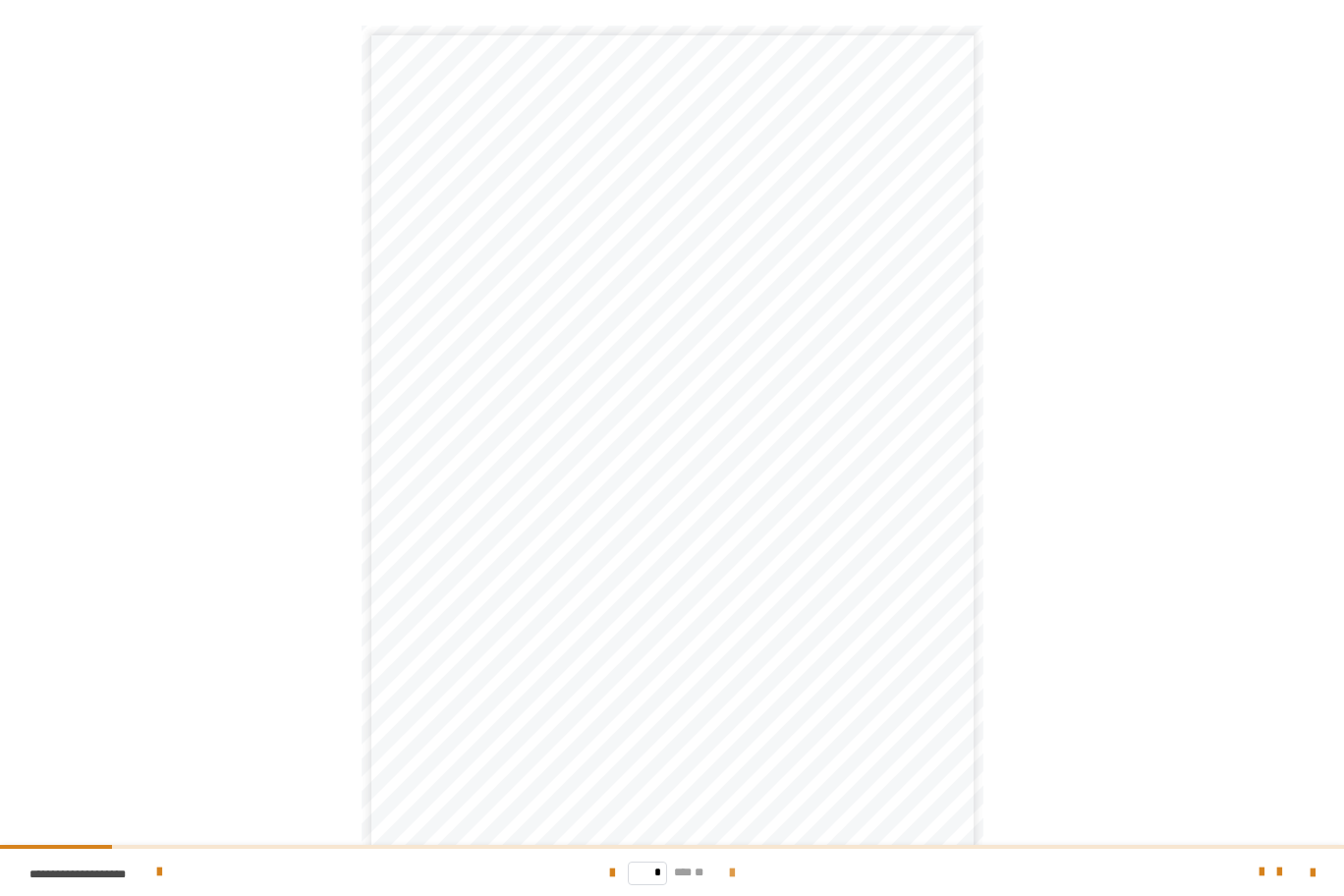 click at bounding box center [732, 873] 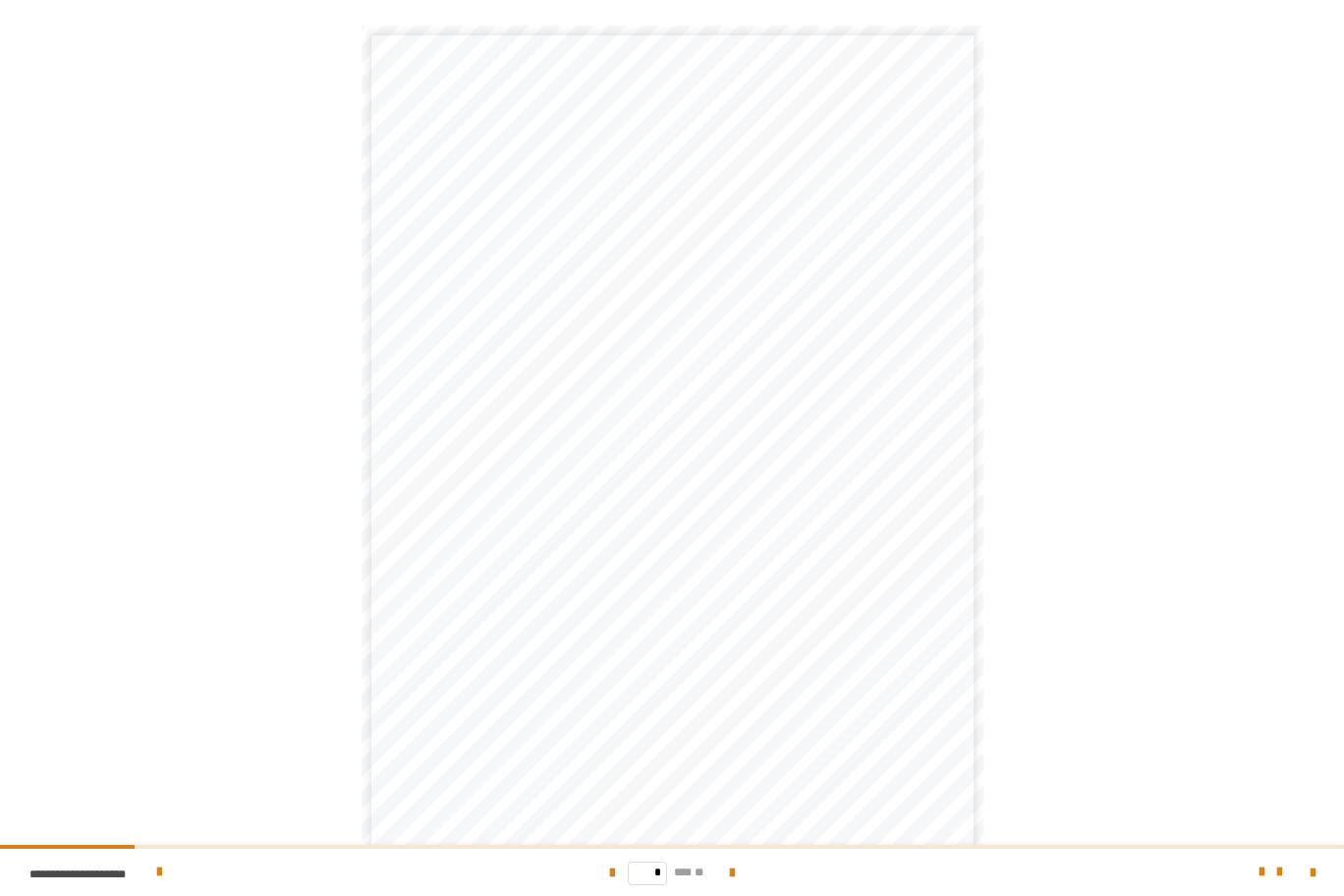scroll, scrollTop: 10, scrollLeft: 0, axis: vertical 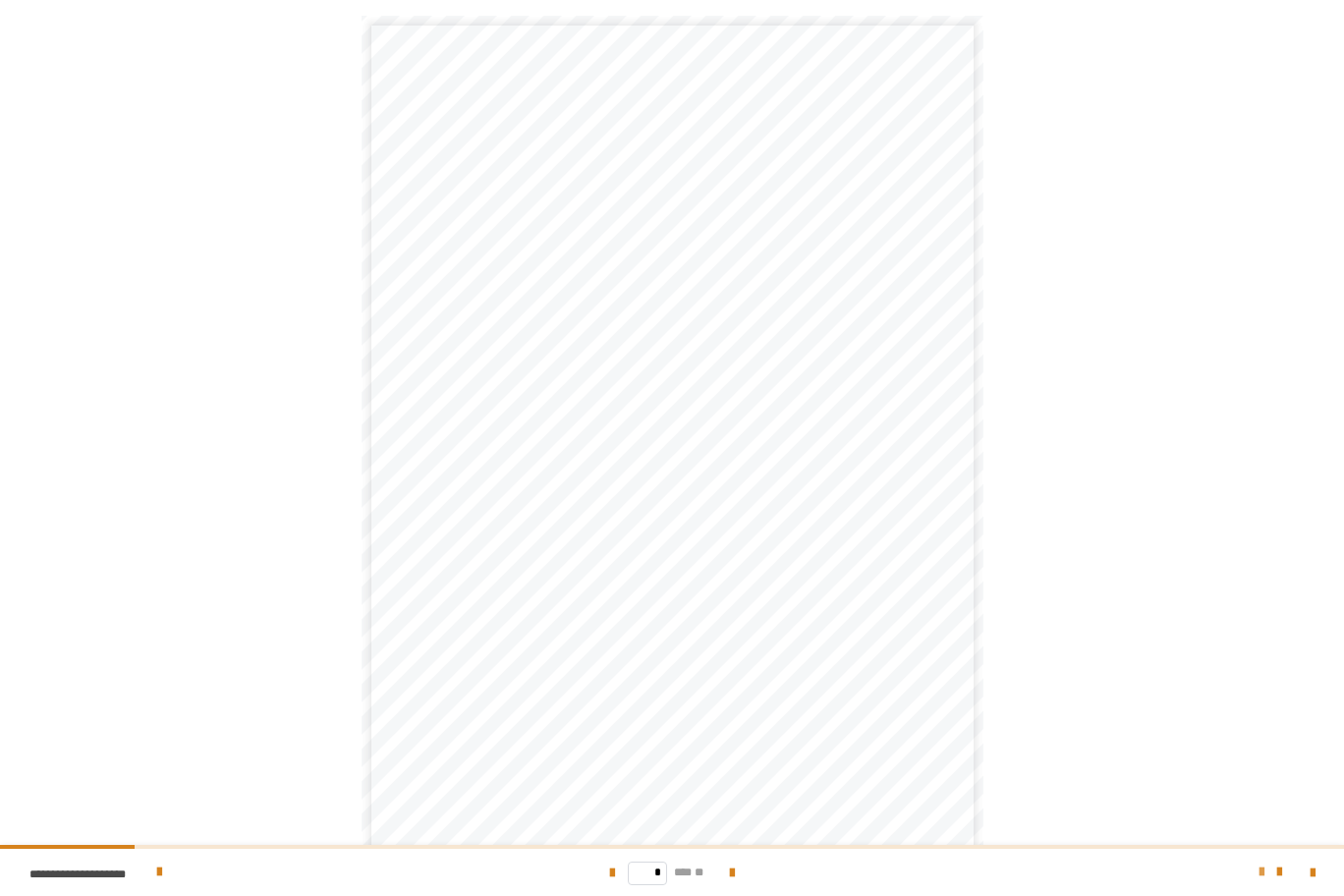 click at bounding box center (1261, 872) 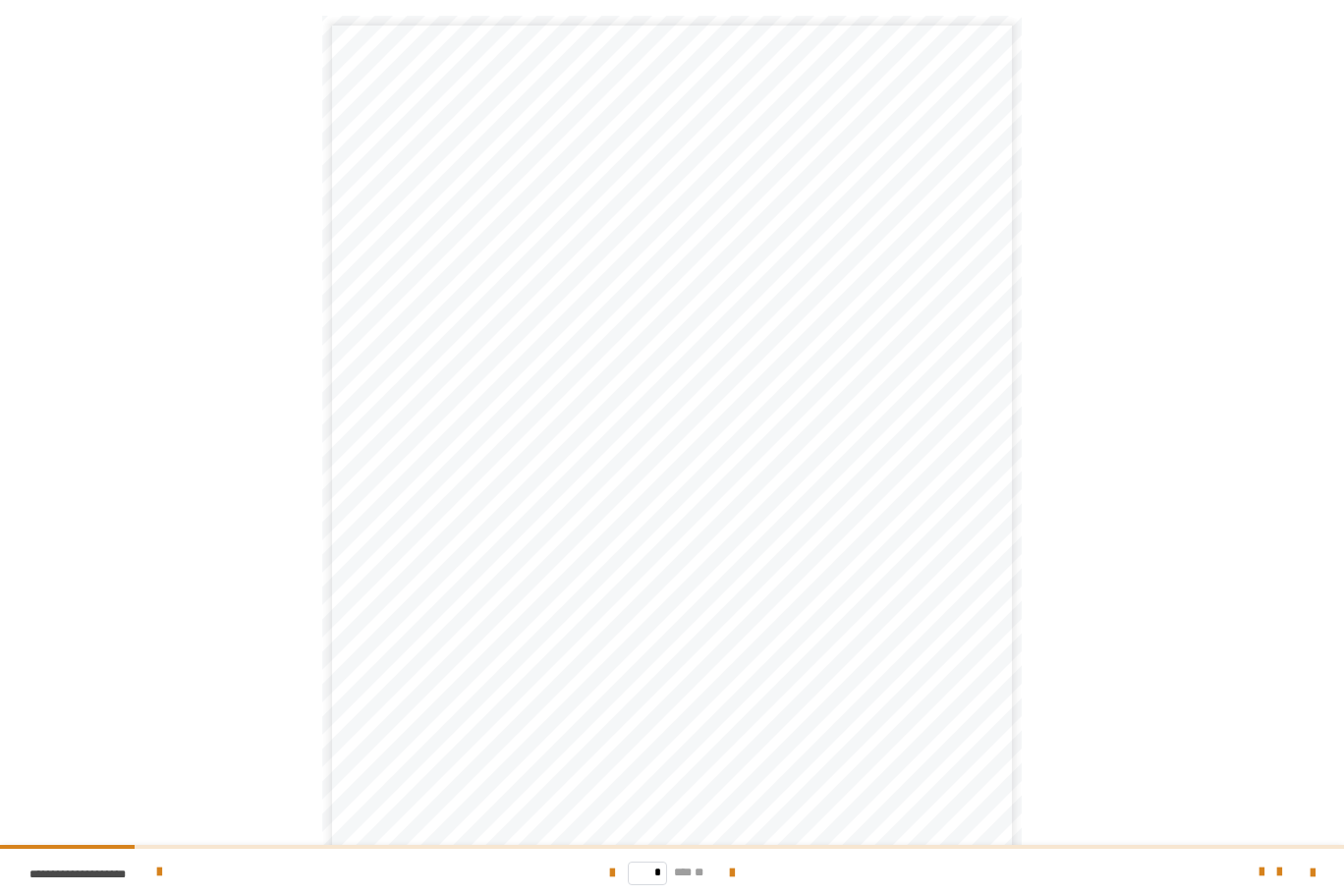 scroll, scrollTop: 120, scrollLeft: 0, axis: vertical 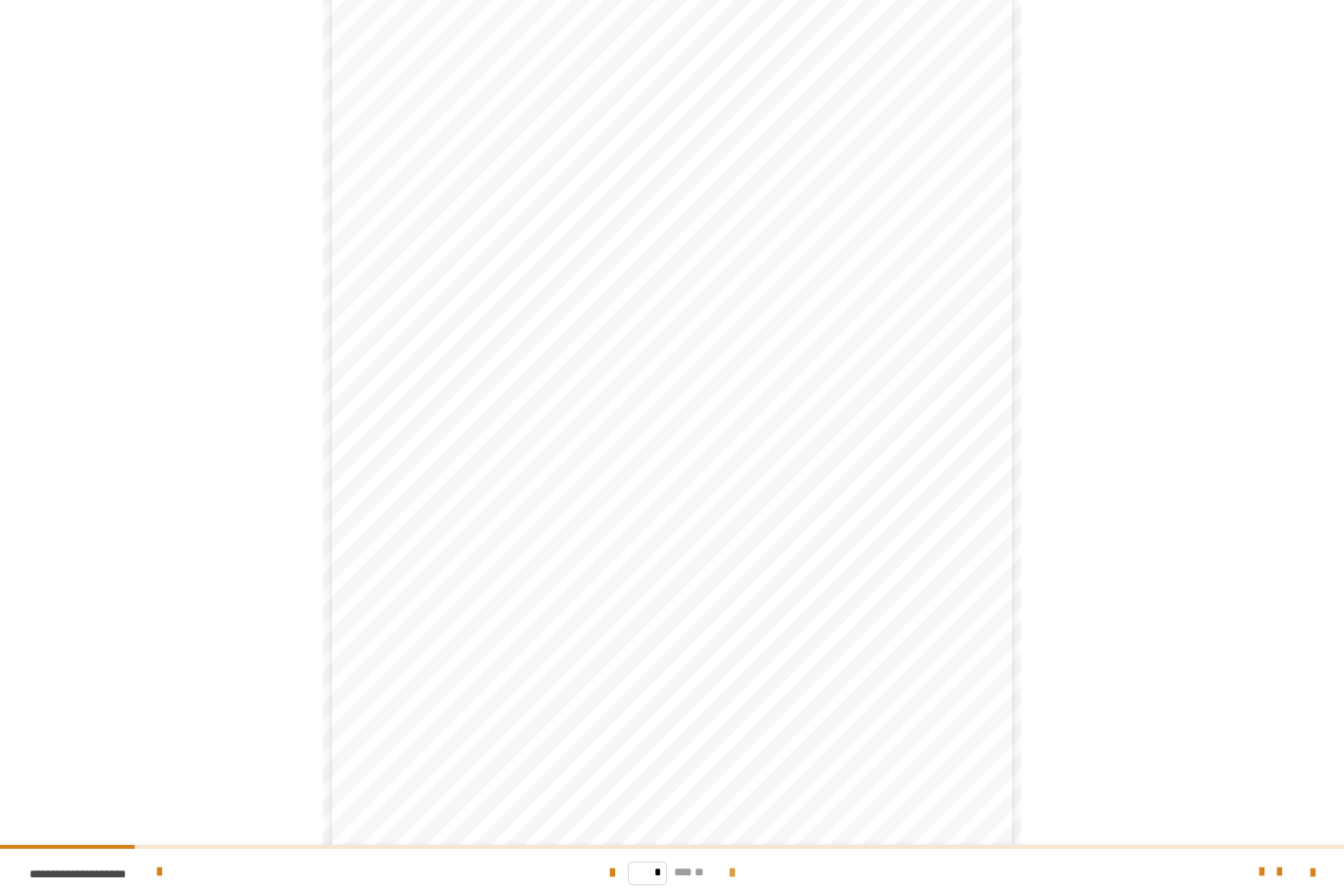 click at bounding box center [732, 873] 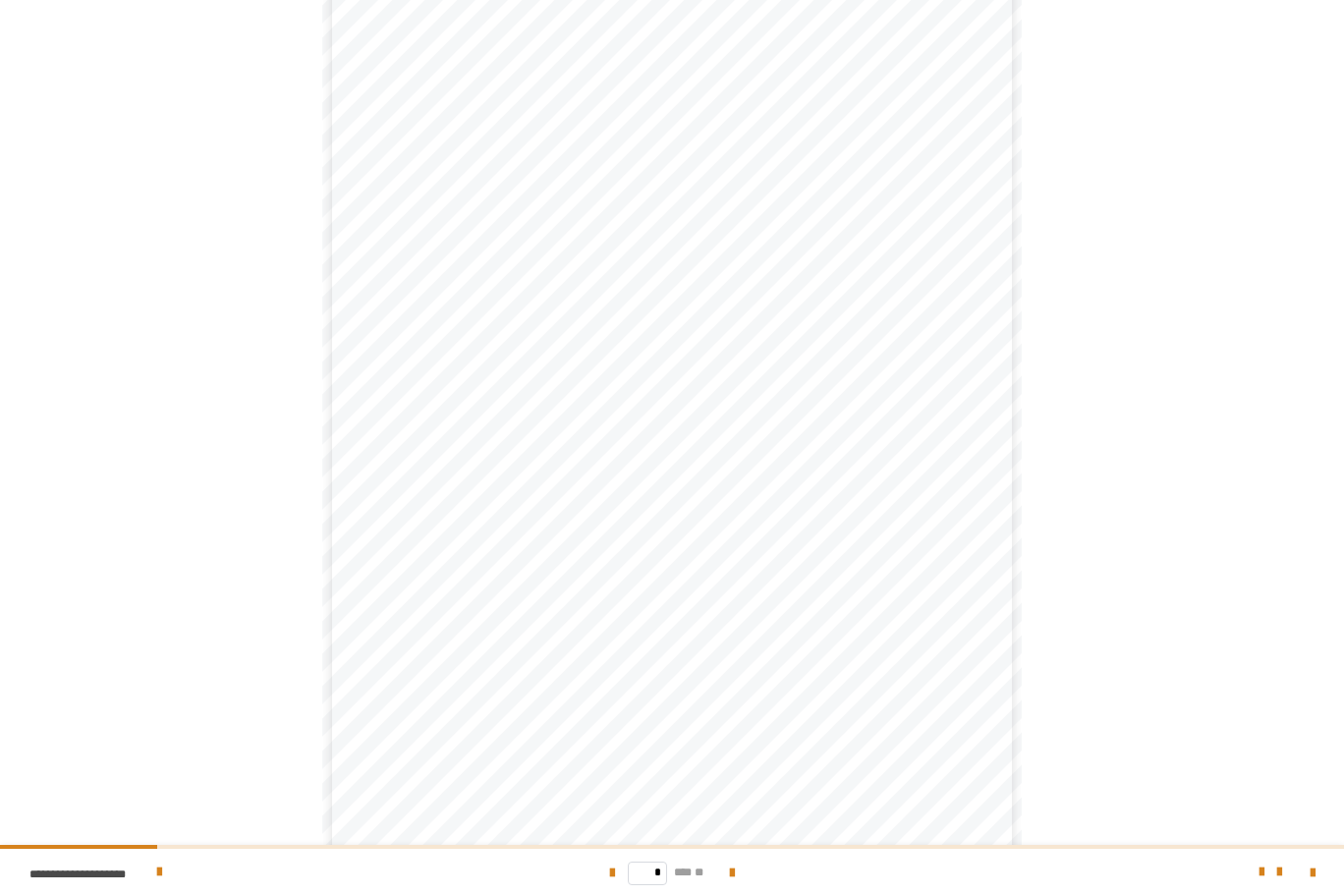 scroll, scrollTop: 120, scrollLeft: 0, axis: vertical 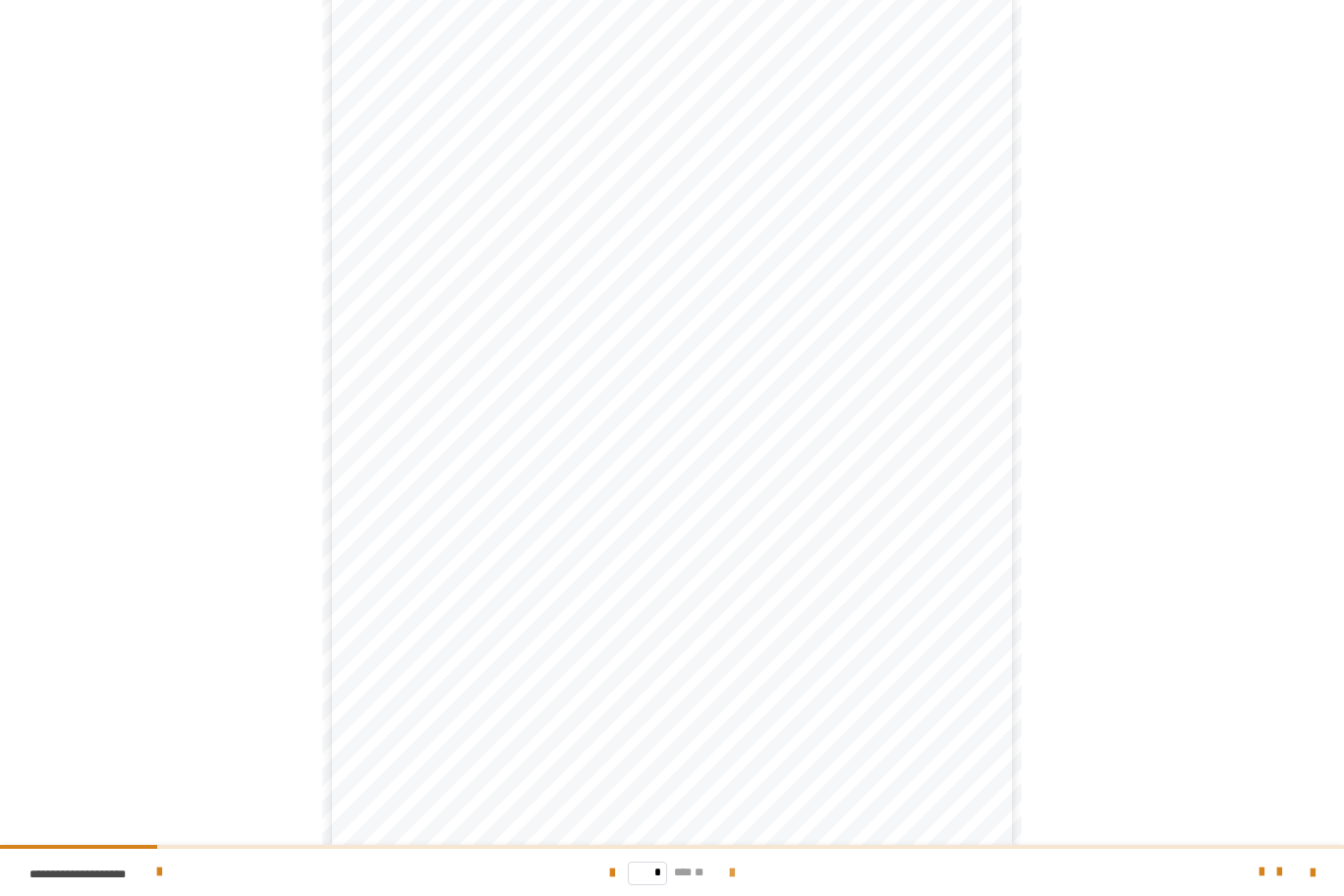 click at bounding box center (732, 873) 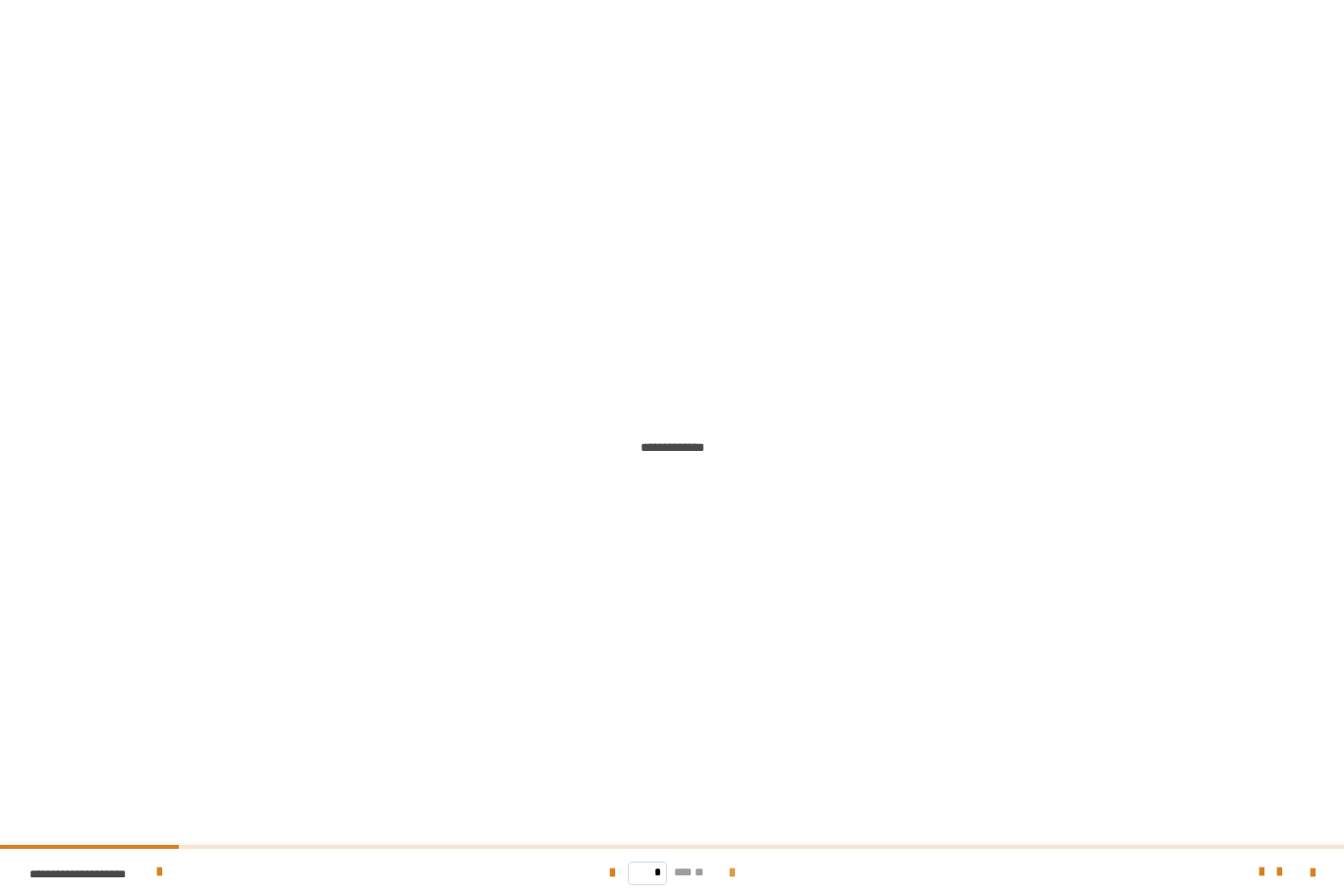 scroll, scrollTop: 0, scrollLeft: 0, axis: both 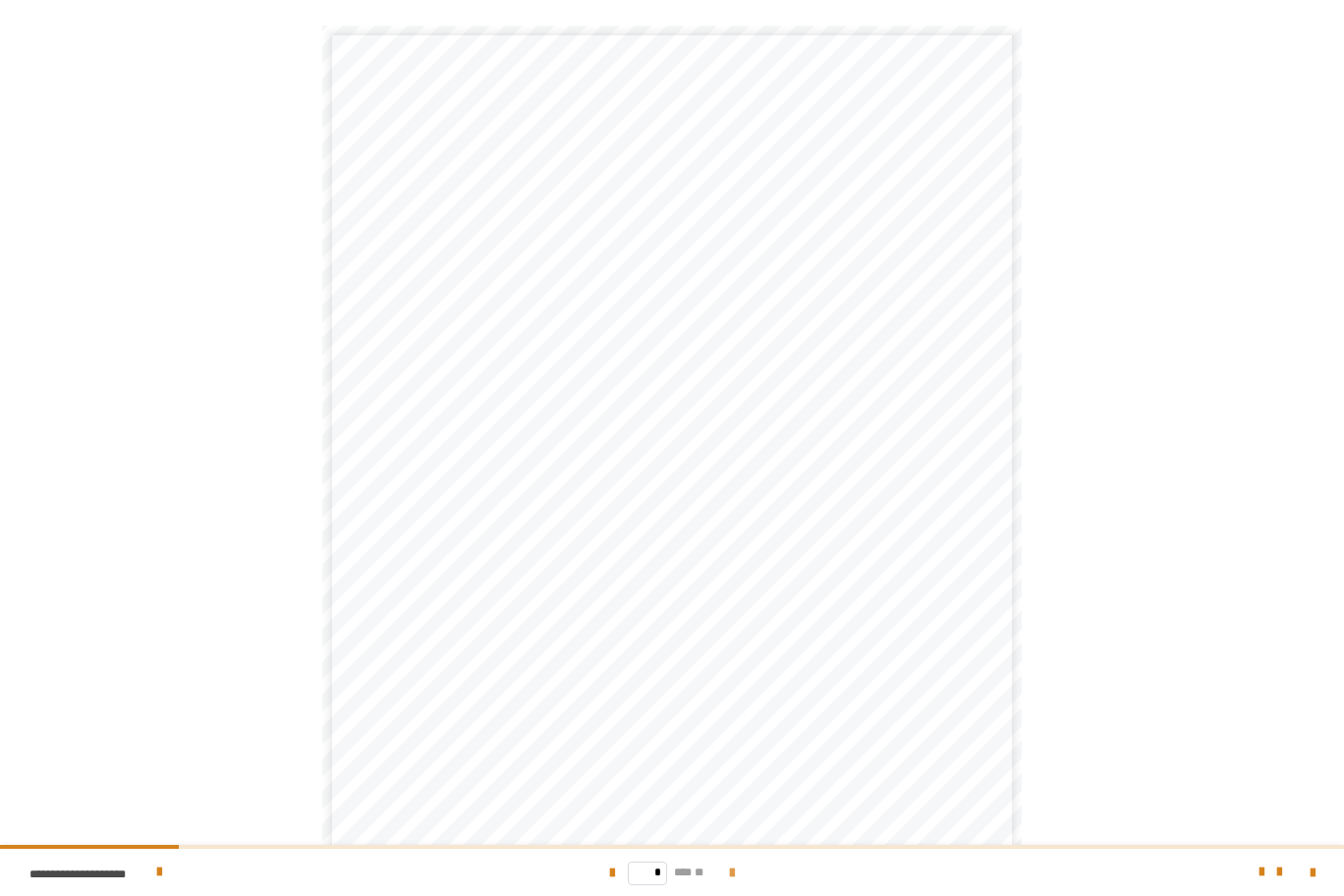 click at bounding box center (732, 873) 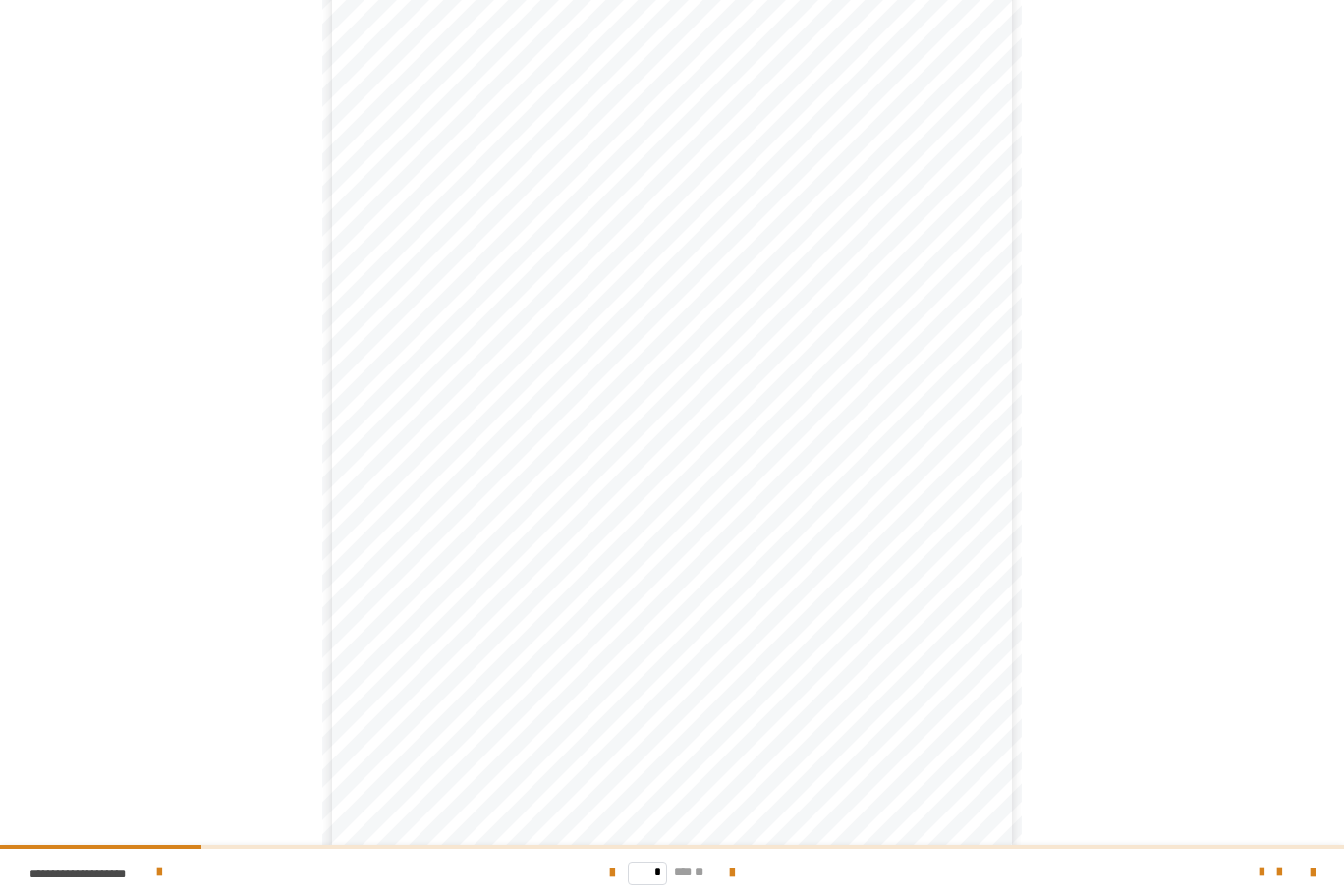 scroll, scrollTop: 120, scrollLeft: 0, axis: vertical 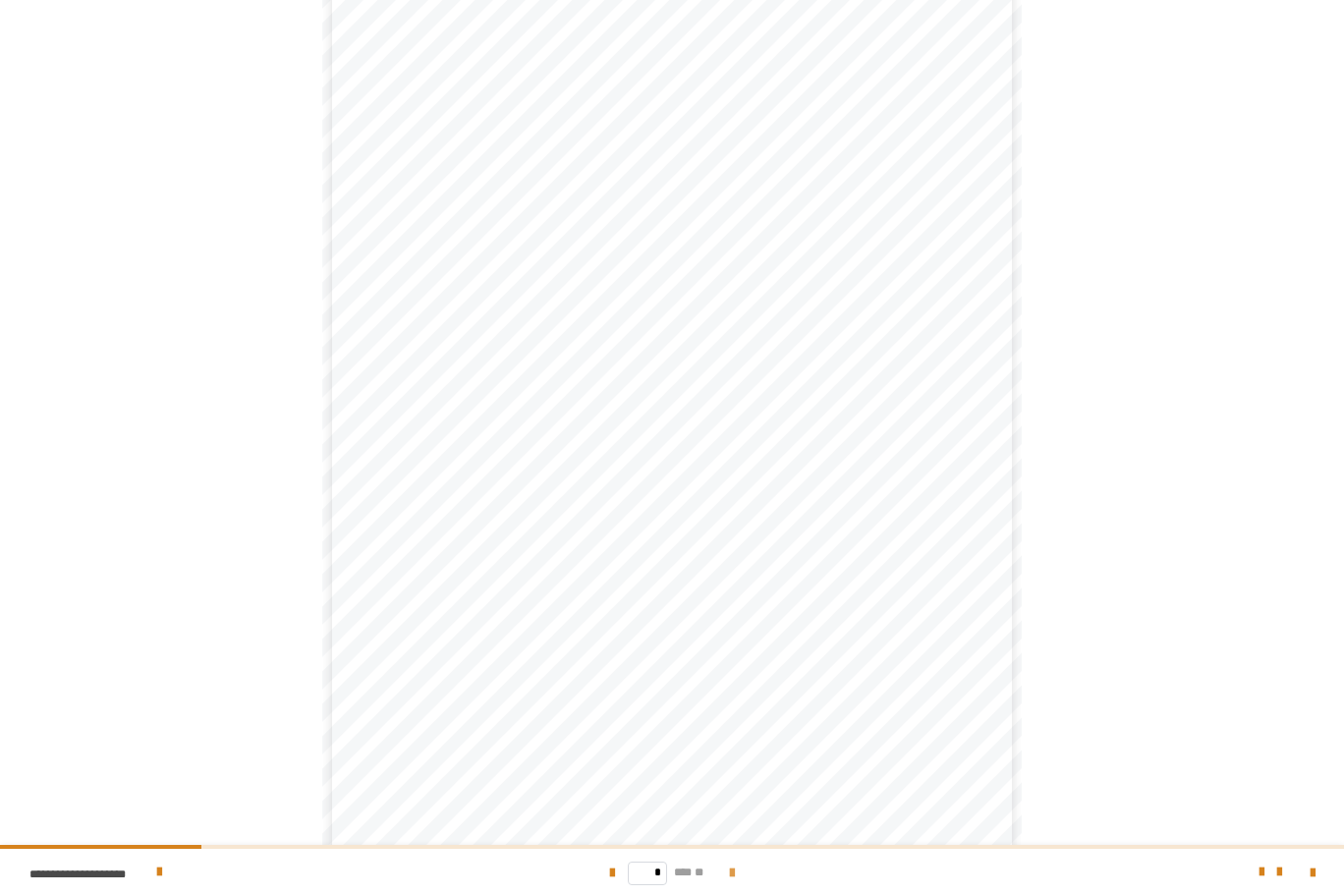 click at bounding box center [732, 873] 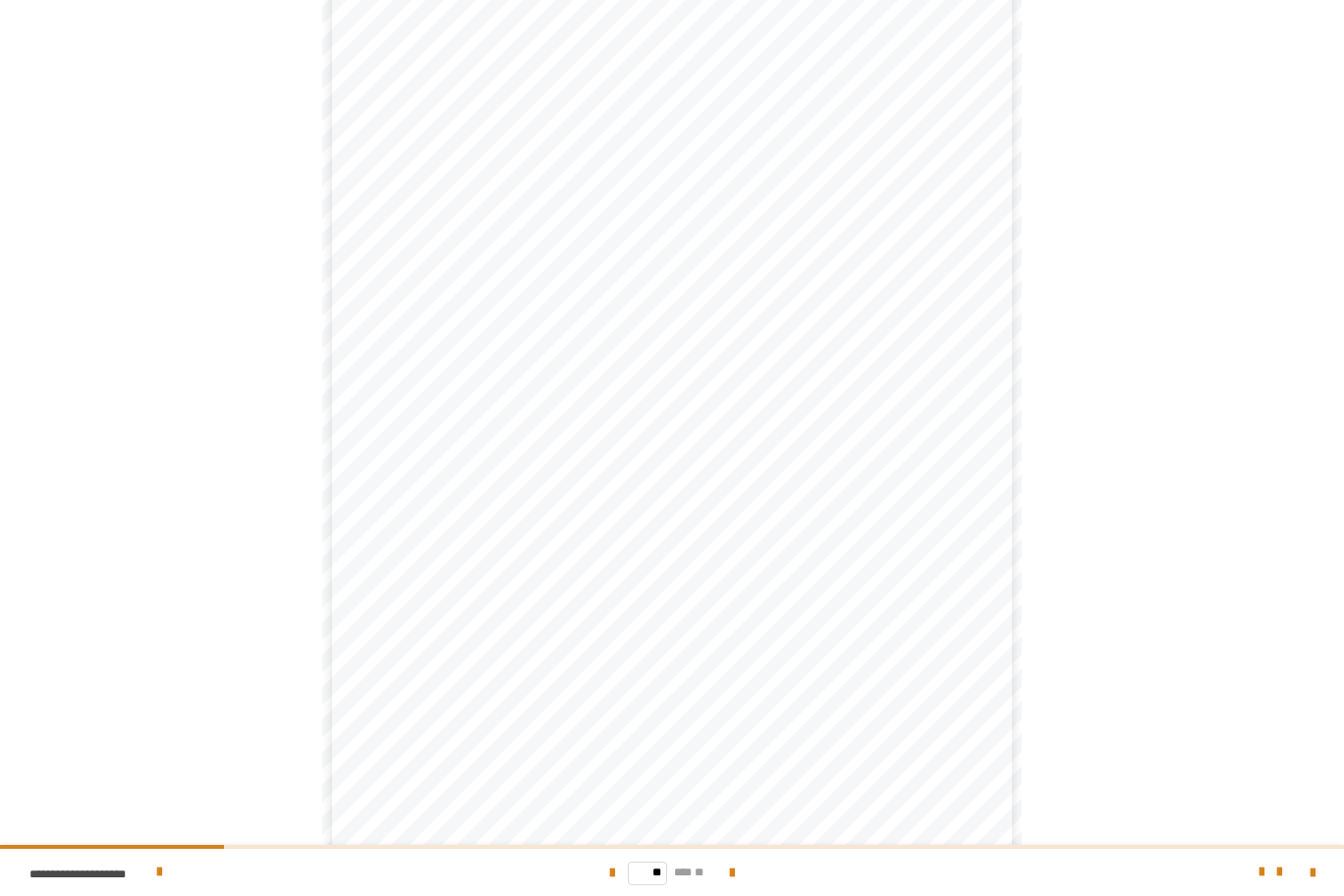 scroll, scrollTop: 165, scrollLeft: 0, axis: vertical 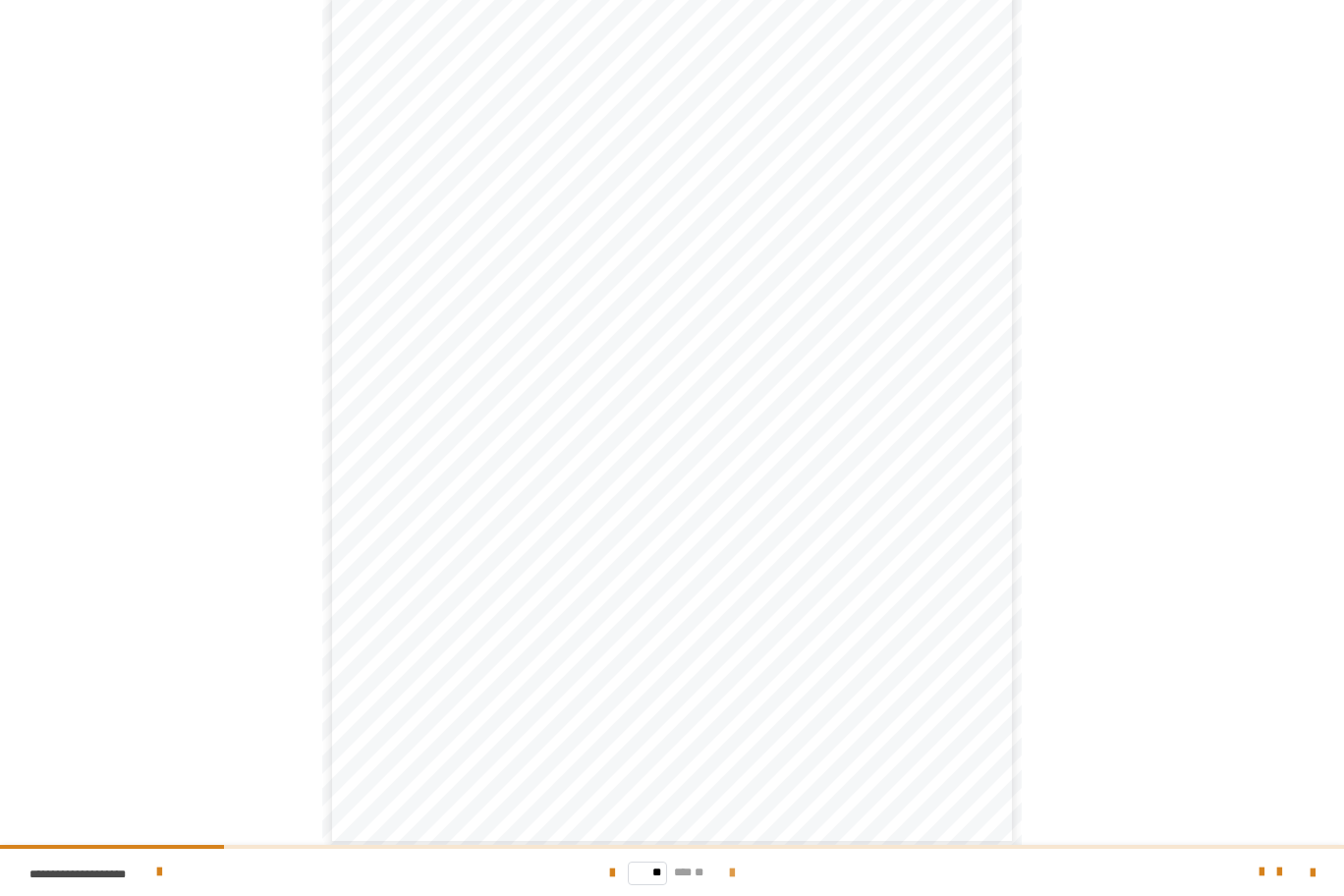 click at bounding box center (732, 873) 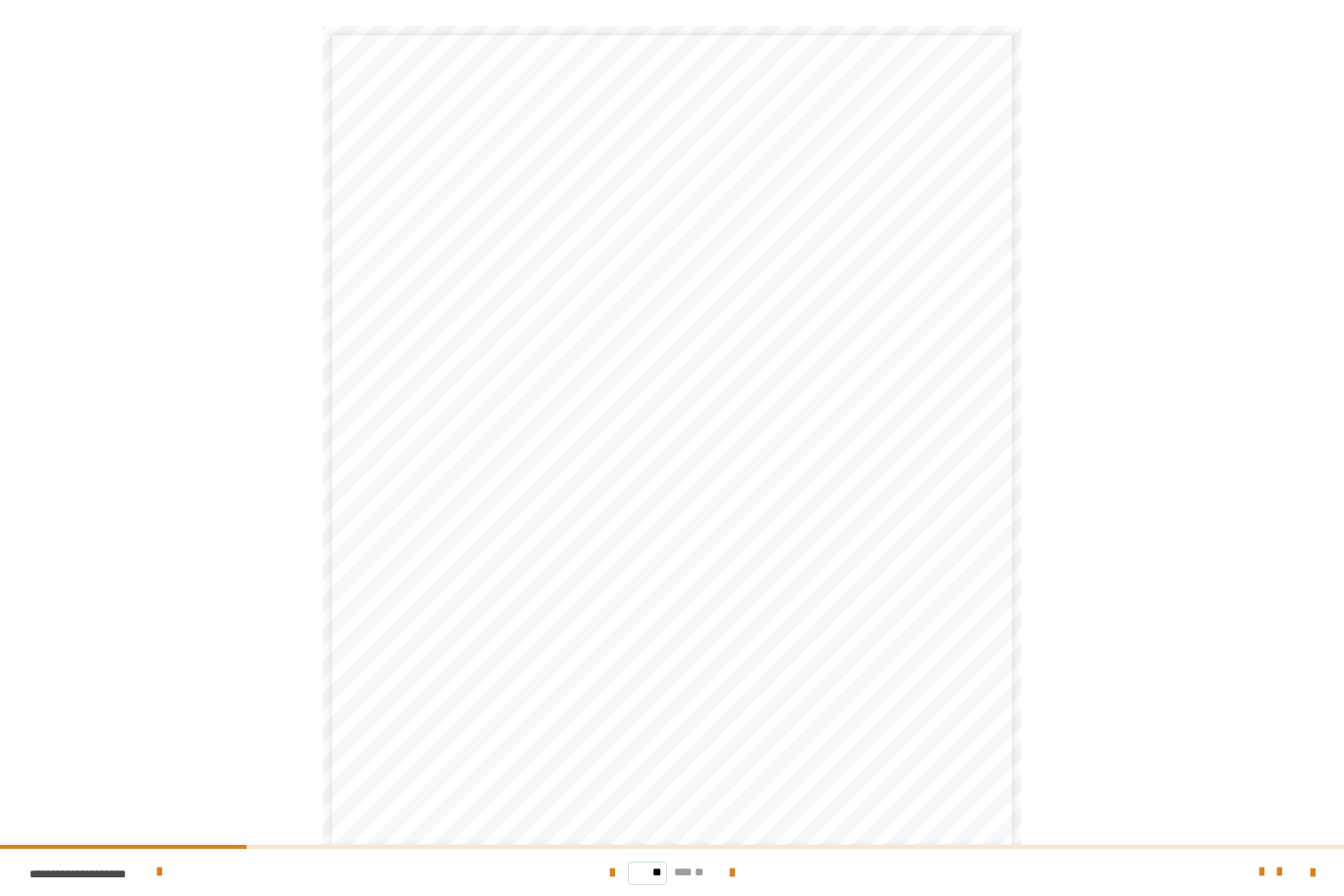 scroll, scrollTop: 120, scrollLeft: 0, axis: vertical 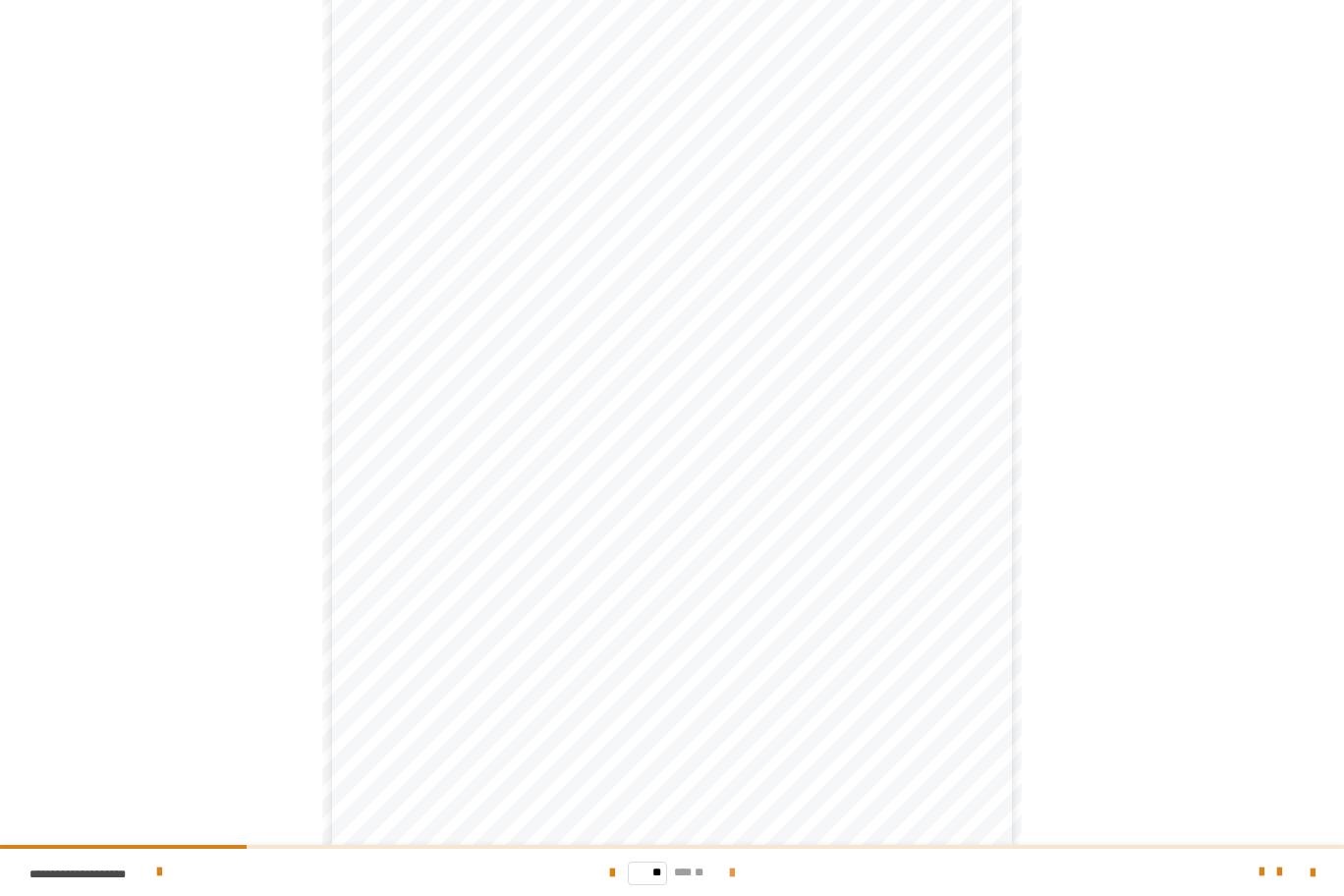 click at bounding box center (732, 873) 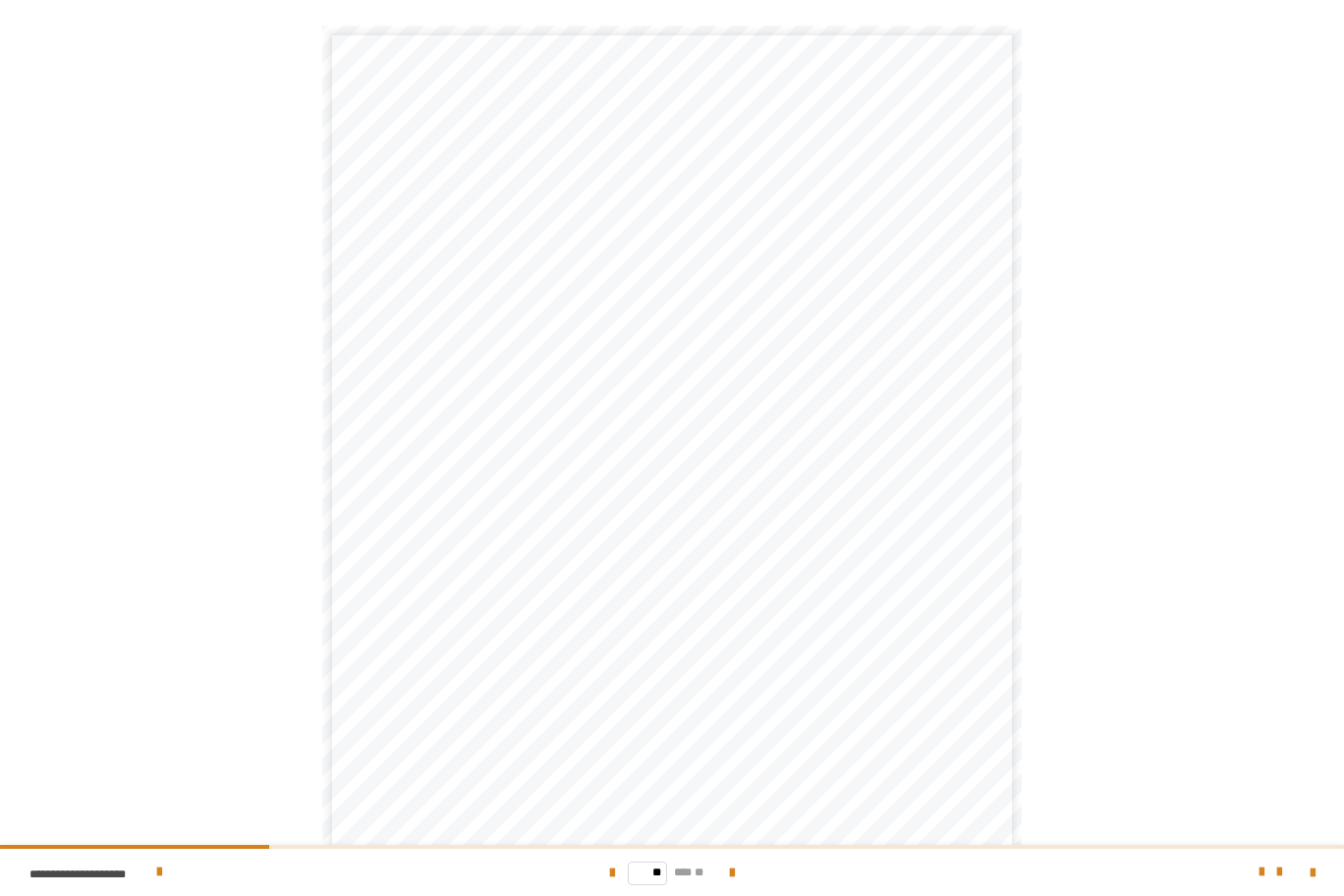 scroll, scrollTop: 120, scrollLeft: 0, axis: vertical 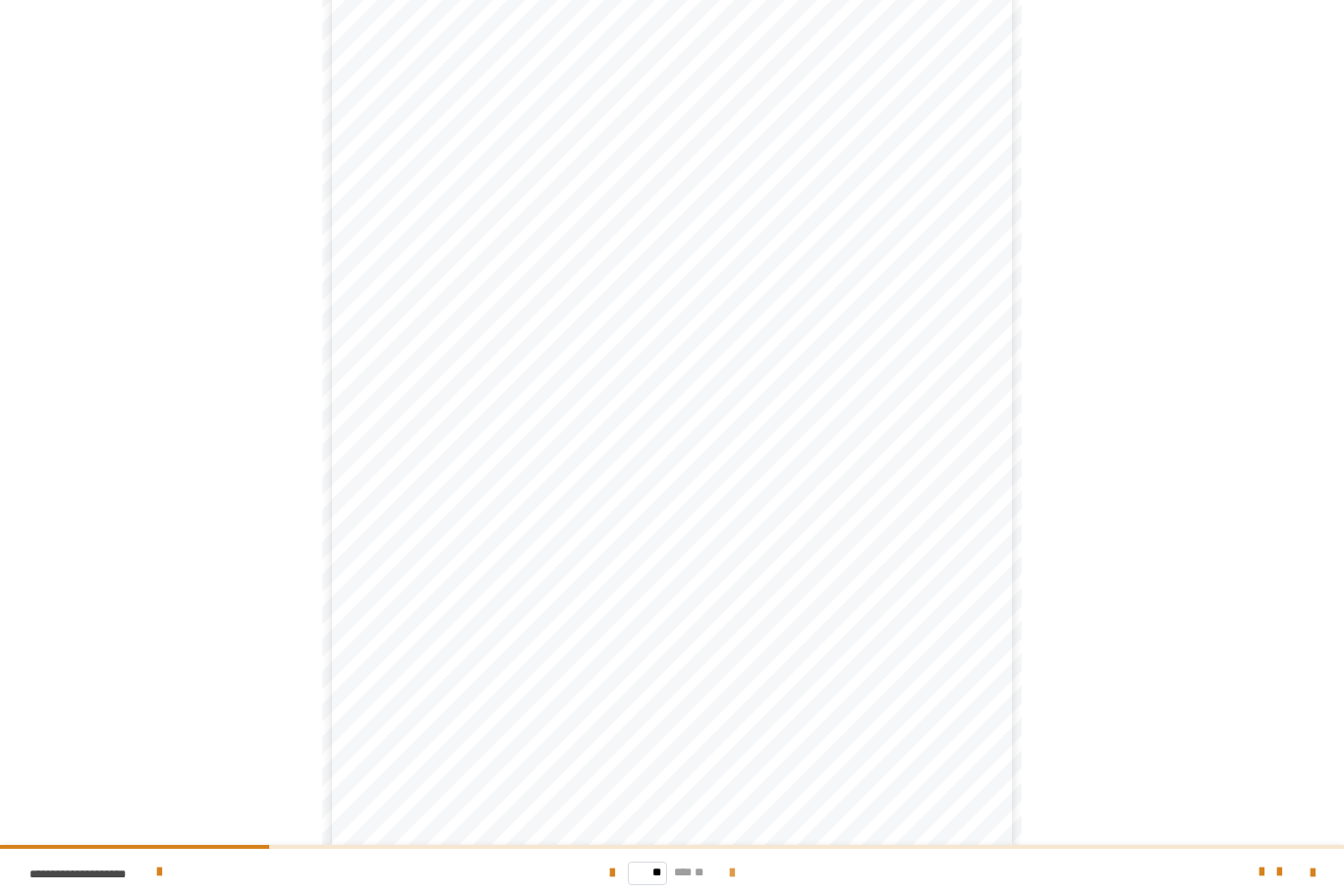 click at bounding box center [732, 873] 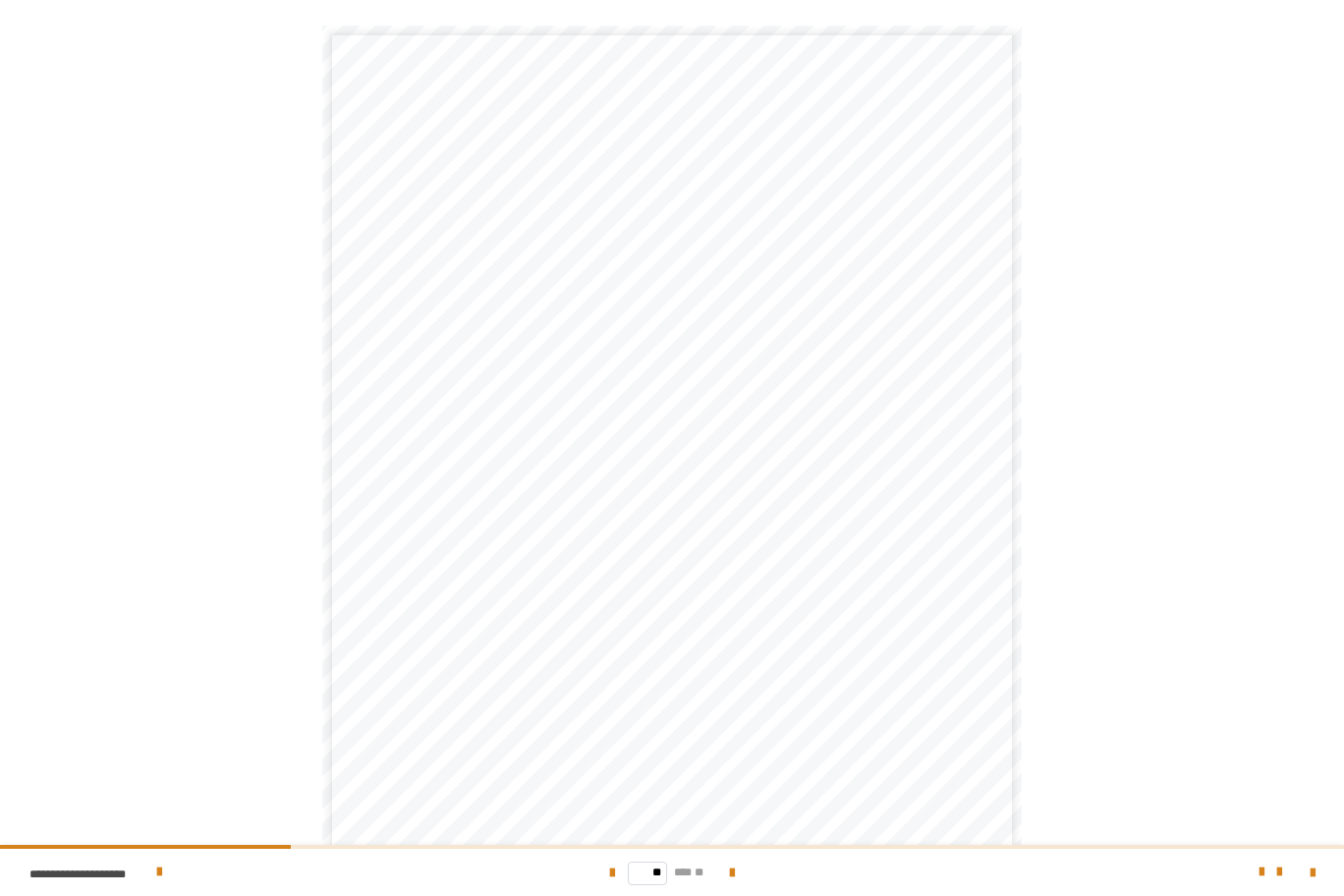 scroll, scrollTop: 120, scrollLeft: 0, axis: vertical 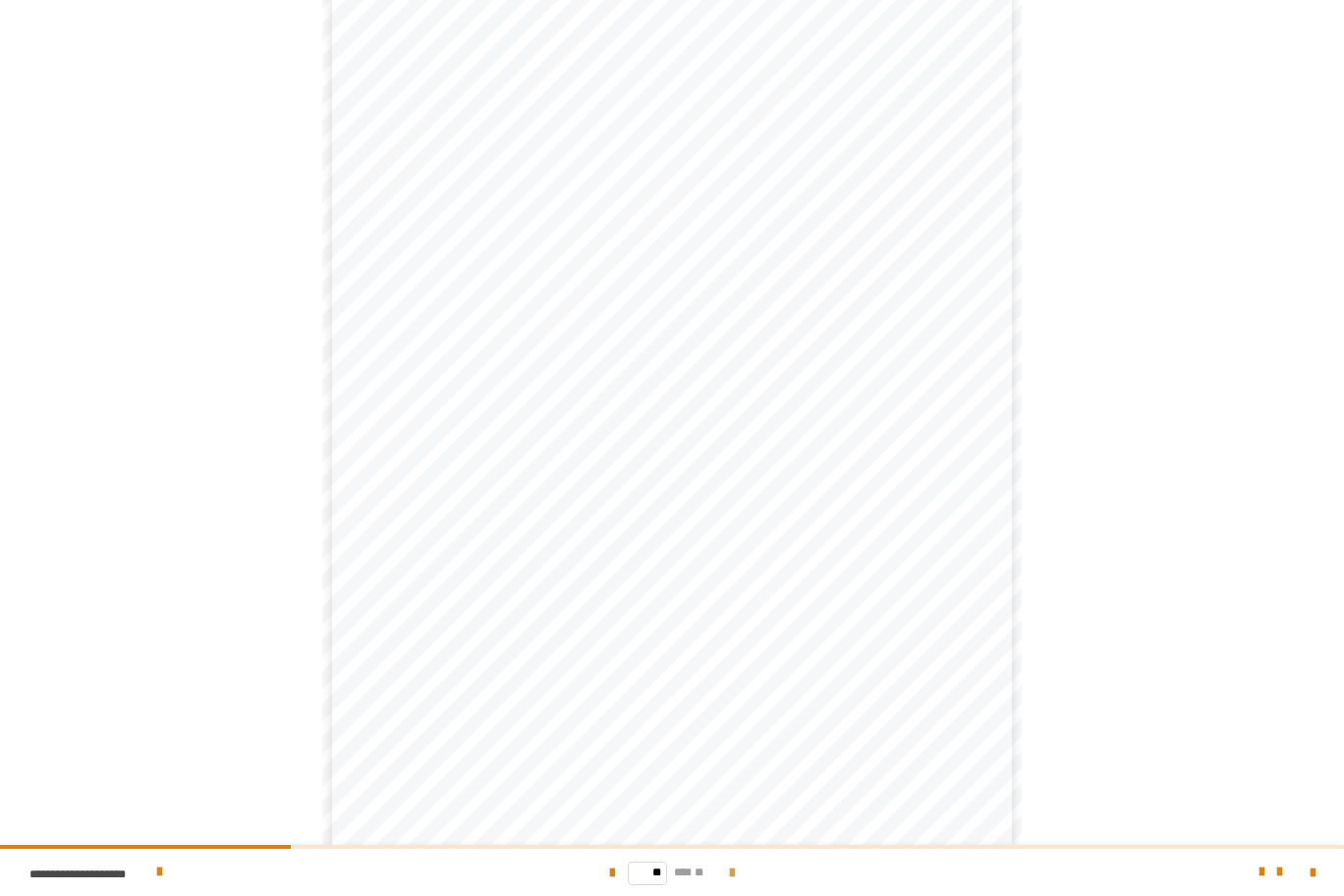 click at bounding box center (732, 873) 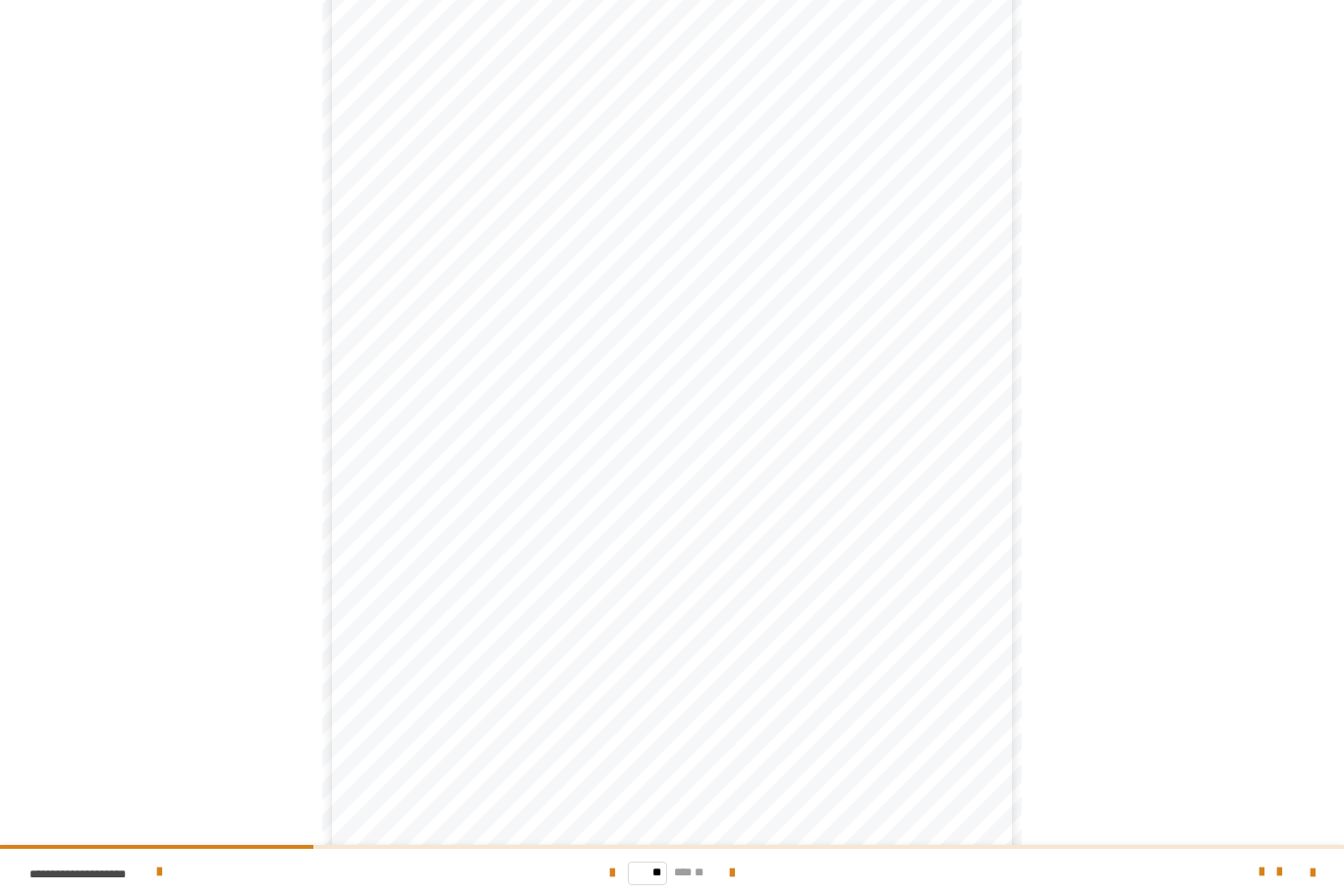 scroll, scrollTop: 120, scrollLeft: 0, axis: vertical 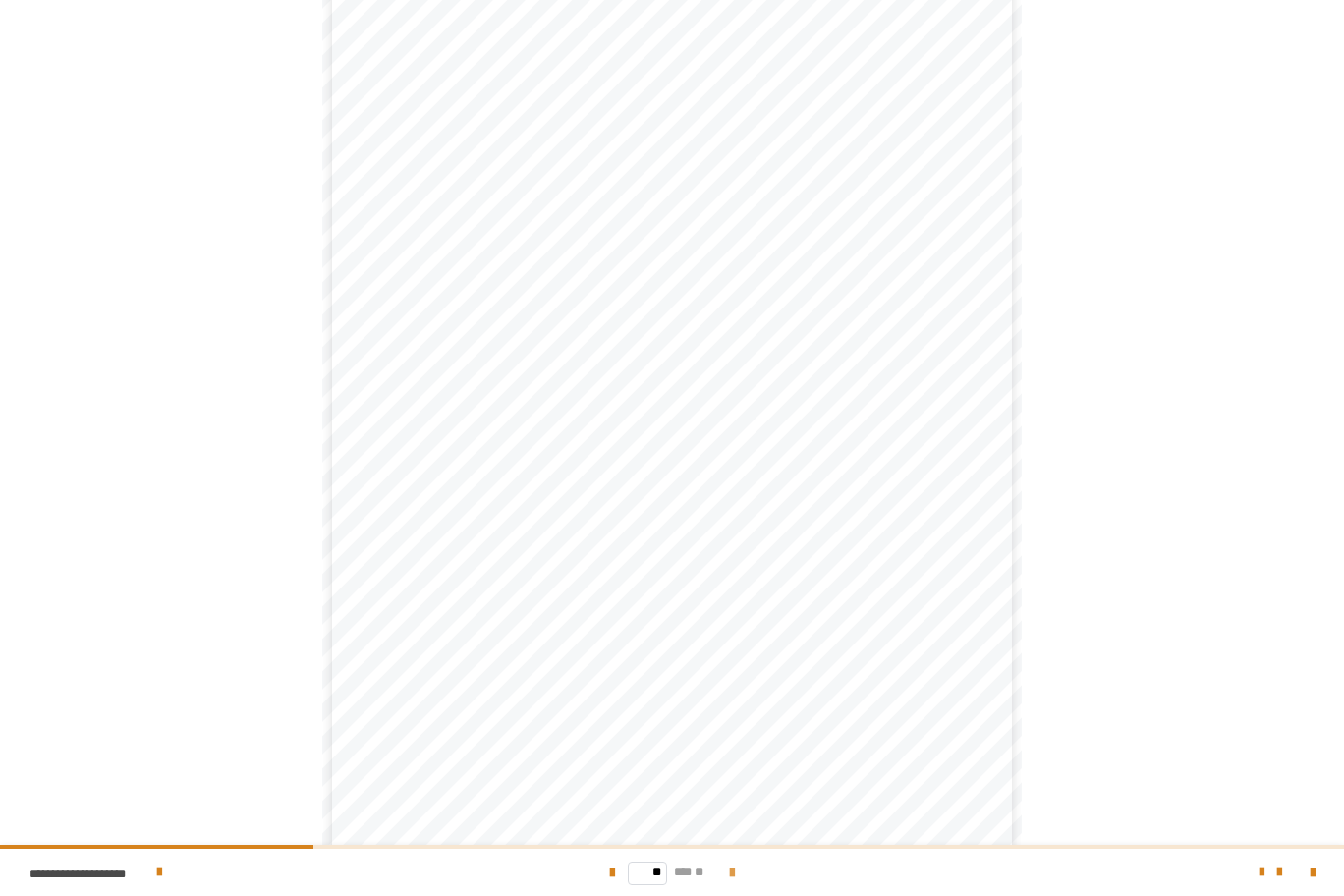 click at bounding box center (732, 873) 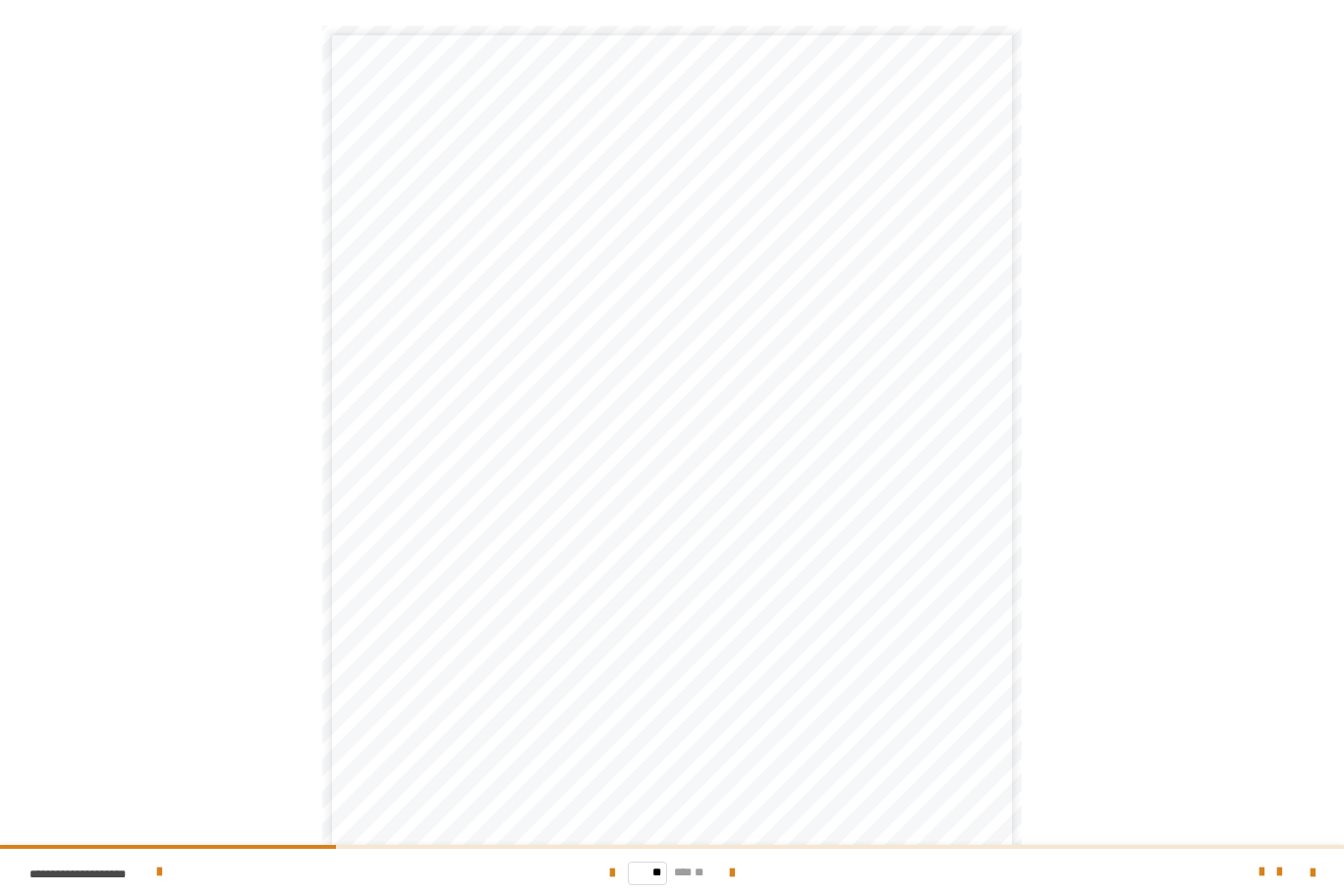 scroll, scrollTop: 120, scrollLeft: 0, axis: vertical 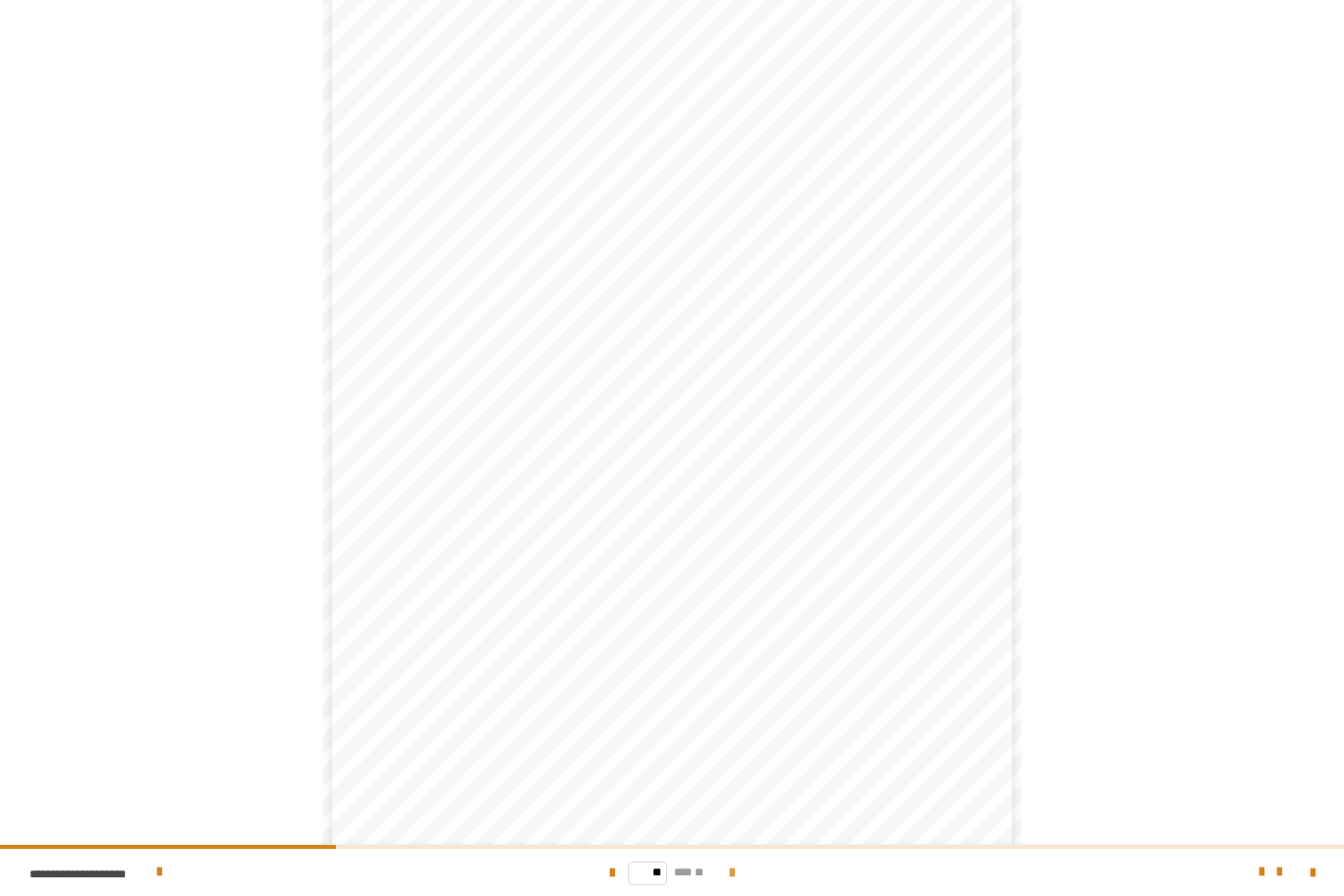 click at bounding box center (732, 873) 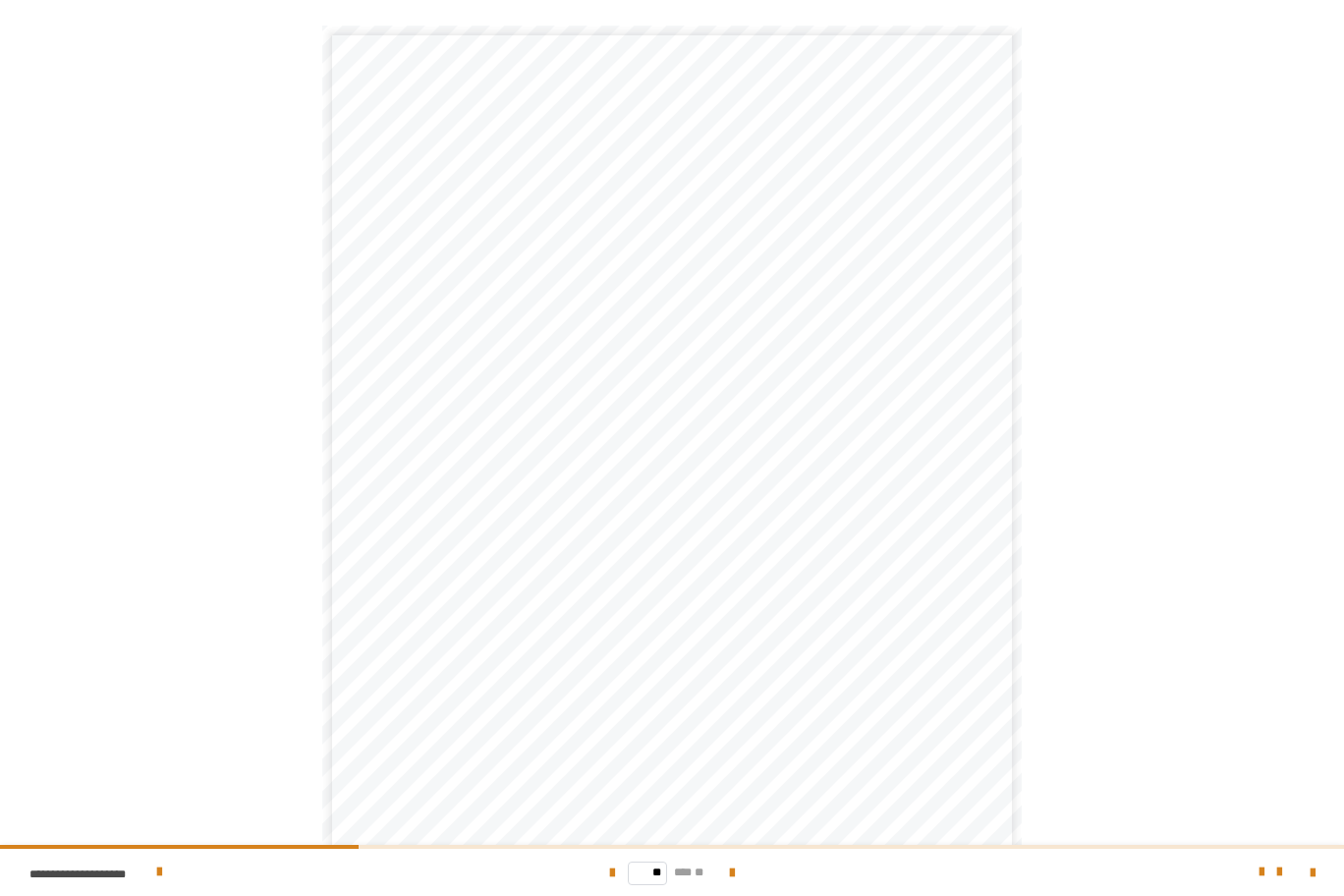 scroll, scrollTop: 120, scrollLeft: 0, axis: vertical 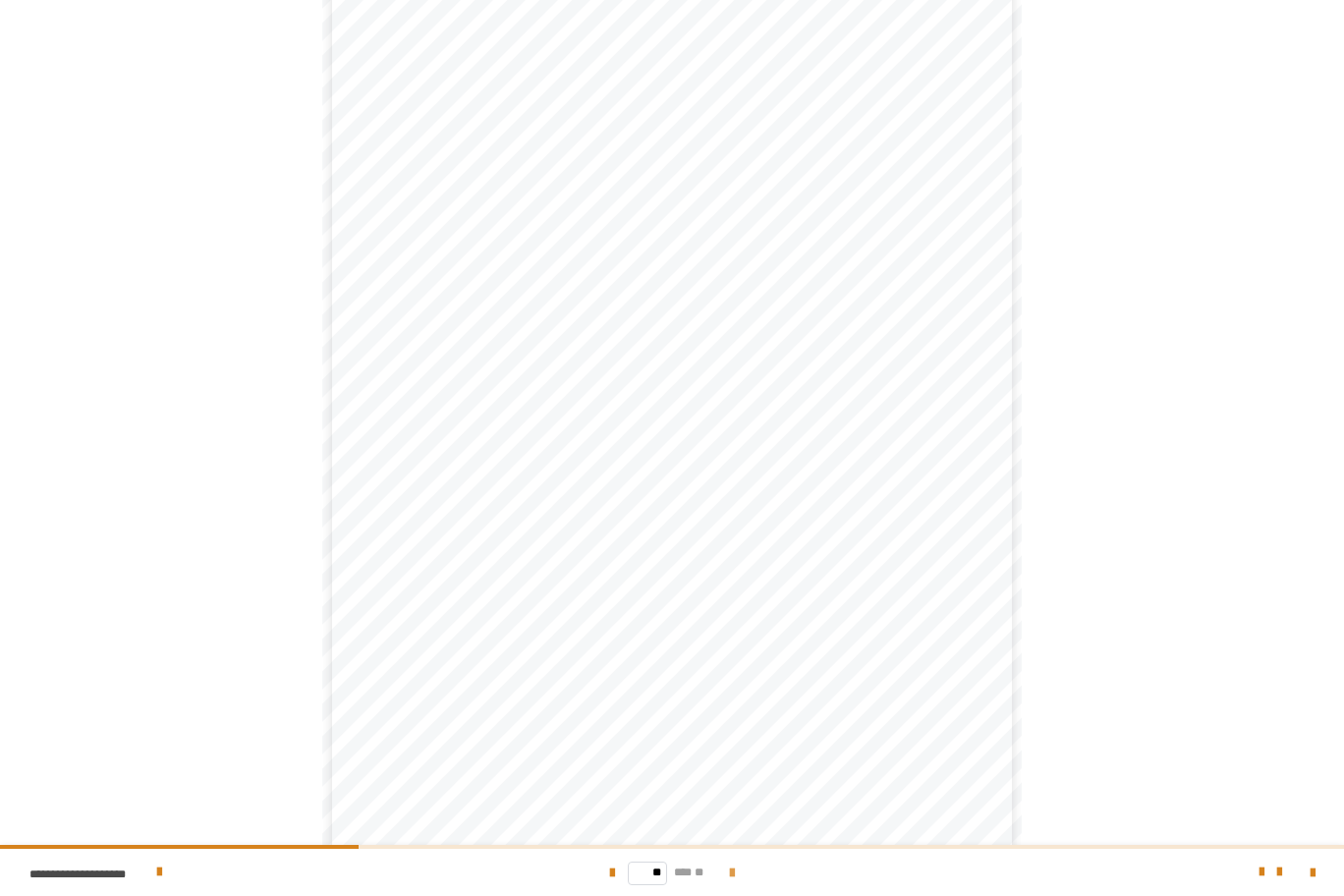 click at bounding box center [732, 873] 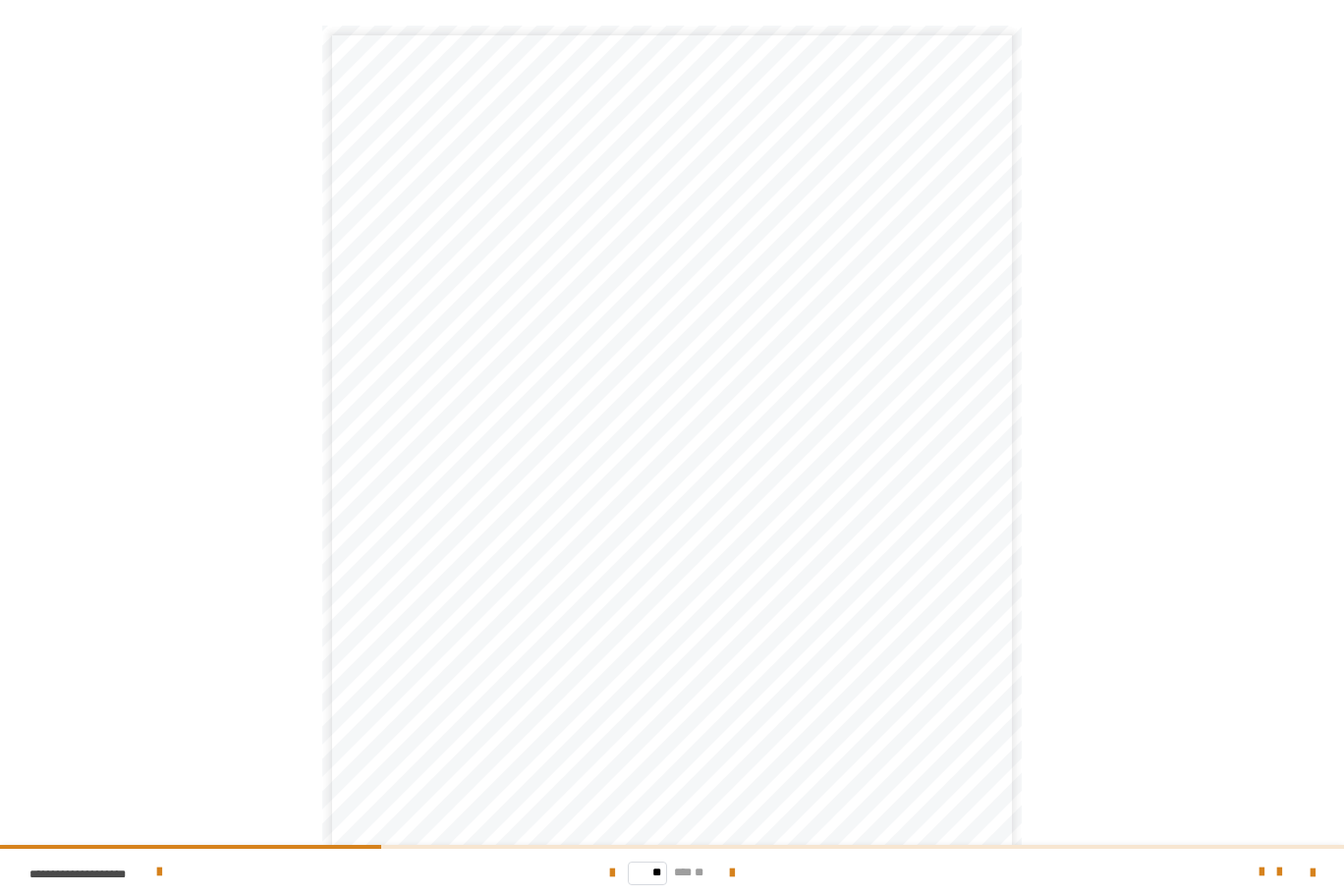 scroll, scrollTop: 120, scrollLeft: 0, axis: vertical 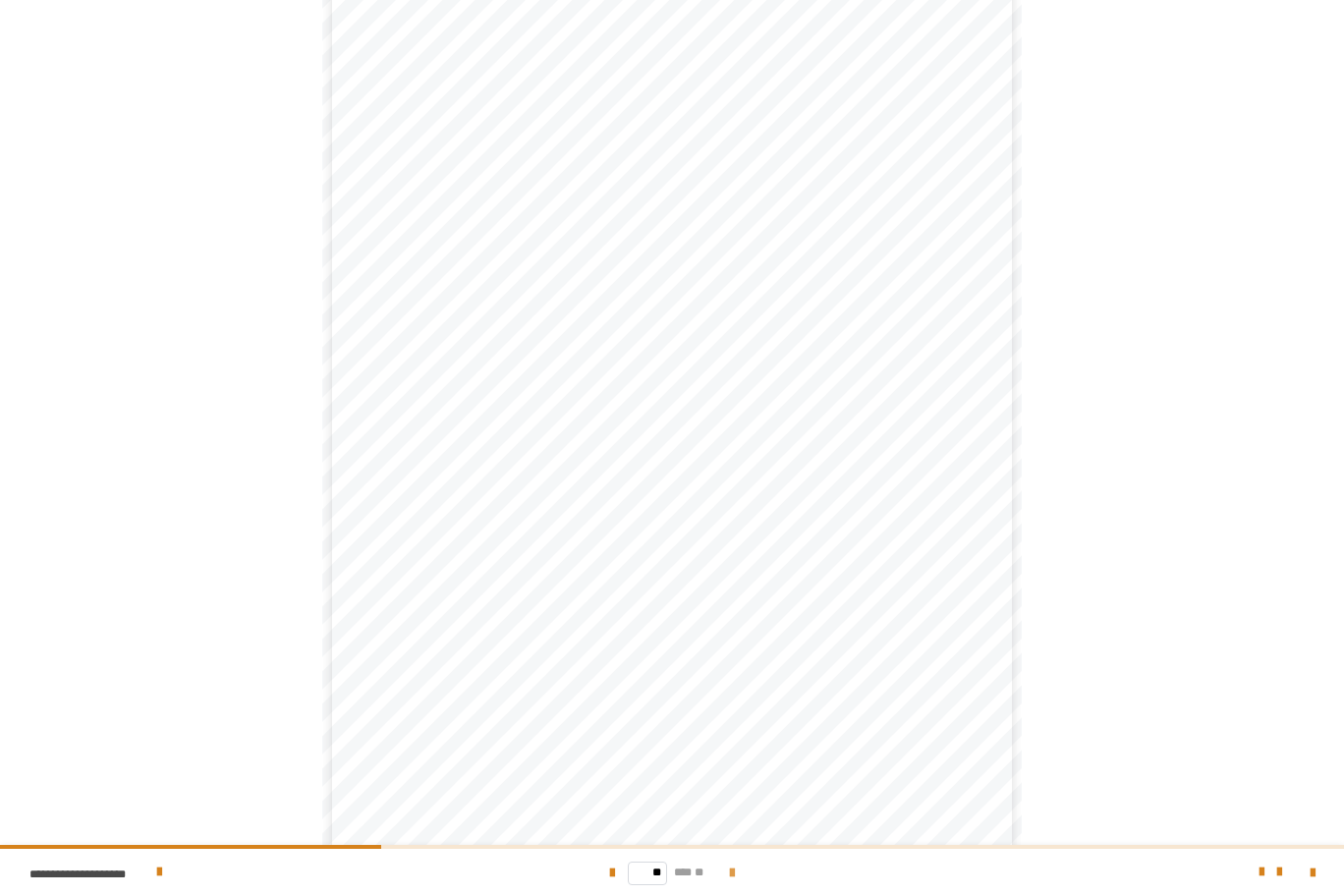 click at bounding box center [732, 873] 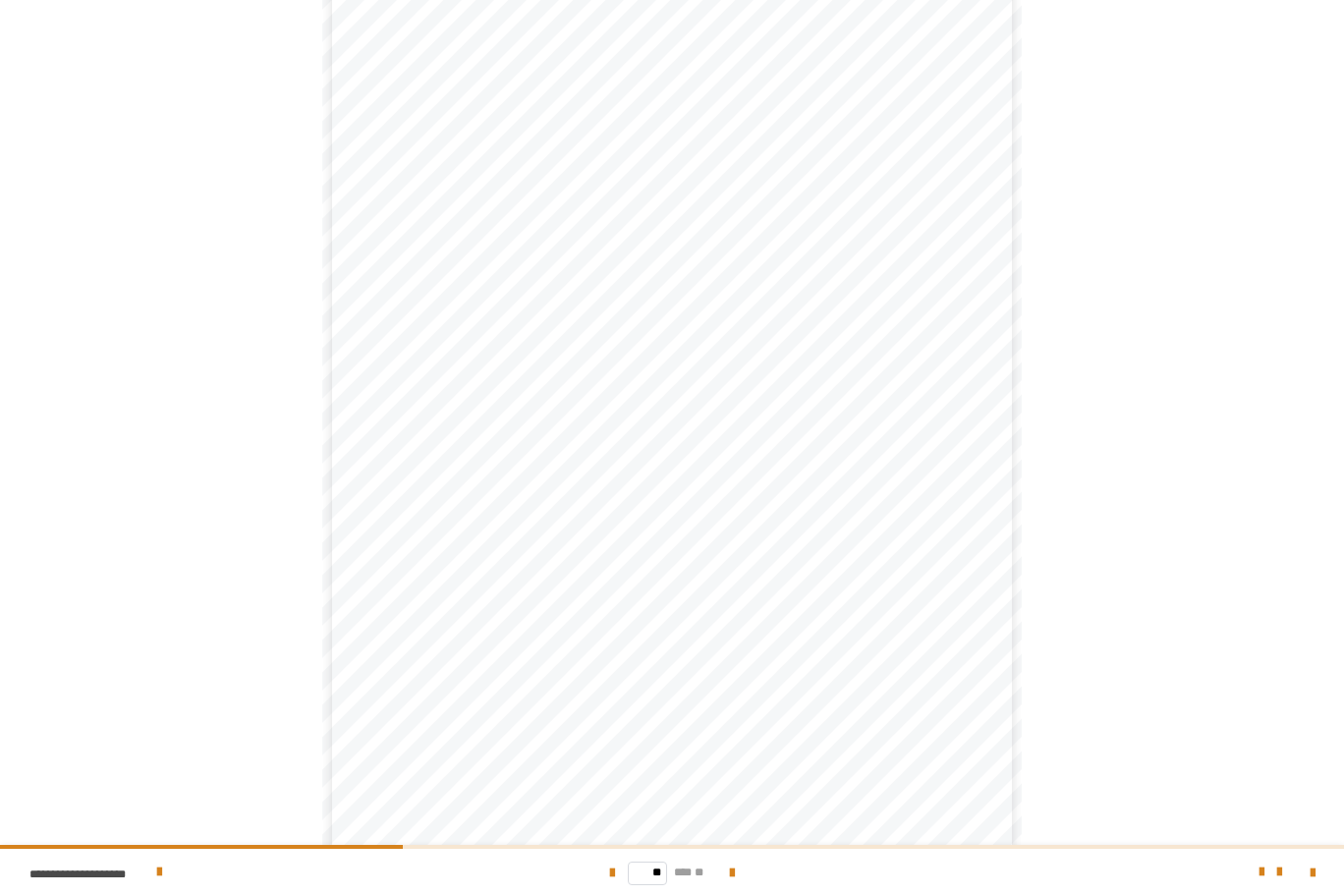 scroll, scrollTop: 120, scrollLeft: 0, axis: vertical 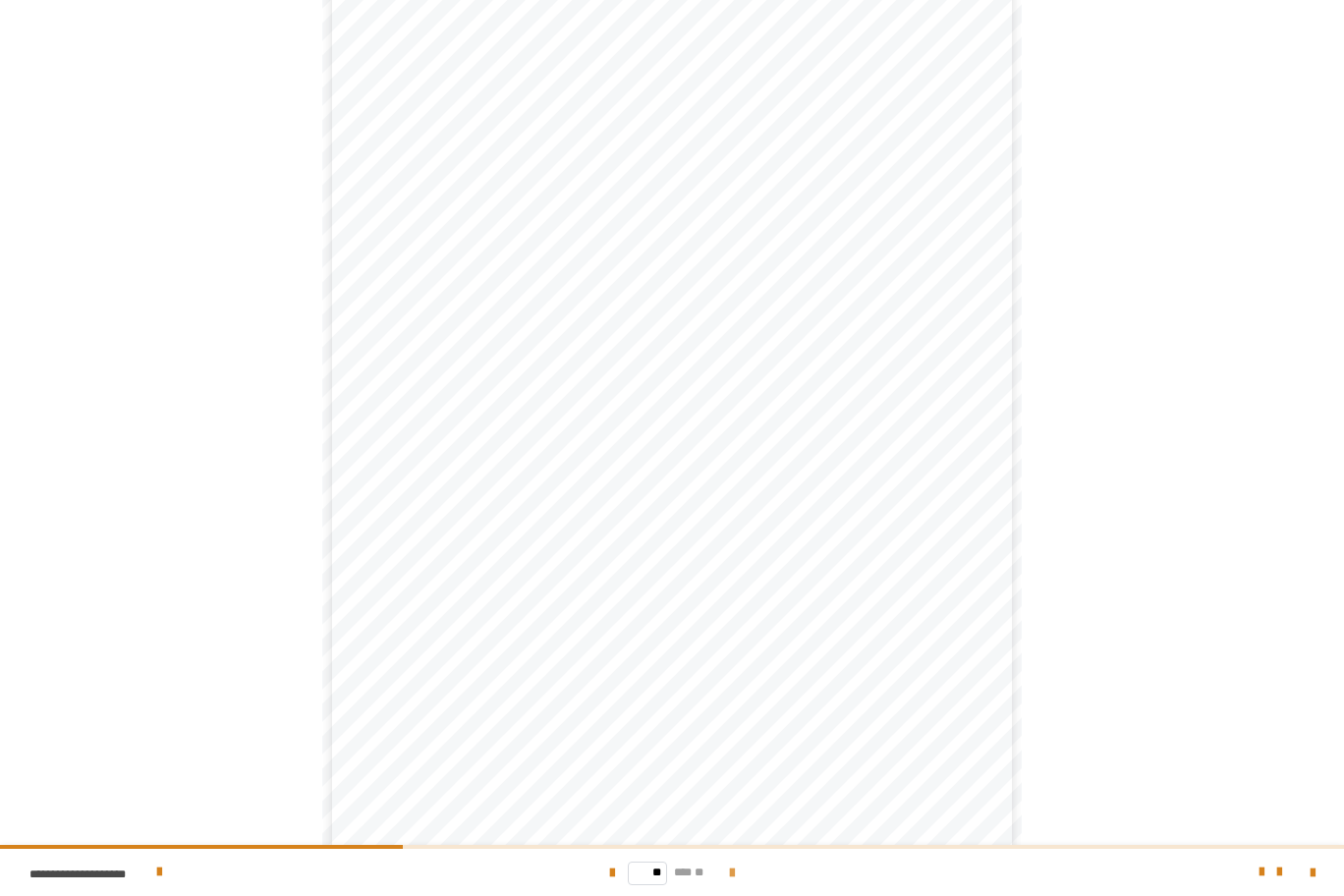 click at bounding box center (732, 873) 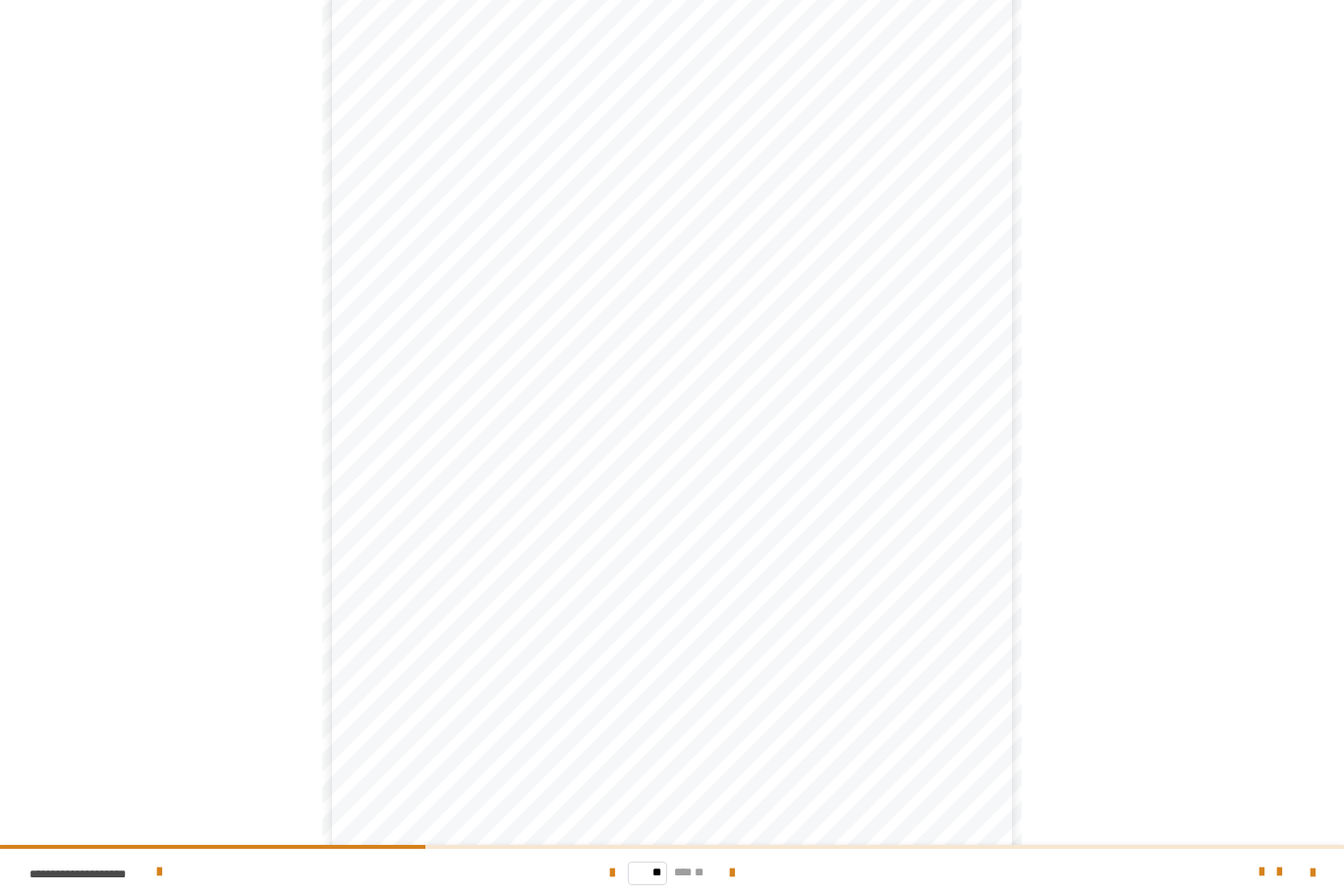 scroll, scrollTop: 120, scrollLeft: 0, axis: vertical 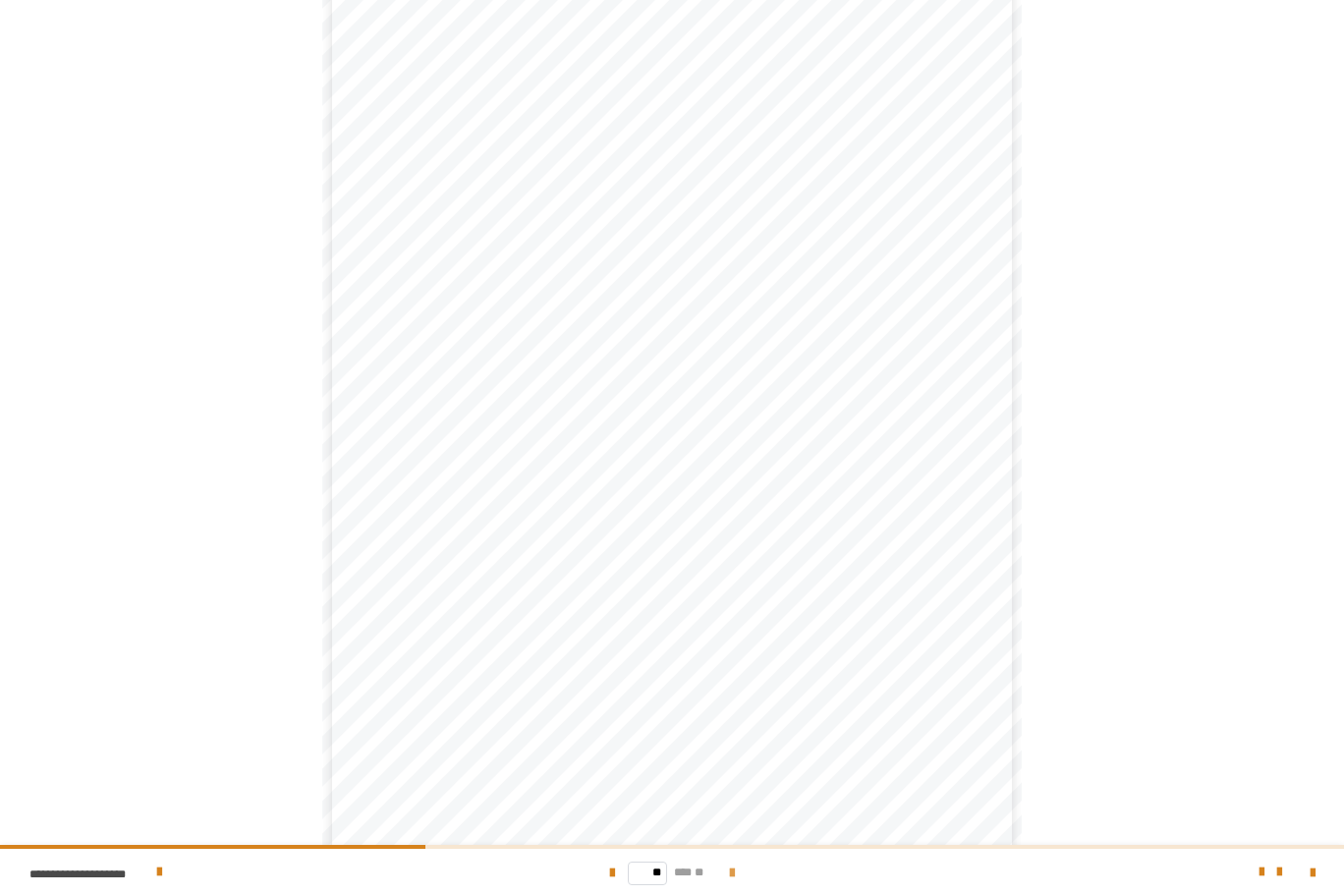 click at bounding box center (732, 873) 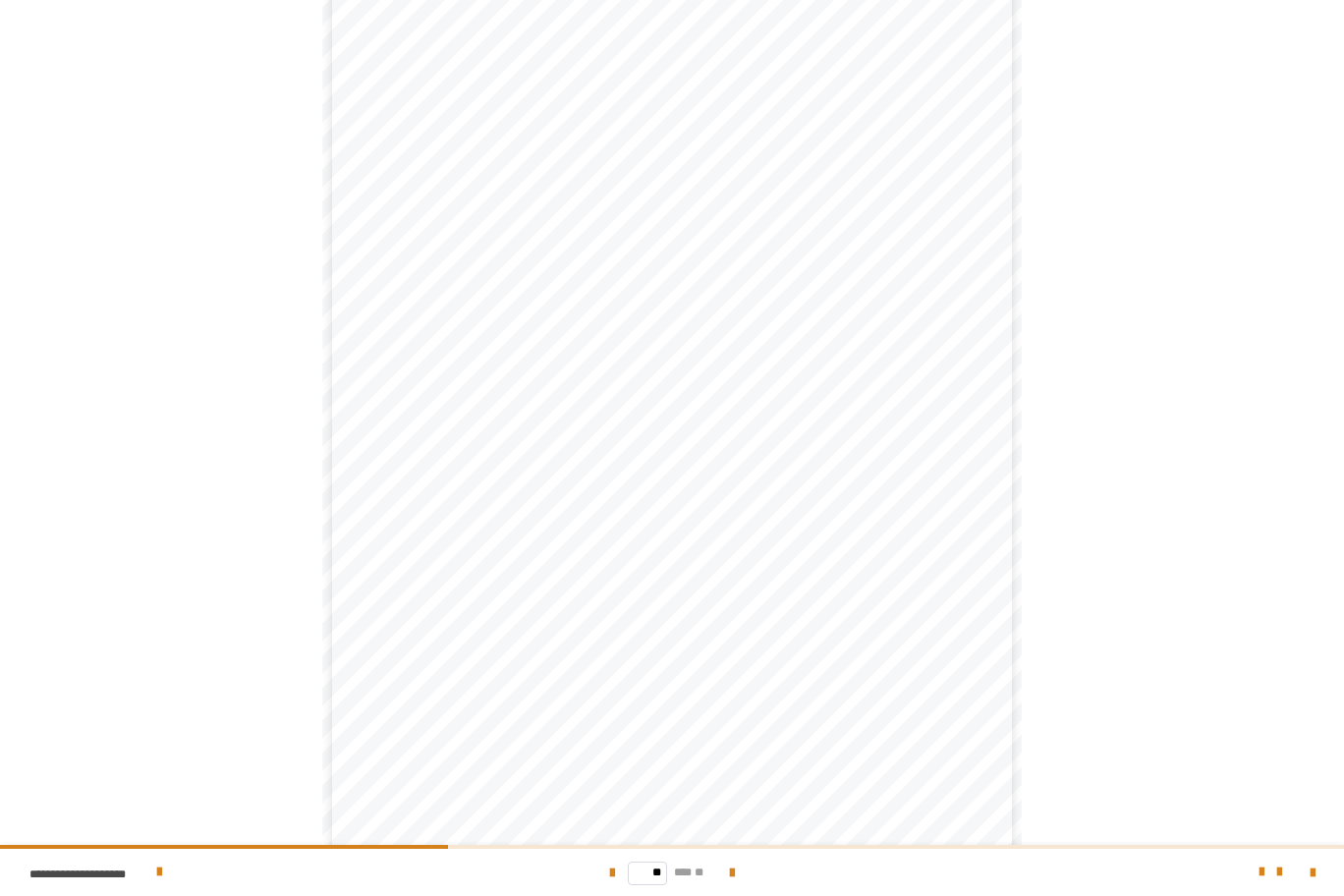 scroll, scrollTop: 120, scrollLeft: 0, axis: vertical 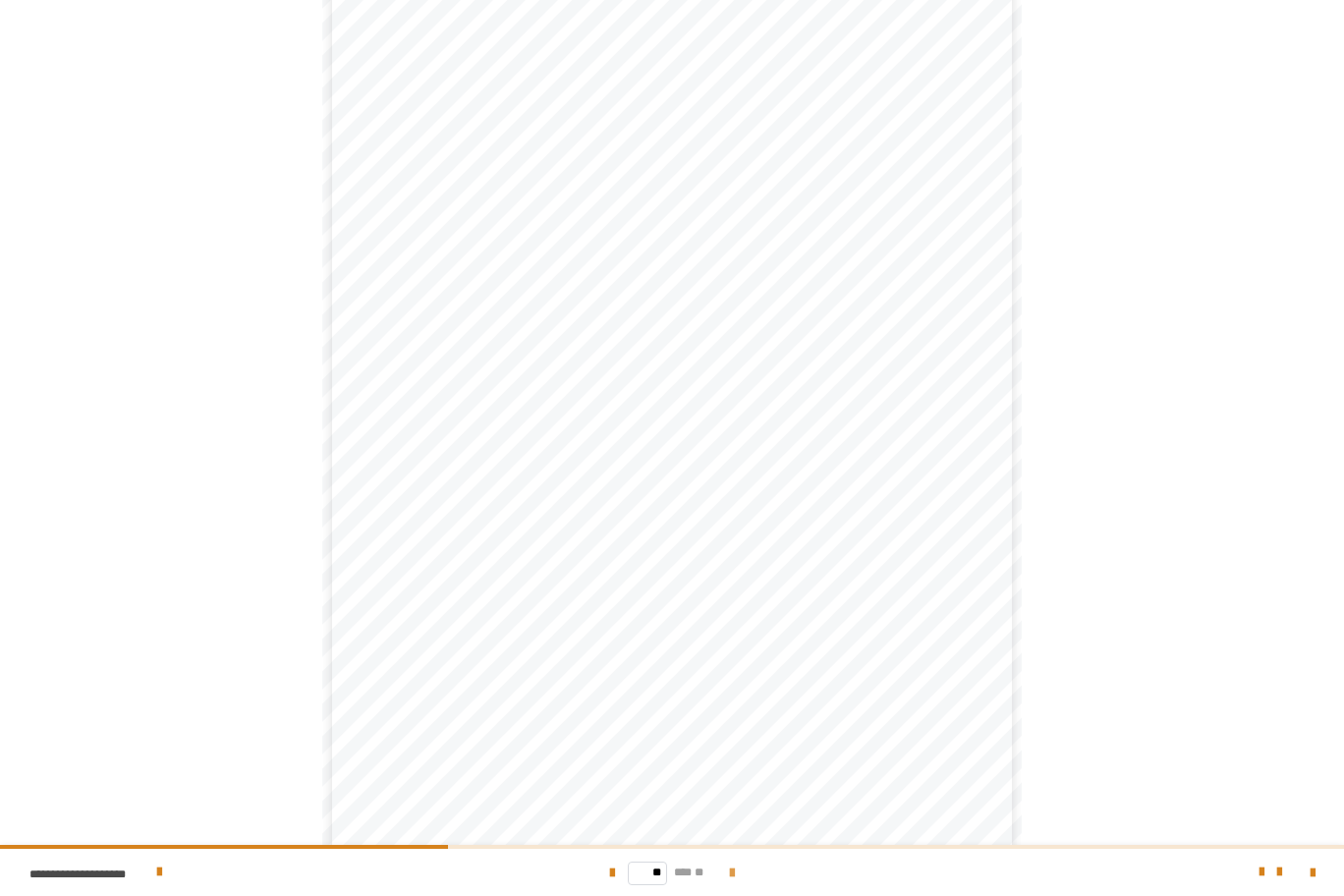 click at bounding box center [732, 873] 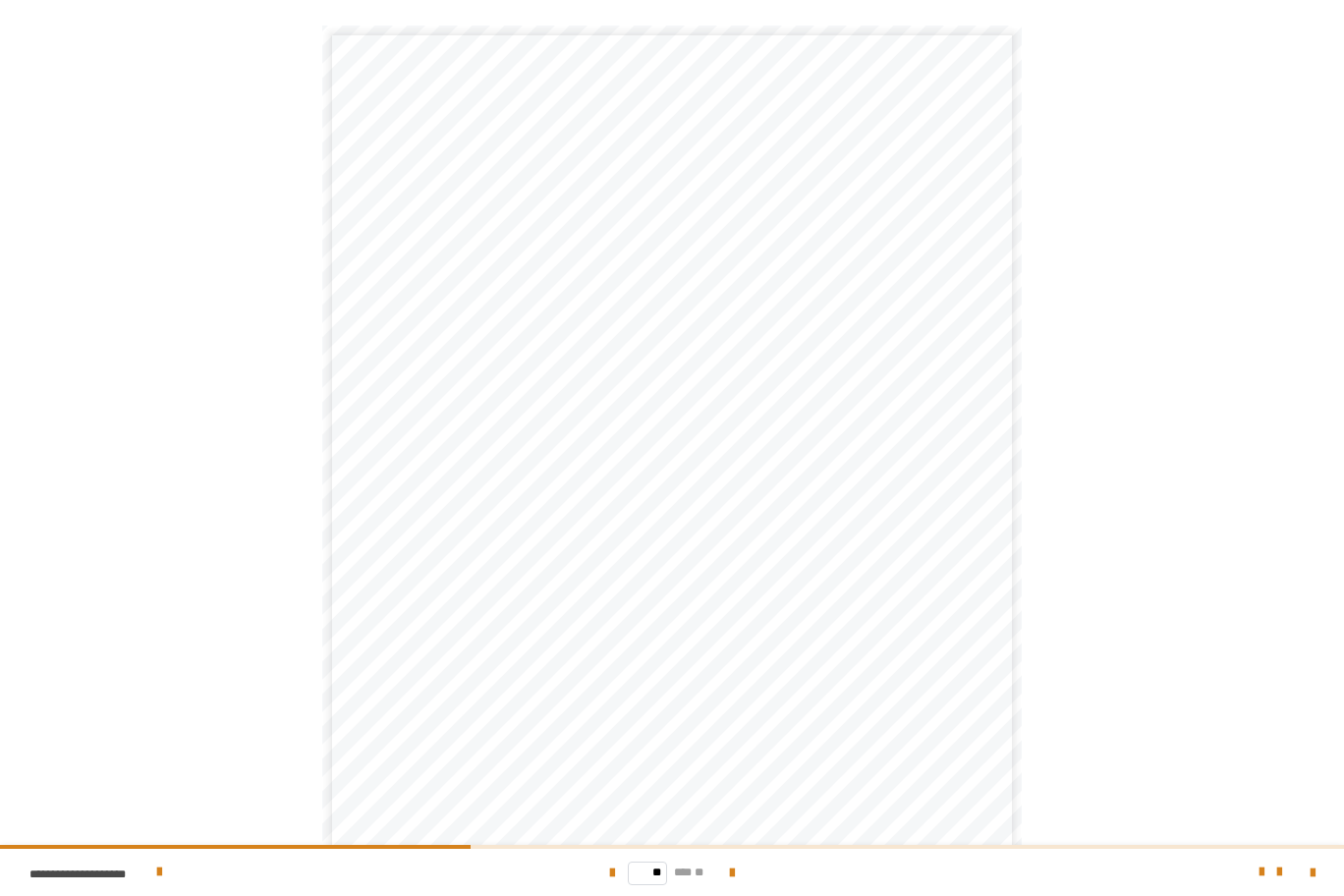scroll, scrollTop: 120, scrollLeft: 0, axis: vertical 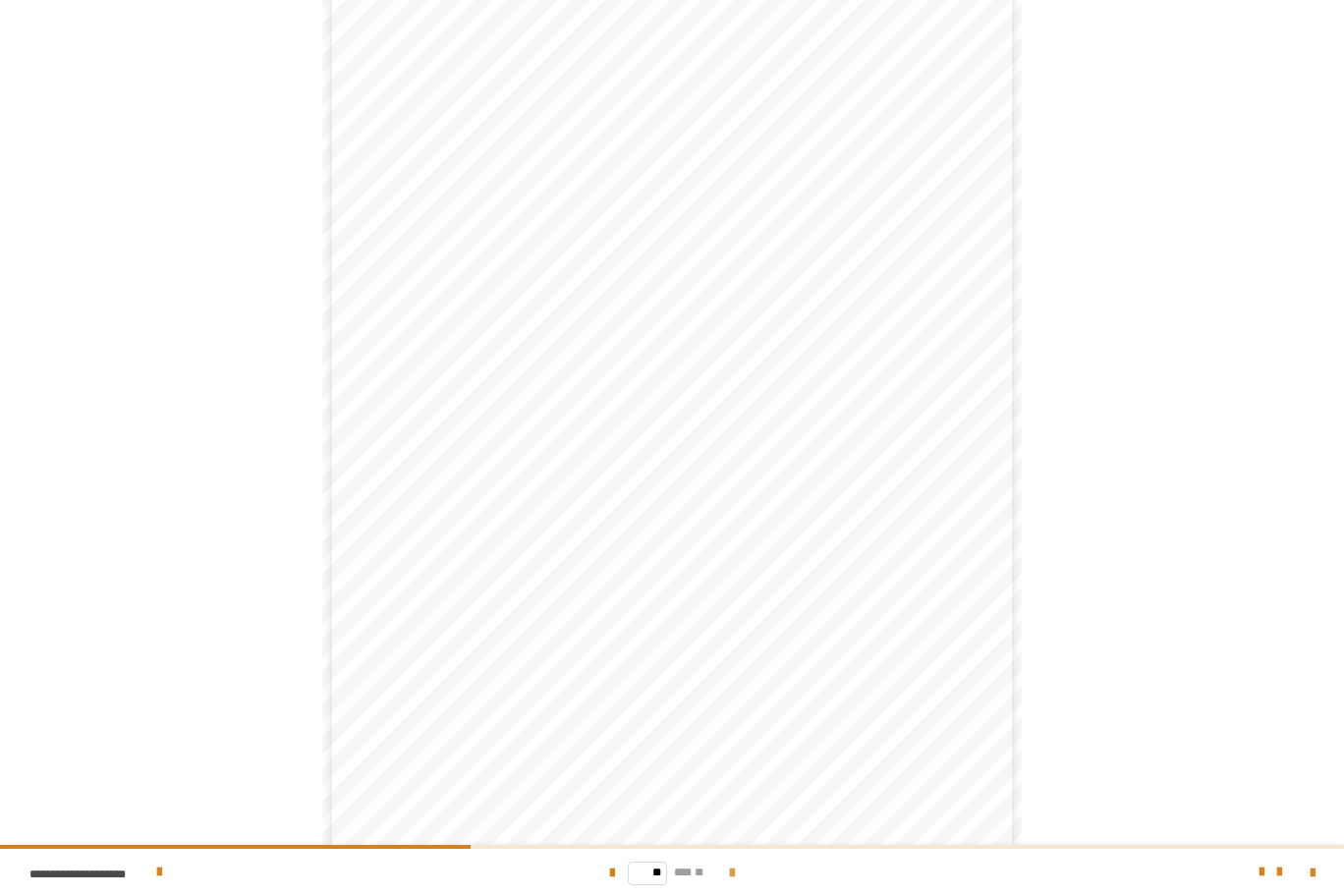 click at bounding box center (732, 873) 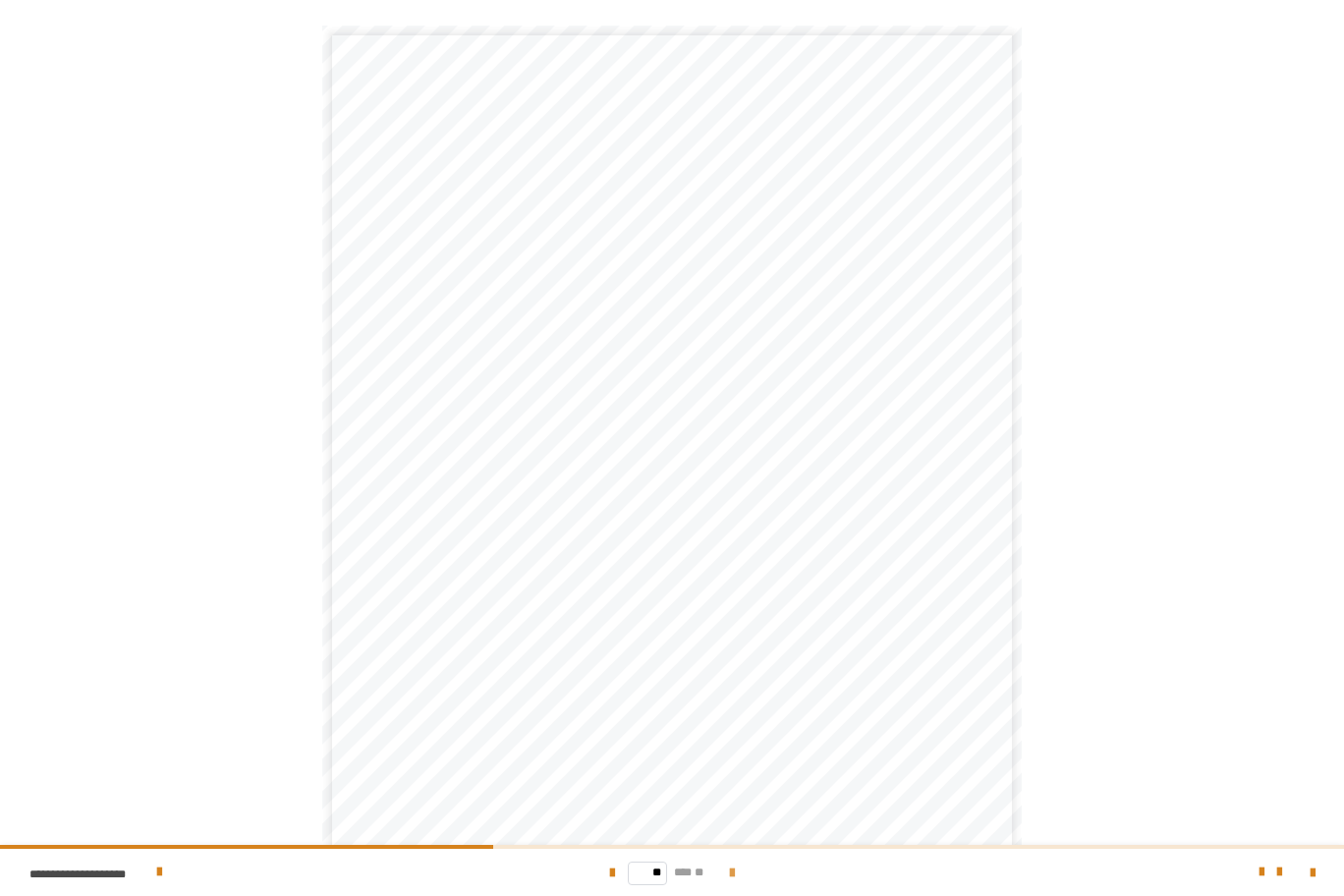 scroll, scrollTop: 120, scrollLeft: 0, axis: vertical 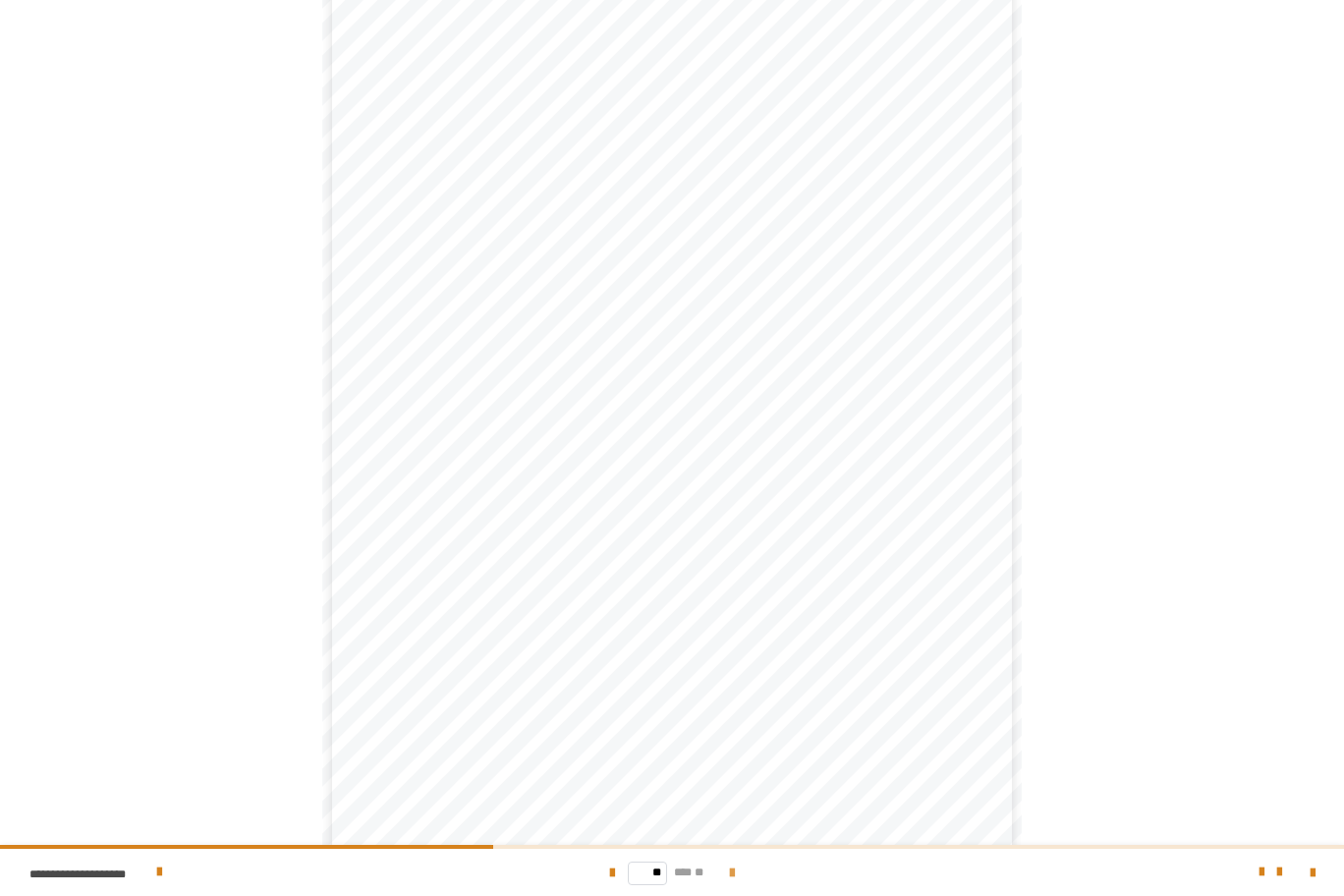 click at bounding box center [732, 873] 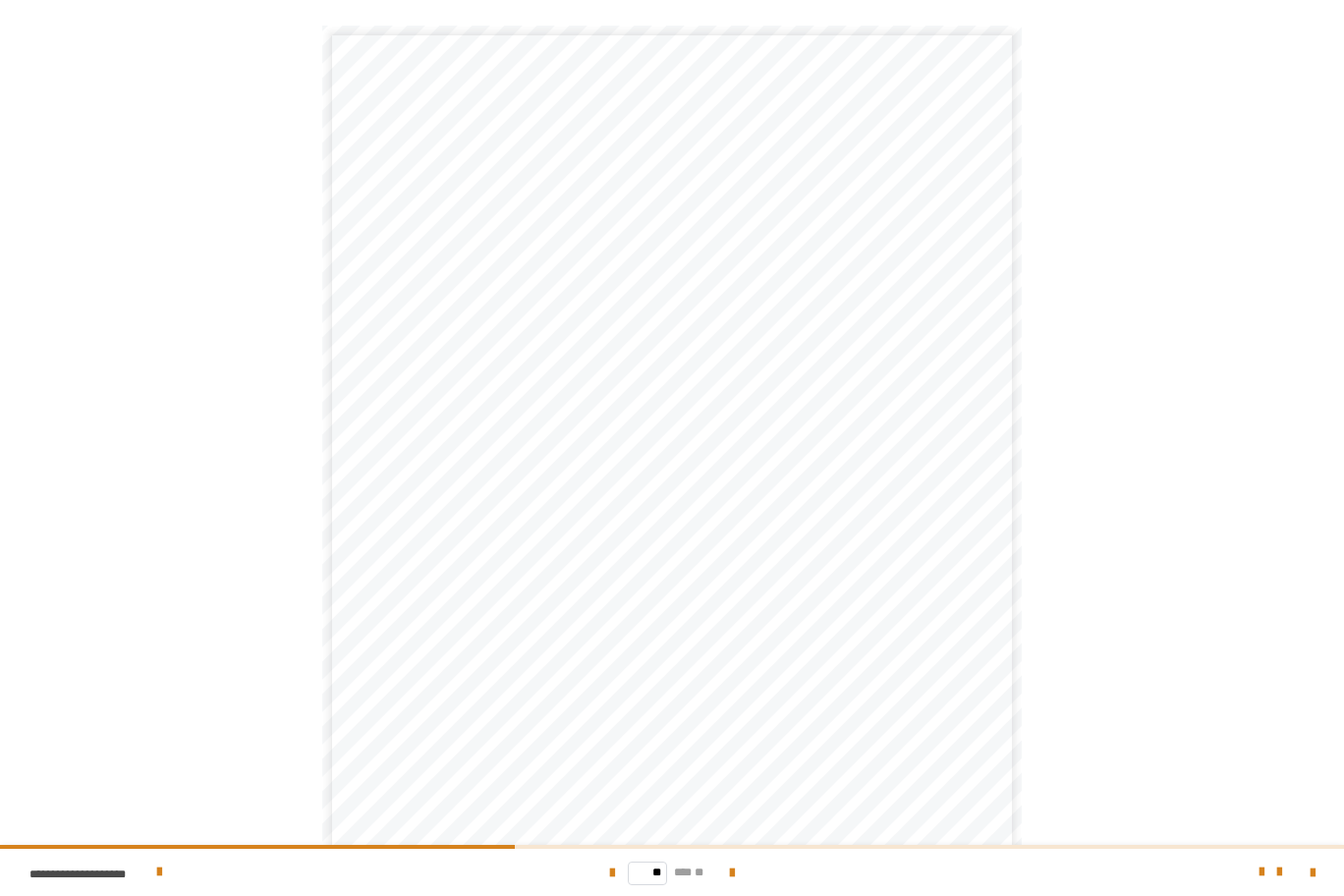 scroll, scrollTop: 120, scrollLeft: 0, axis: vertical 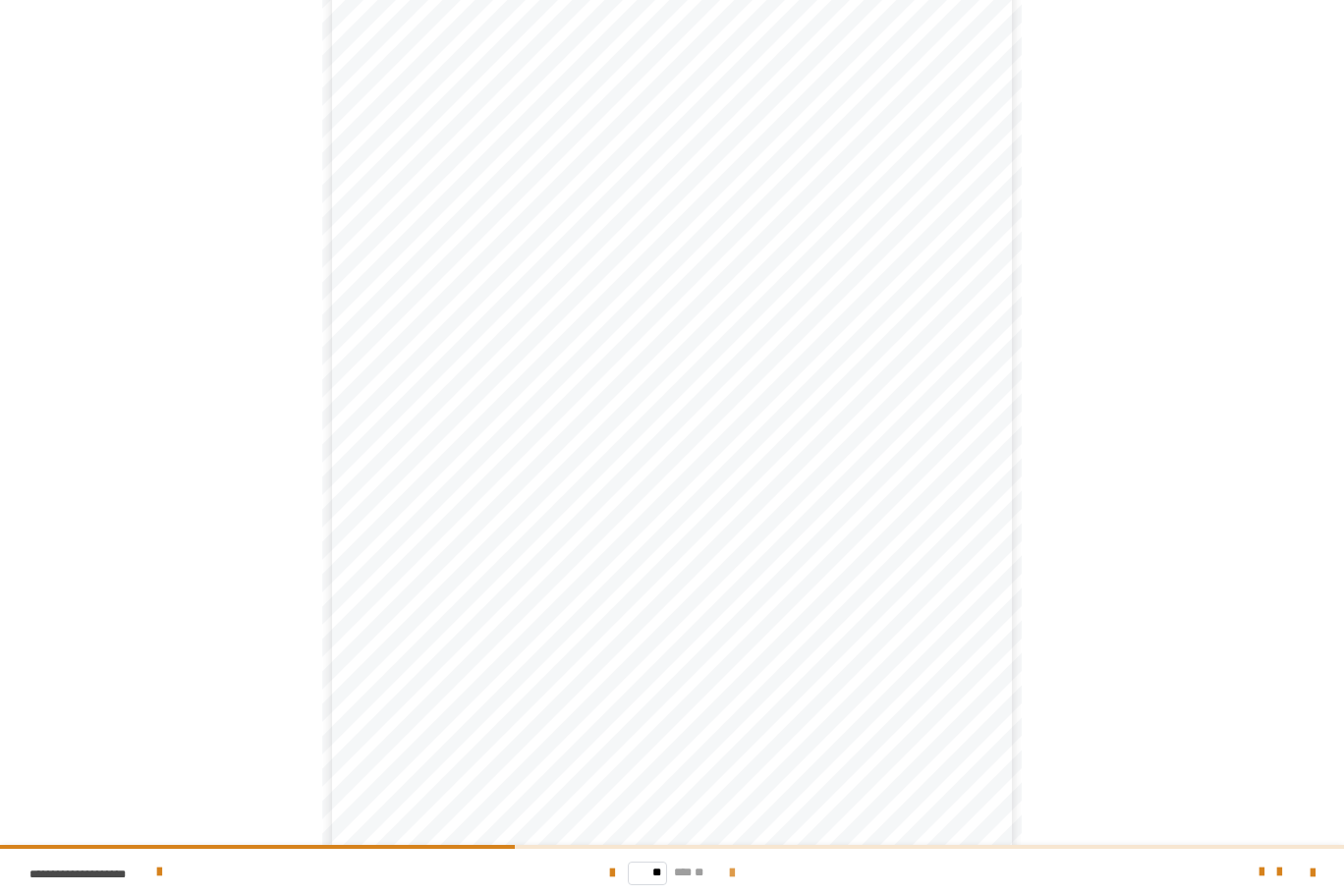 click at bounding box center [732, 873] 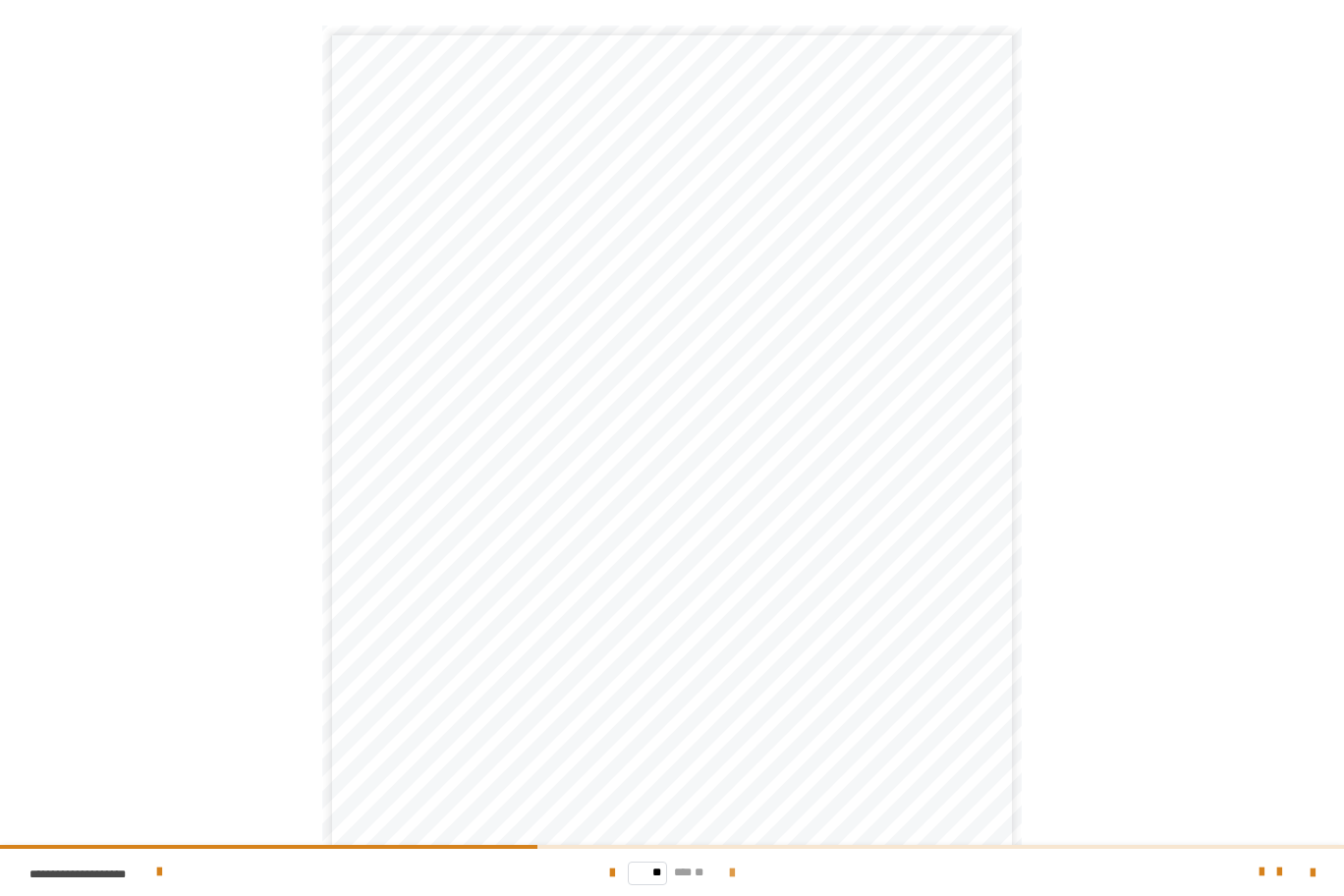 scroll, scrollTop: 120, scrollLeft: 0, axis: vertical 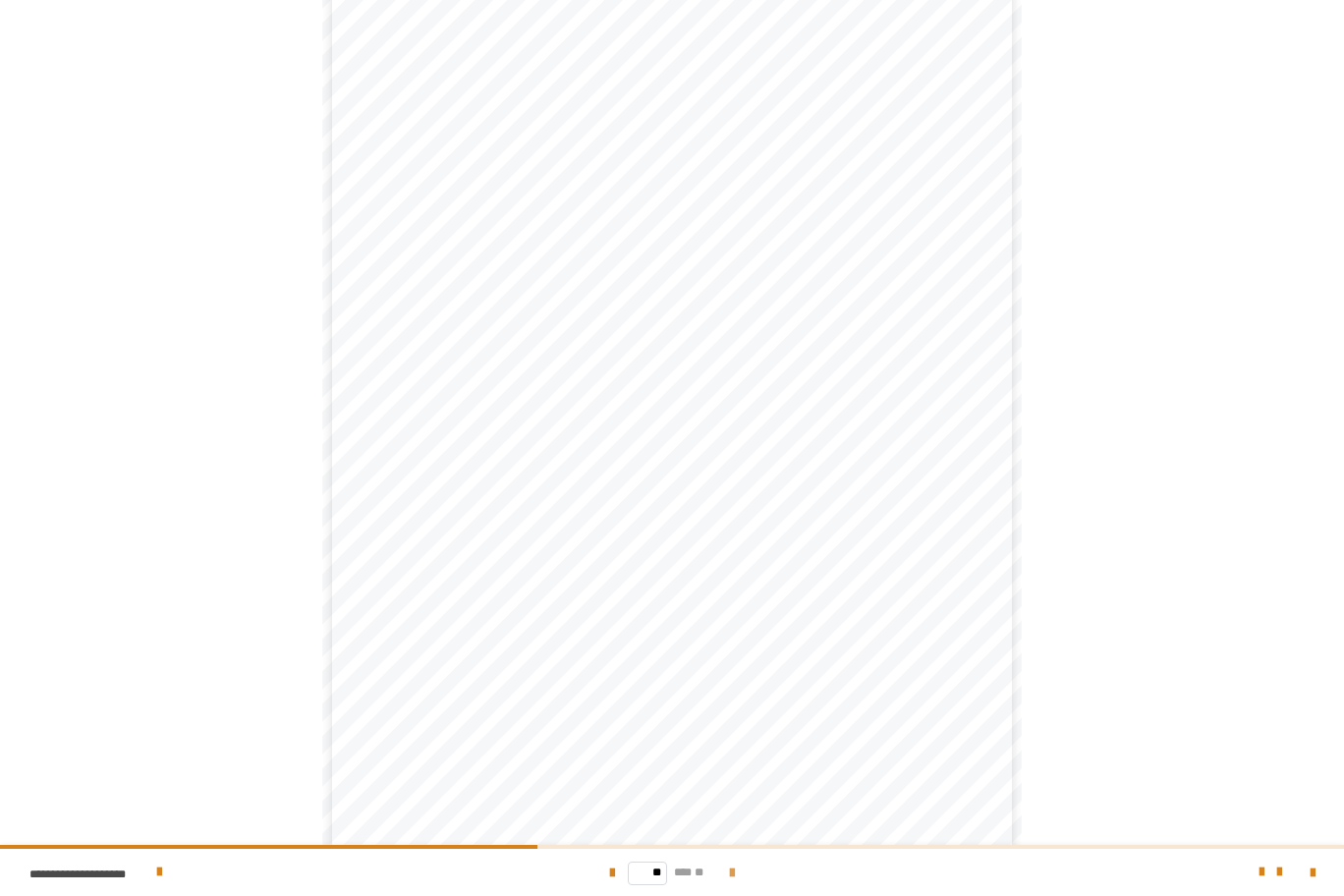 click at bounding box center [732, 873] 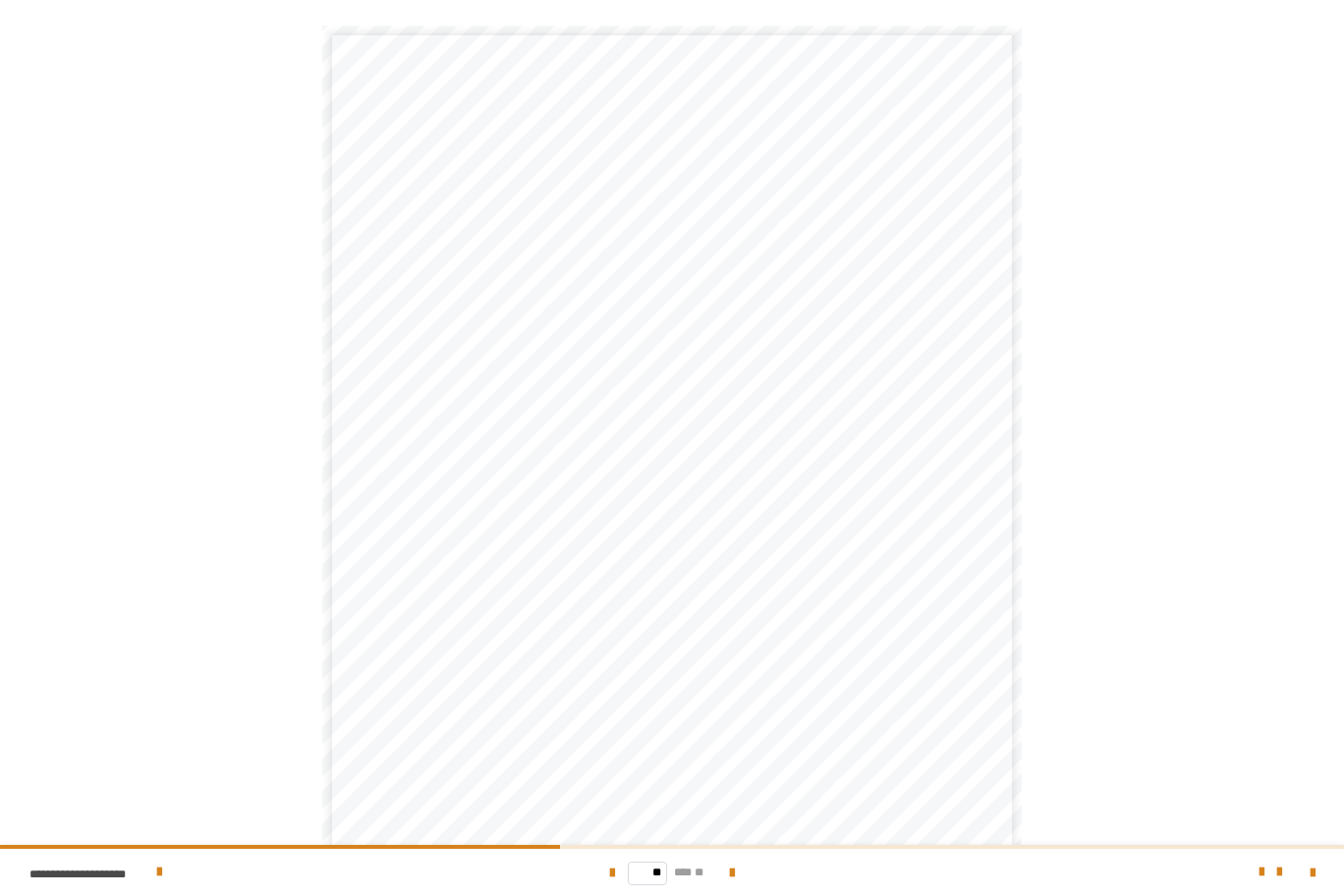 scroll, scrollTop: 120, scrollLeft: 0, axis: vertical 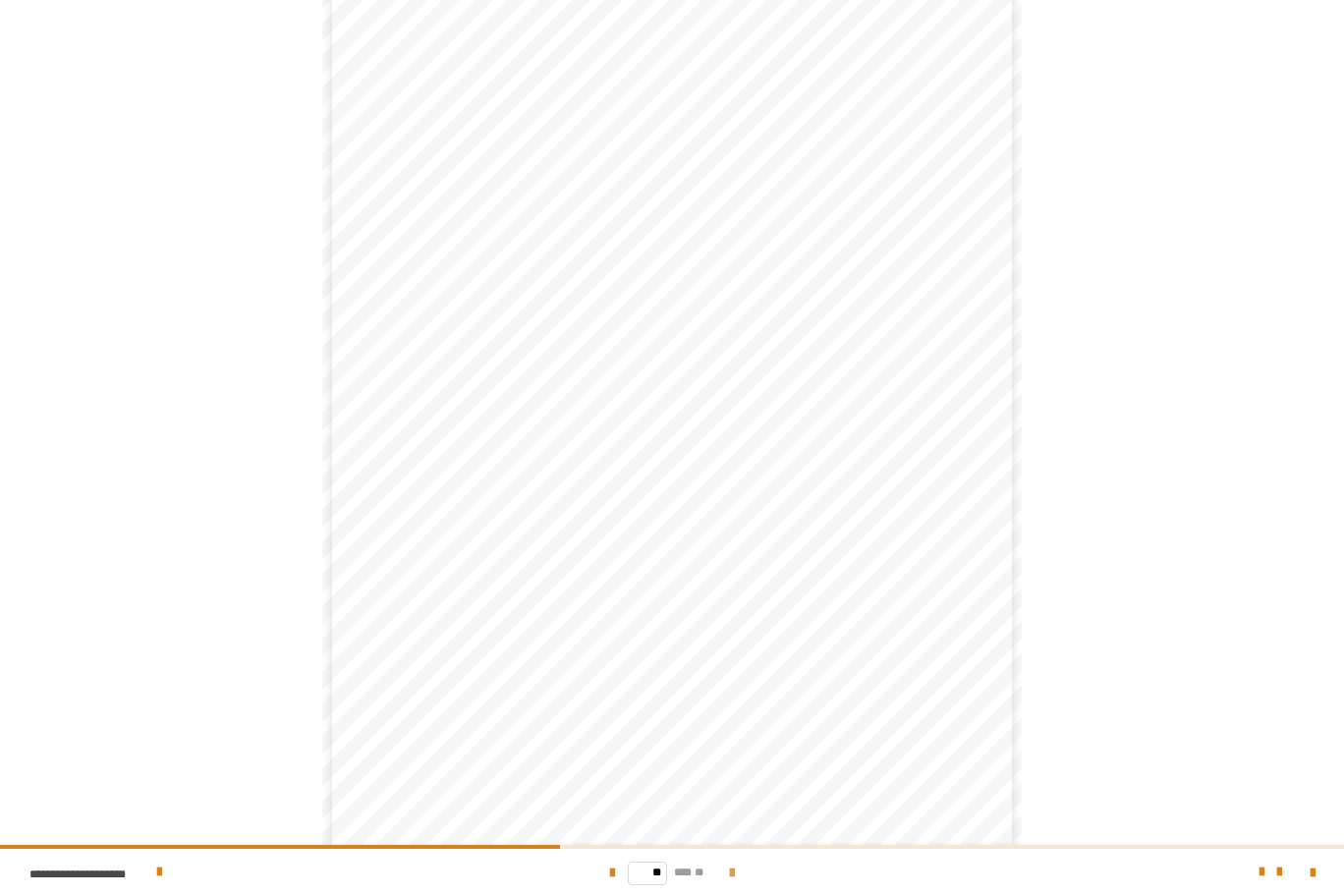 click at bounding box center (732, 873) 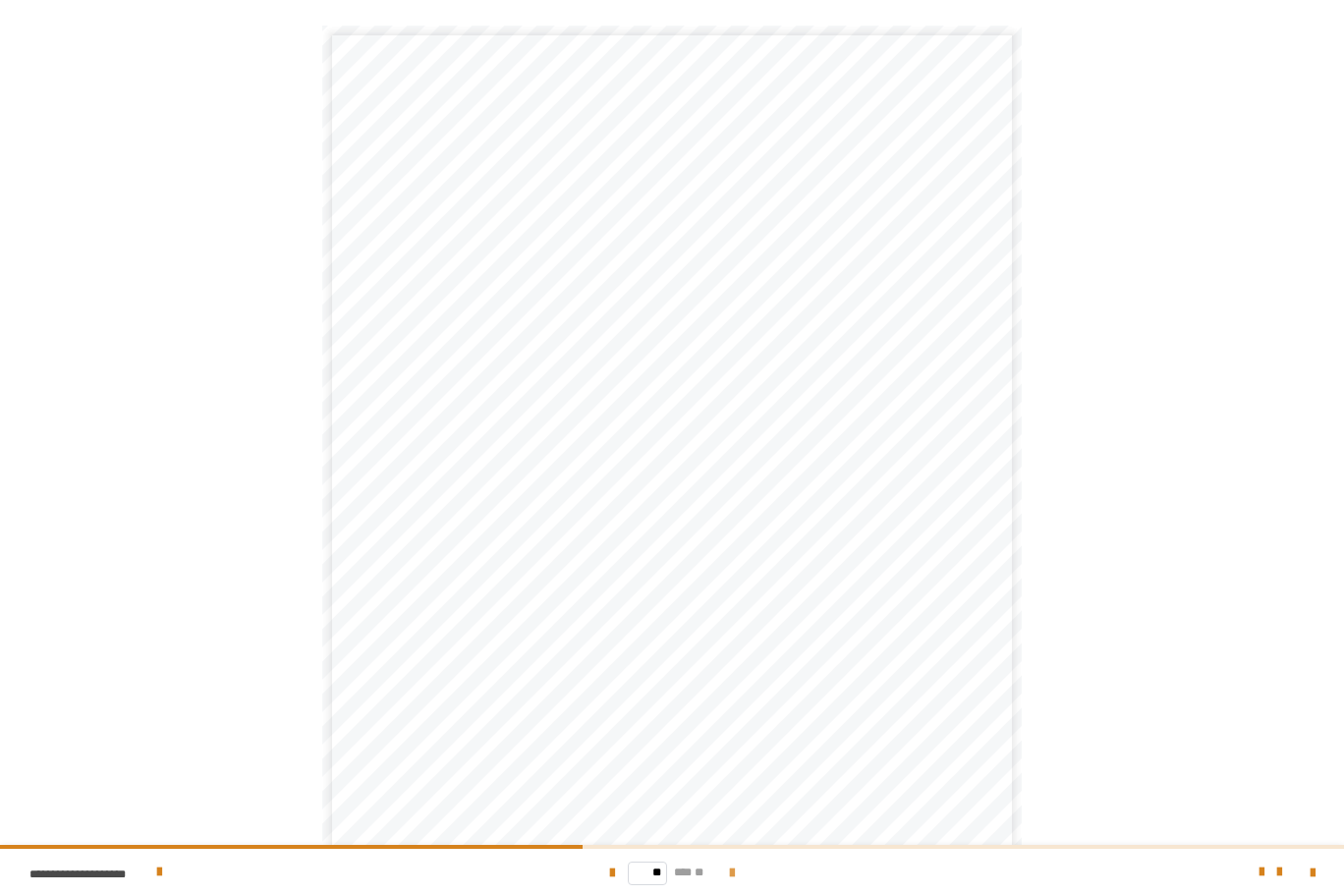 scroll, scrollTop: 120, scrollLeft: 0, axis: vertical 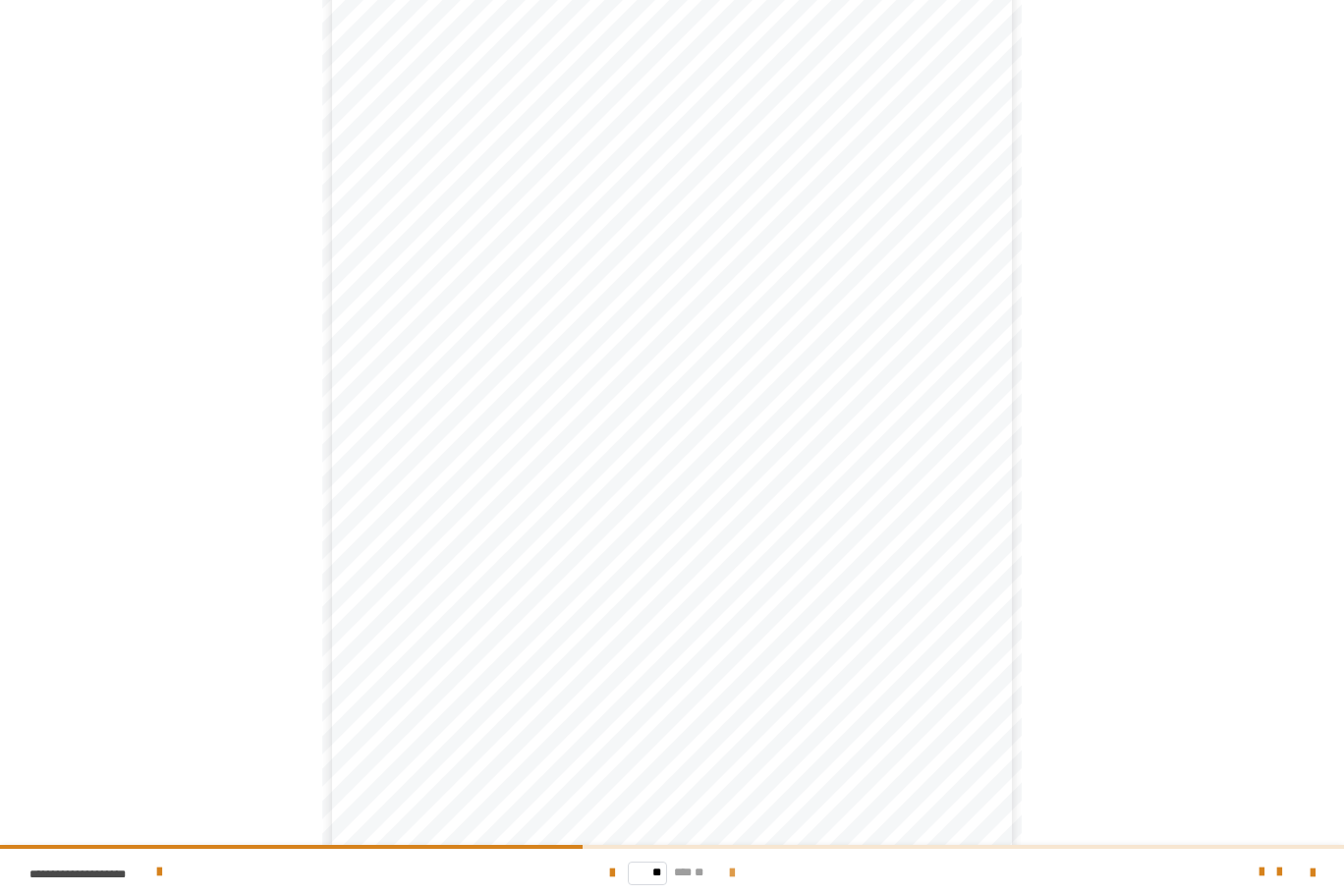 click at bounding box center [732, 873] 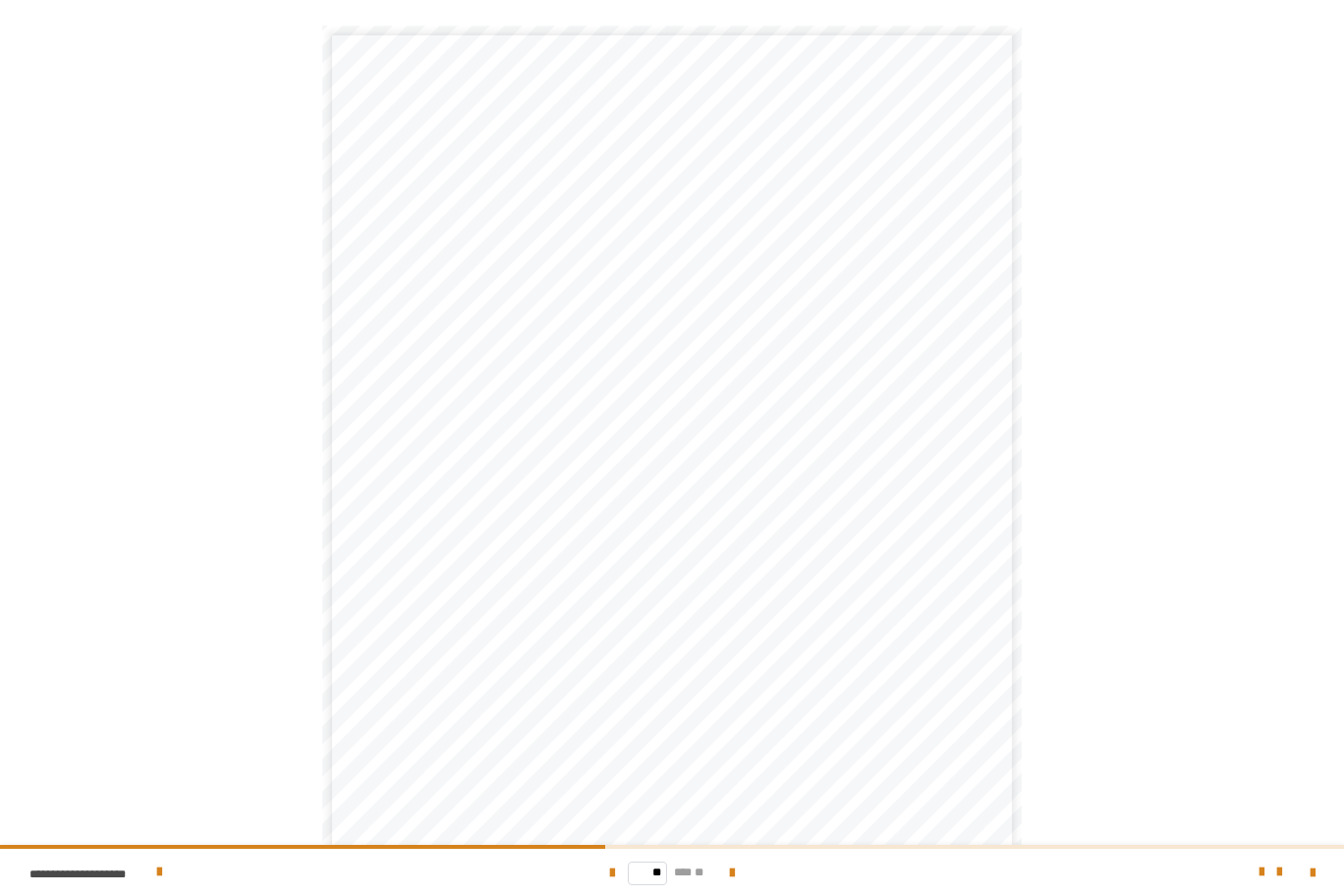 scroll, scrollTop: 120, scrollLeft: 0, axis: vertical 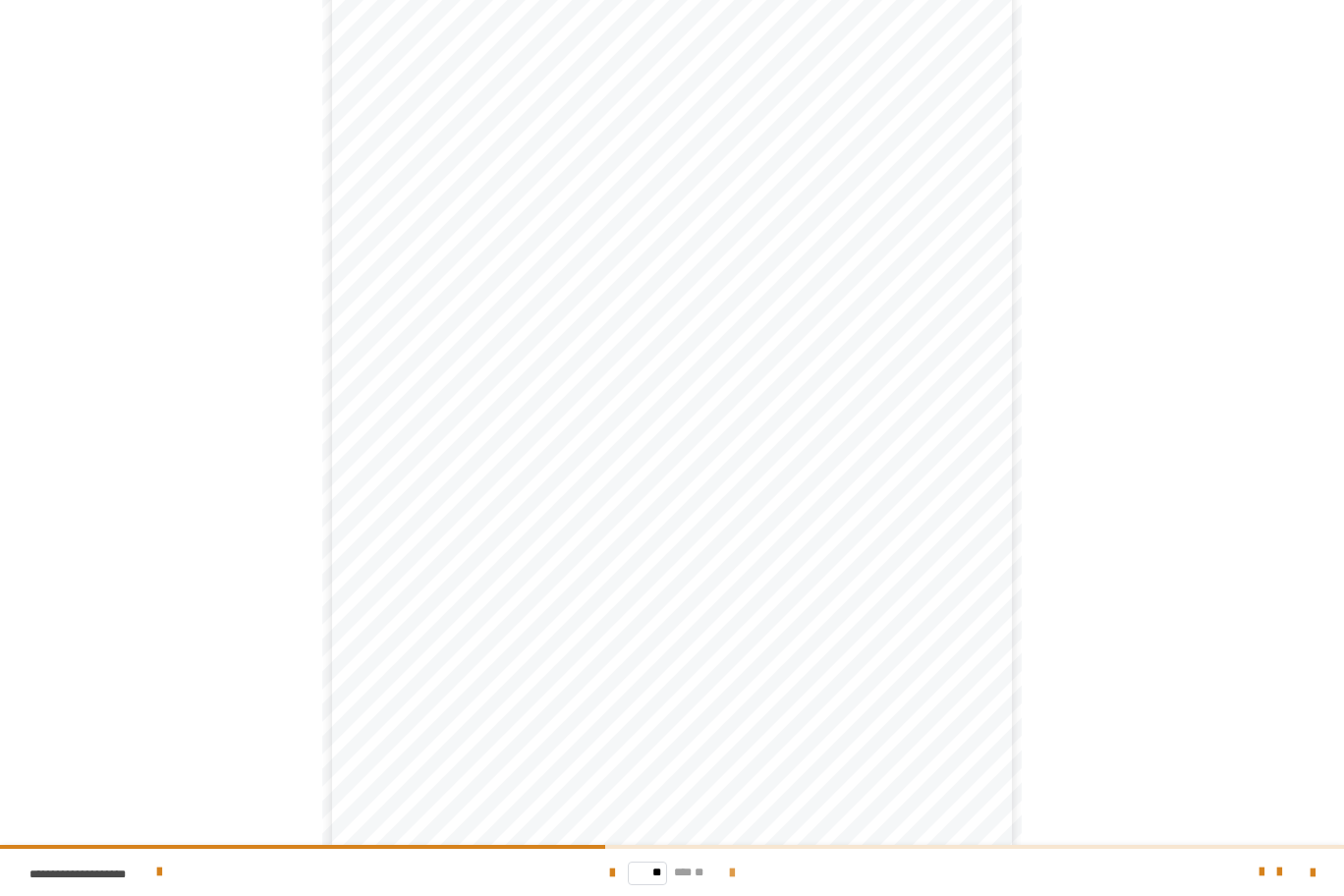 click at bounding box center (732, 873) 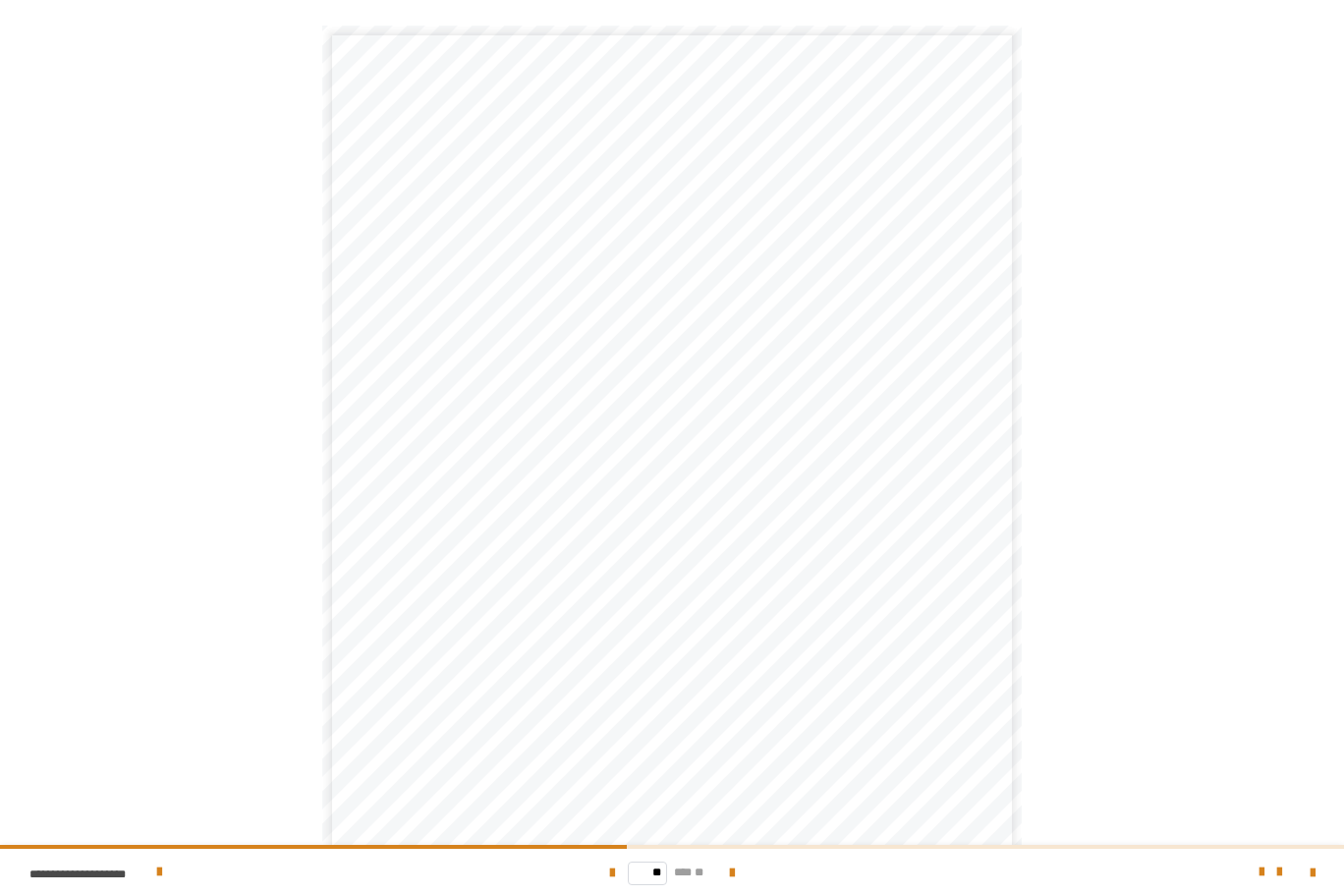 scroll, scrollTop: 120, scrollLeft: 0, axis: vertical 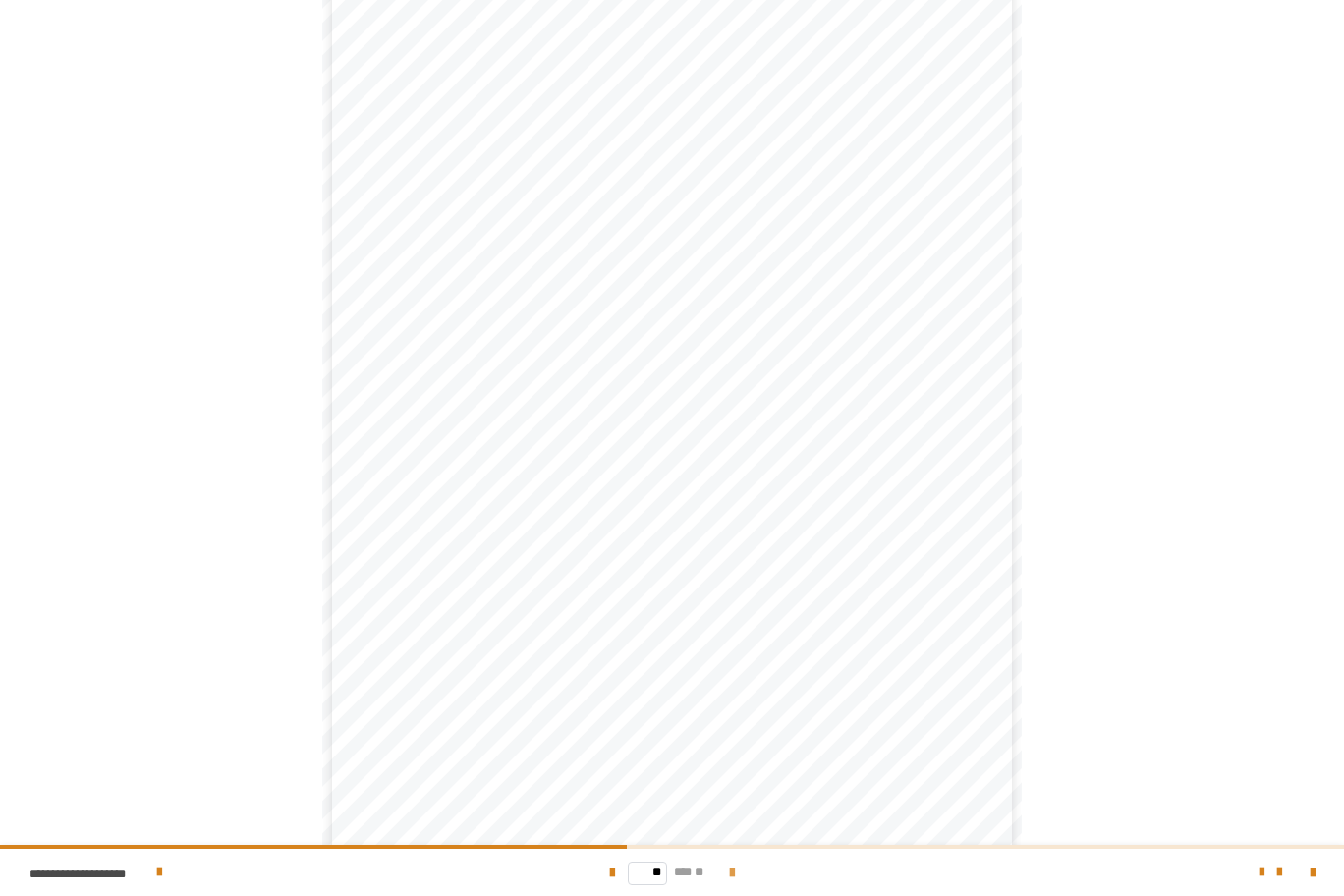 click at bounding box center (732, 873) 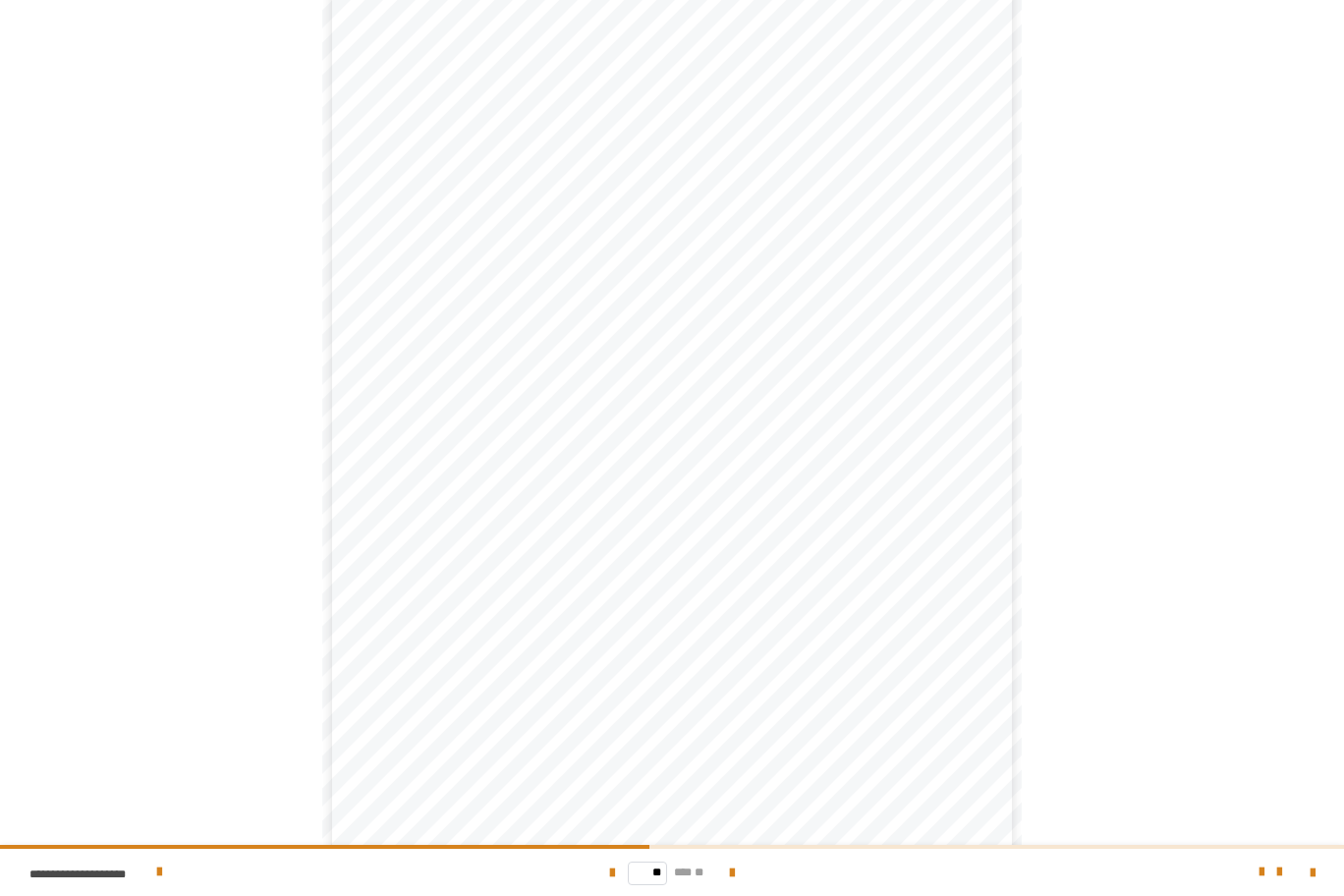 scroll, scrollTop: 120, scrollLeft: 0, axis: vertical 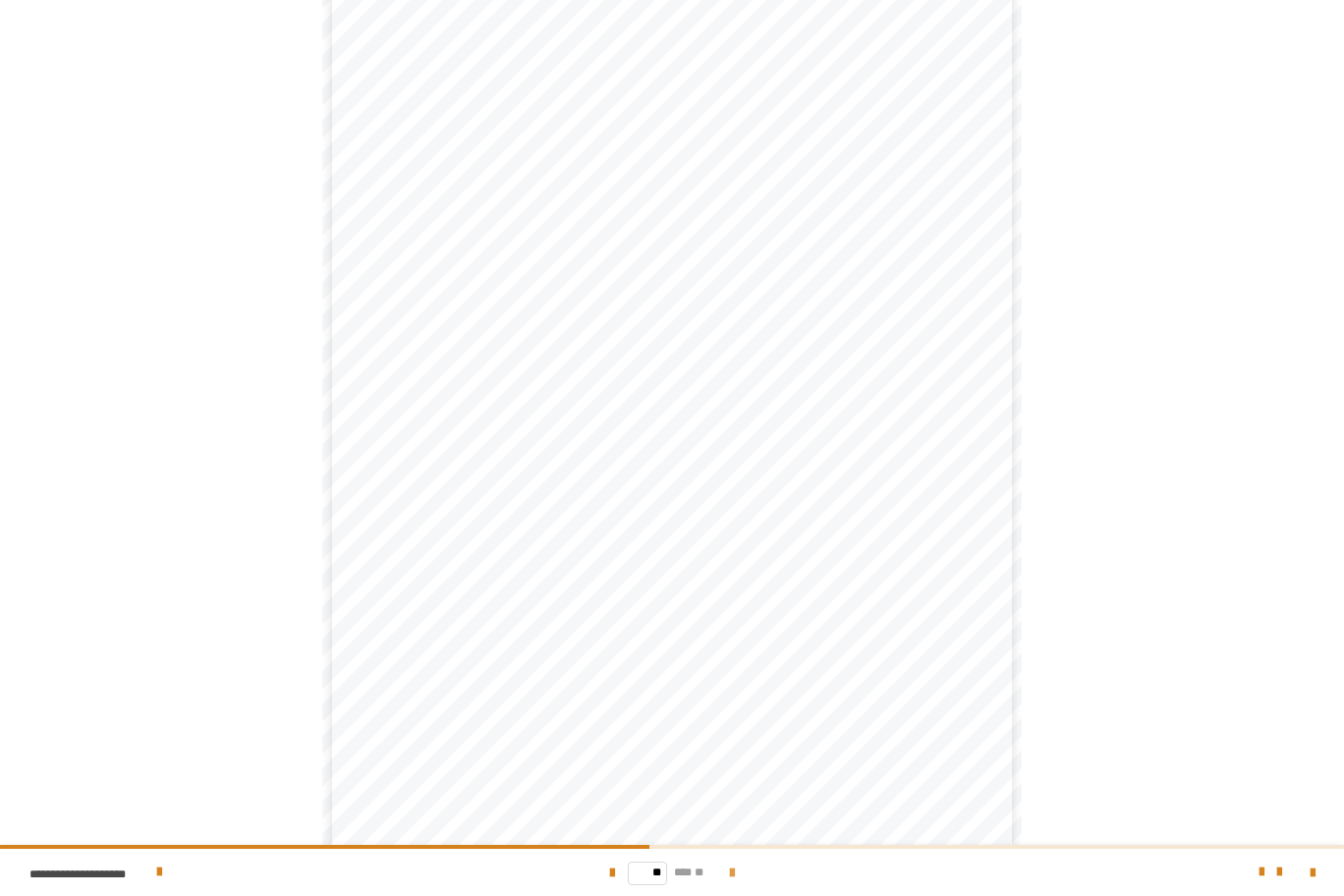 click at bounding box center [732, 873] 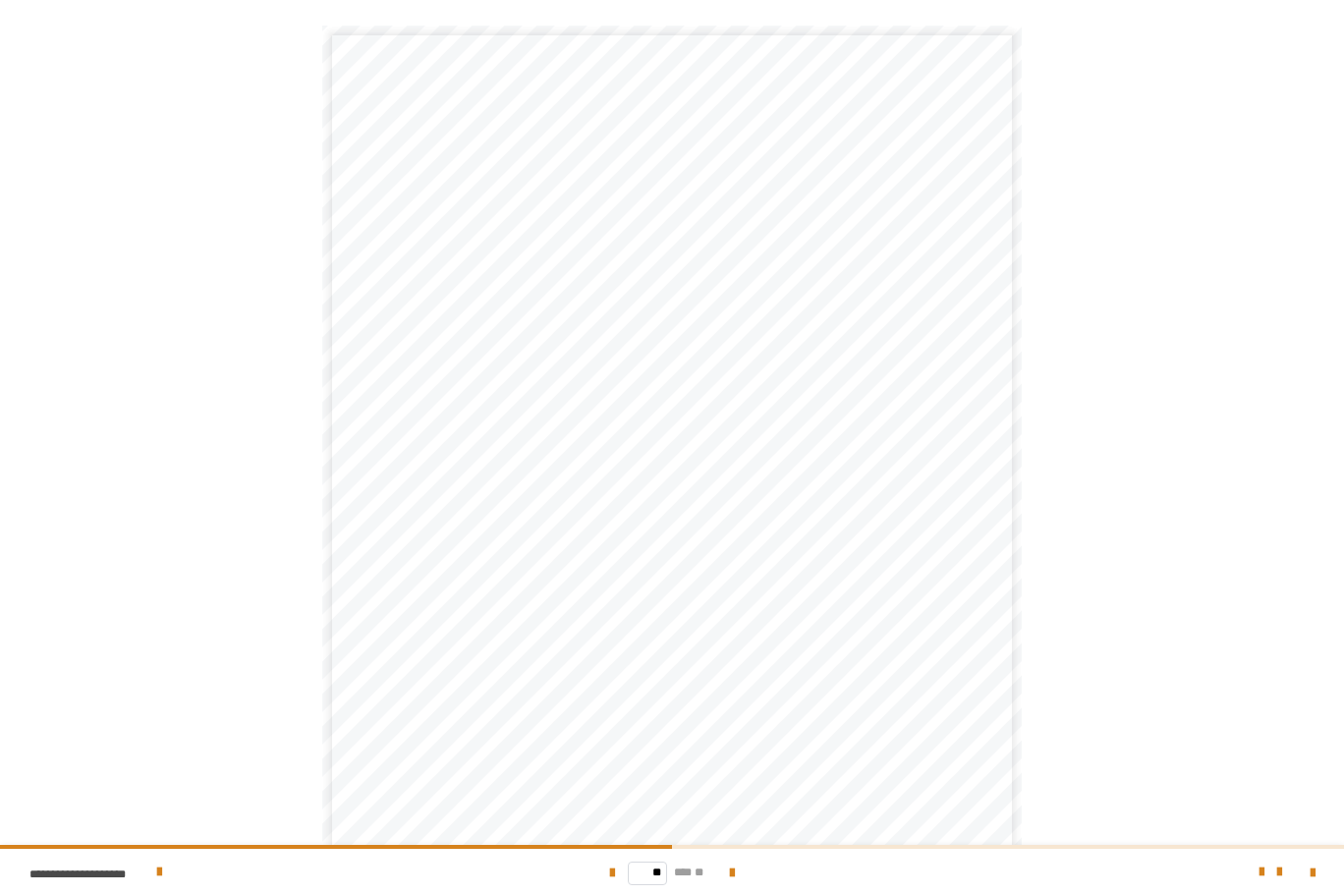 scroll, scrollTop: 120, scrollLeft: 0, axis: vertical 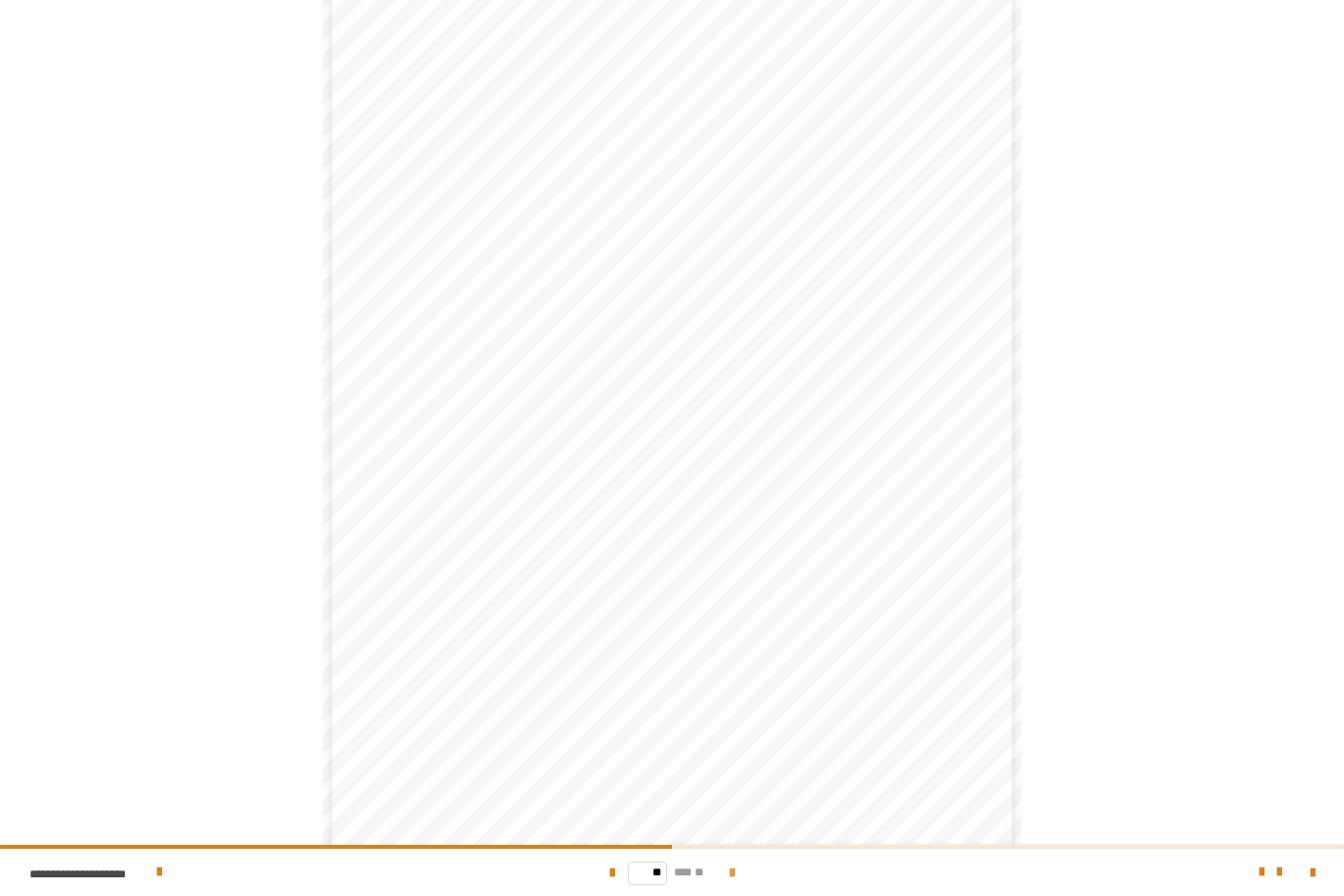 click at bounding box center (732, 873) 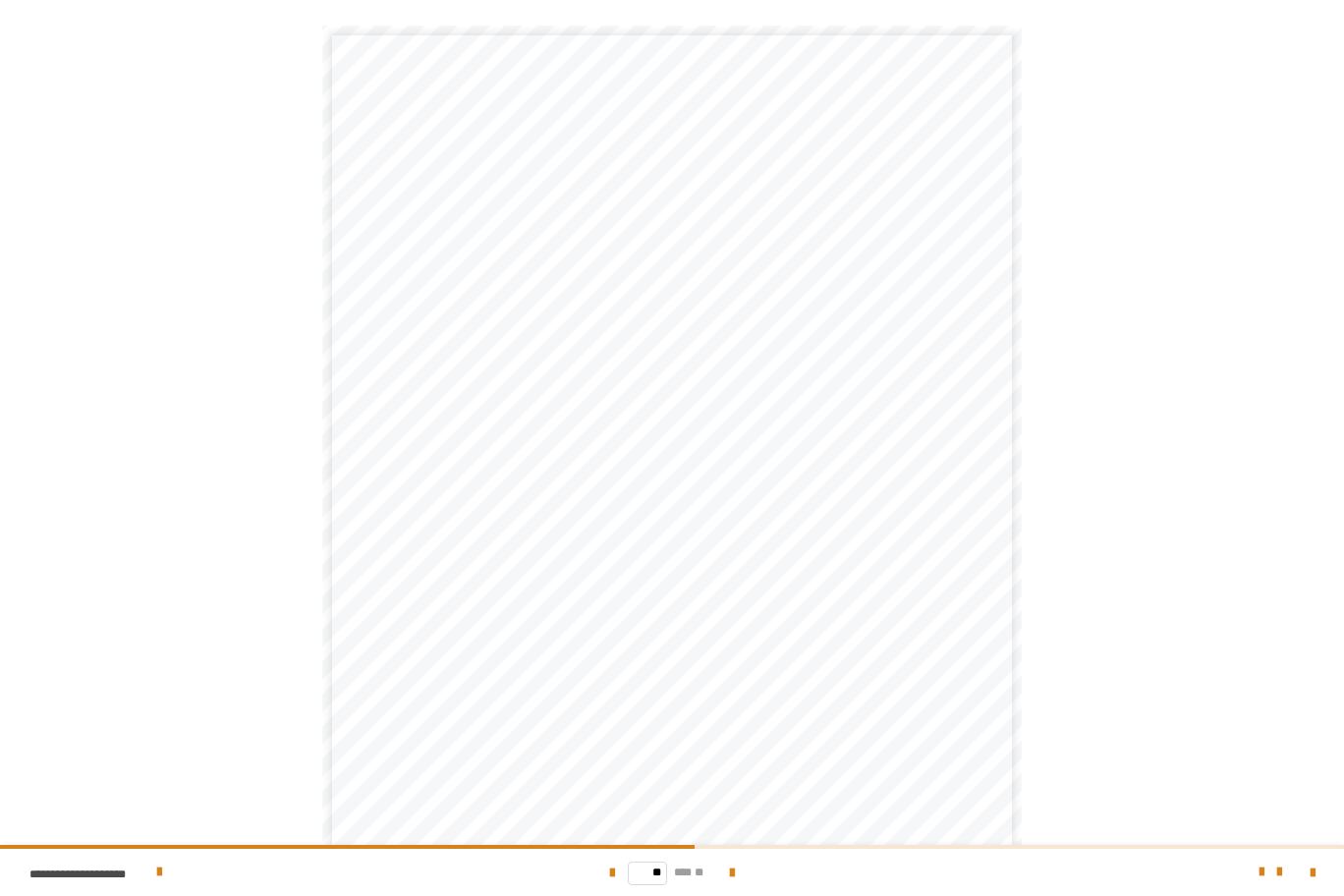 scroll, scrollTop: 120, scrollLeft: 0, axis: vertical 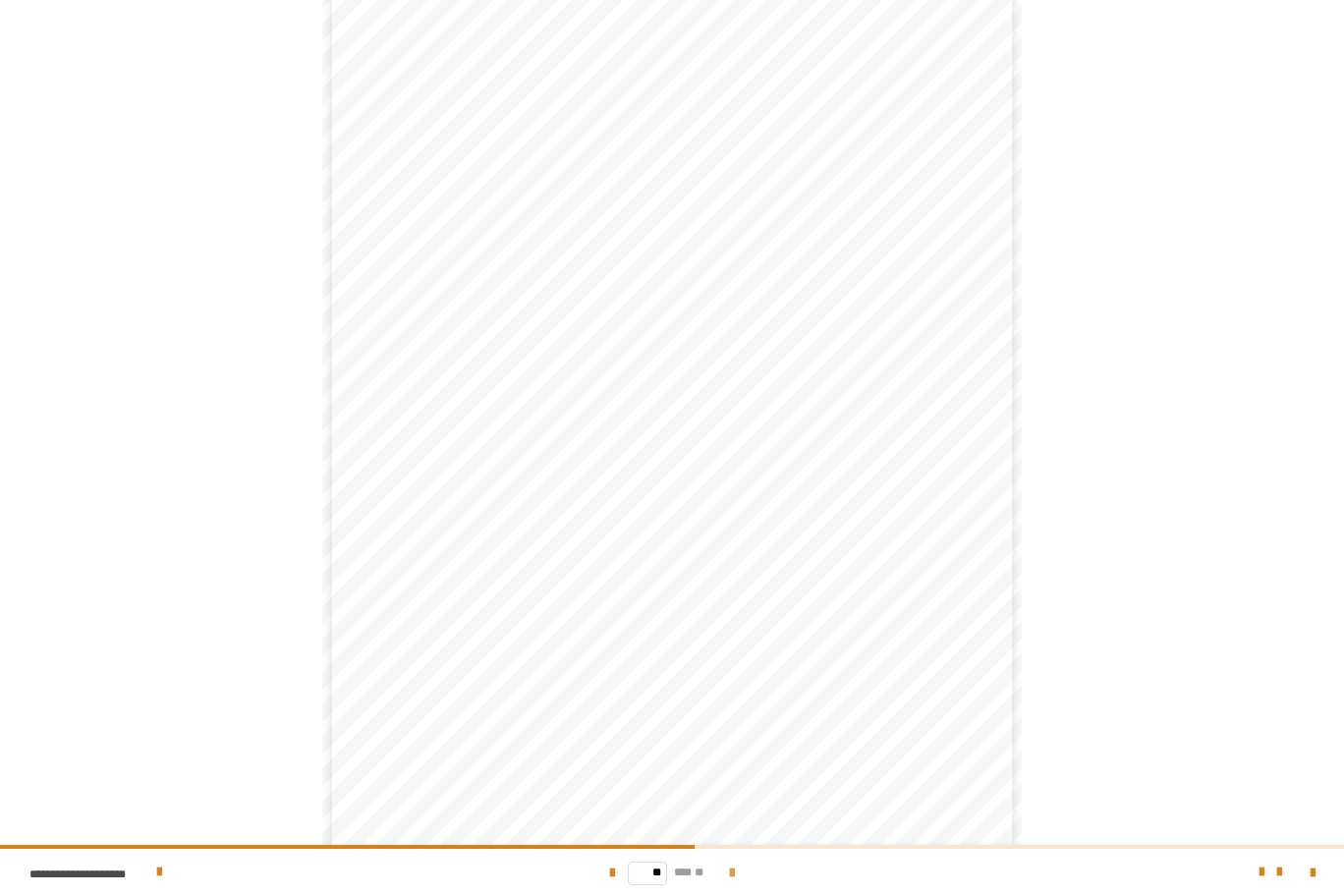 click at bounding box center (732, 873) 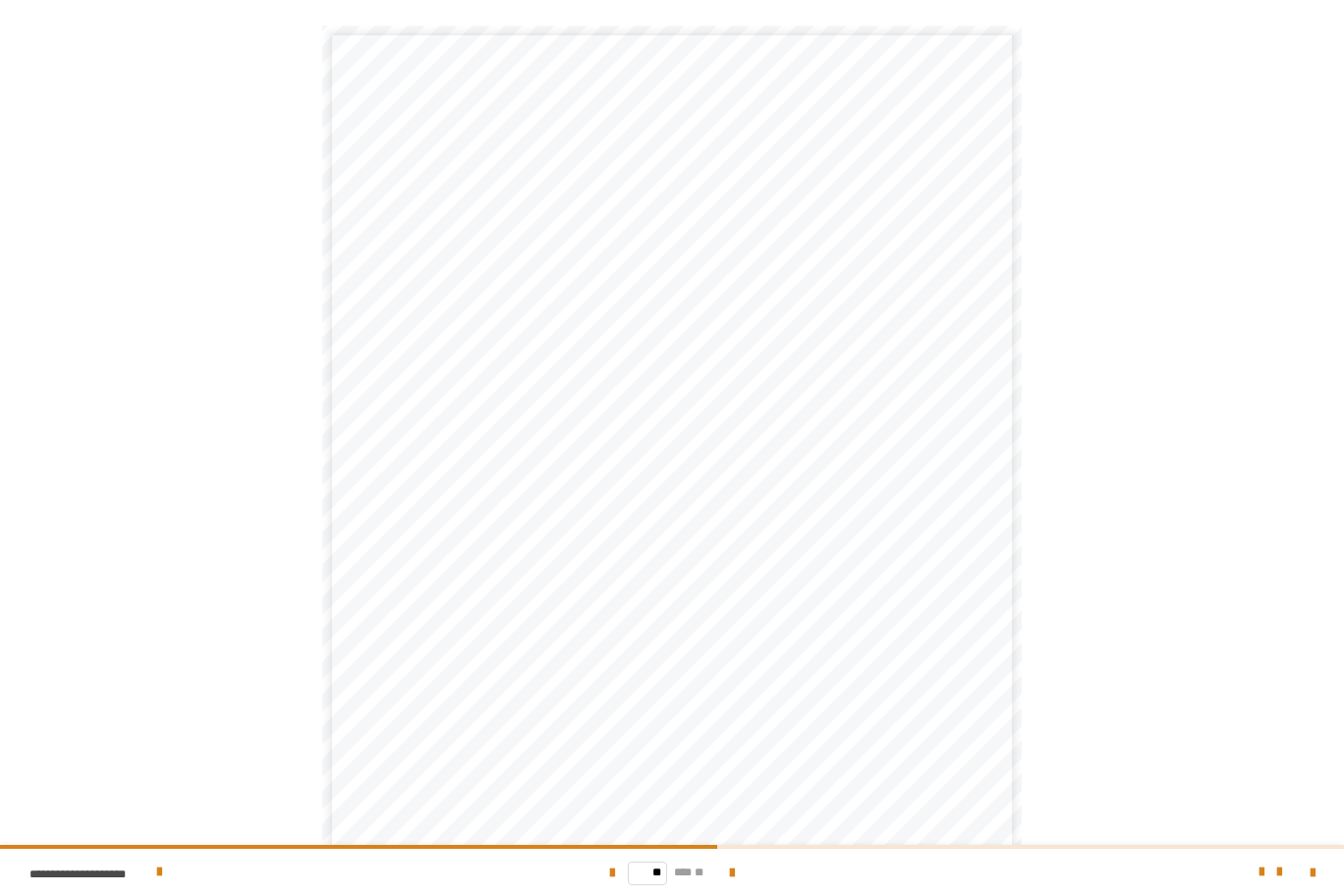 scroll, scrollTop: 120, scrollLeft: 0, axis: vertical 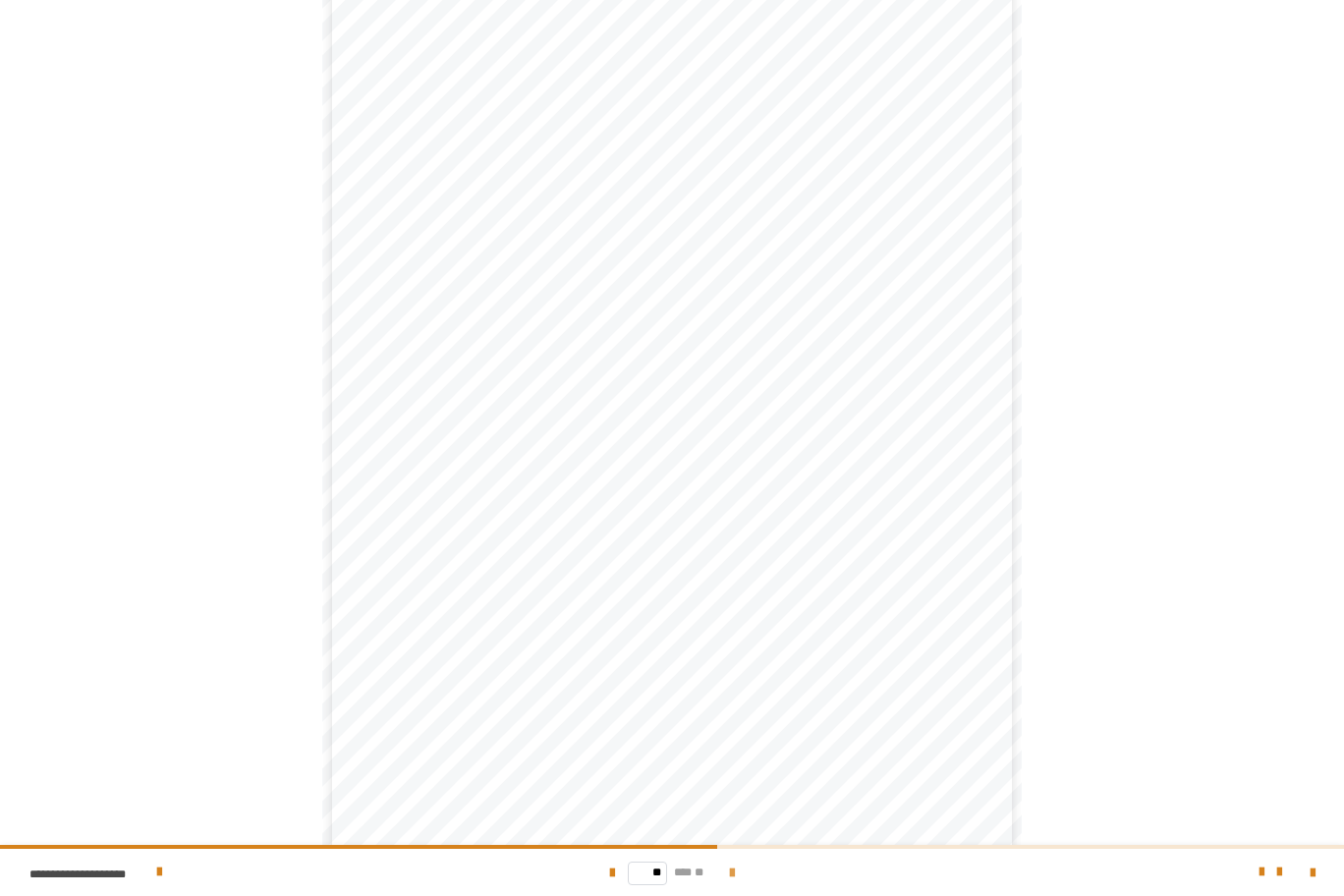 click at bounding box center (732, 873) 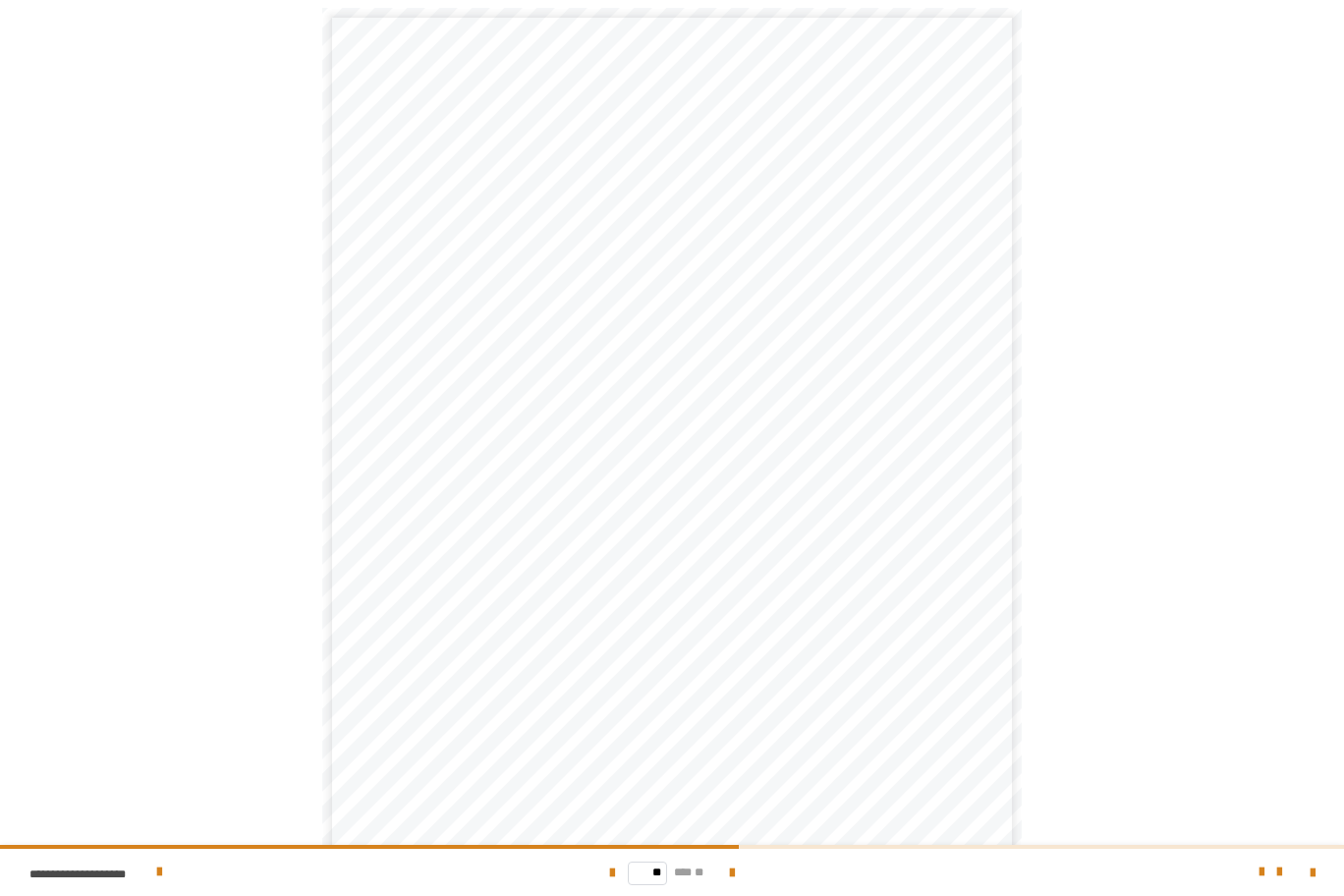 scroll, scrollTop: 120, scrollLeft: 0, axis: vertical 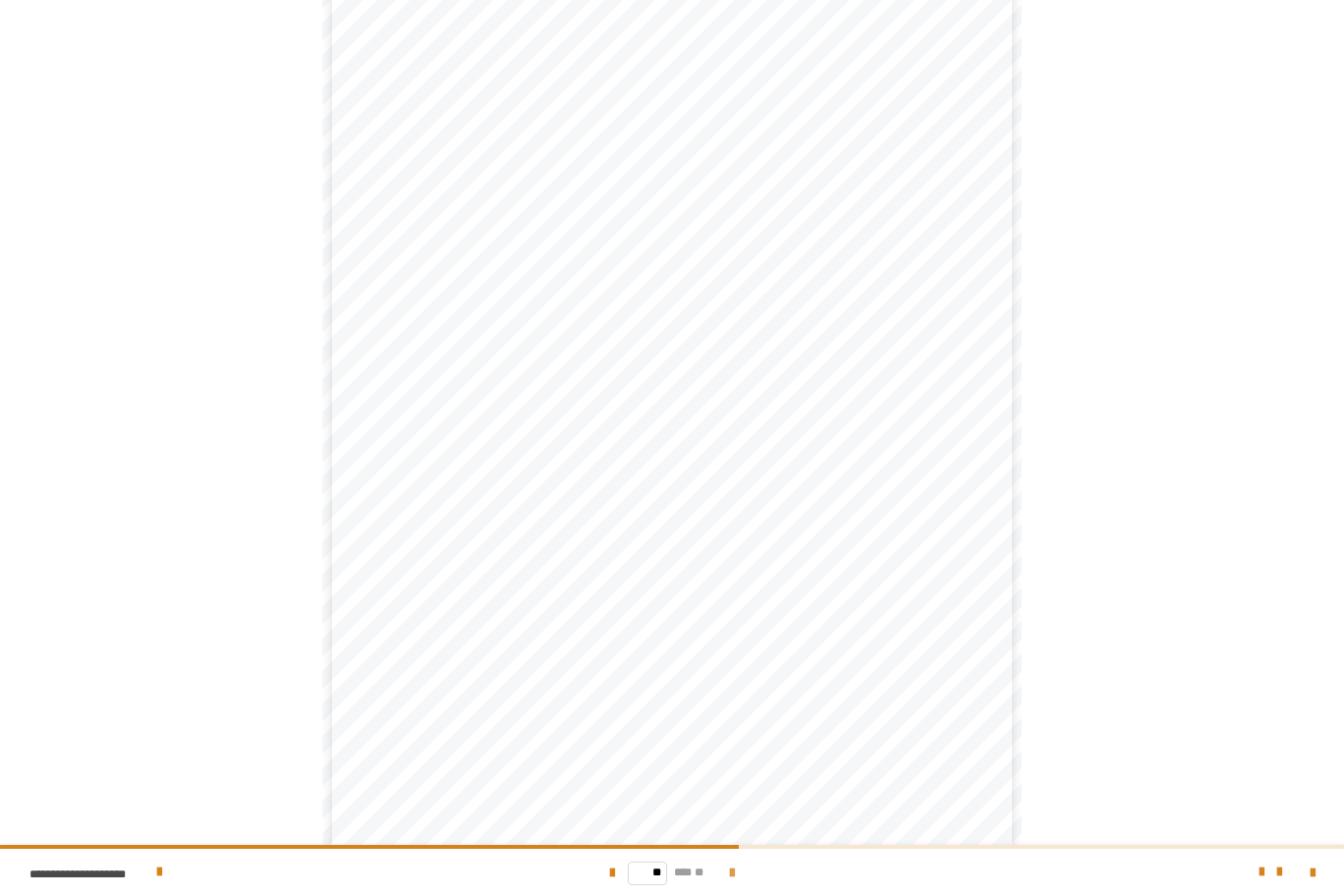 click at bounding box center (732, 873) 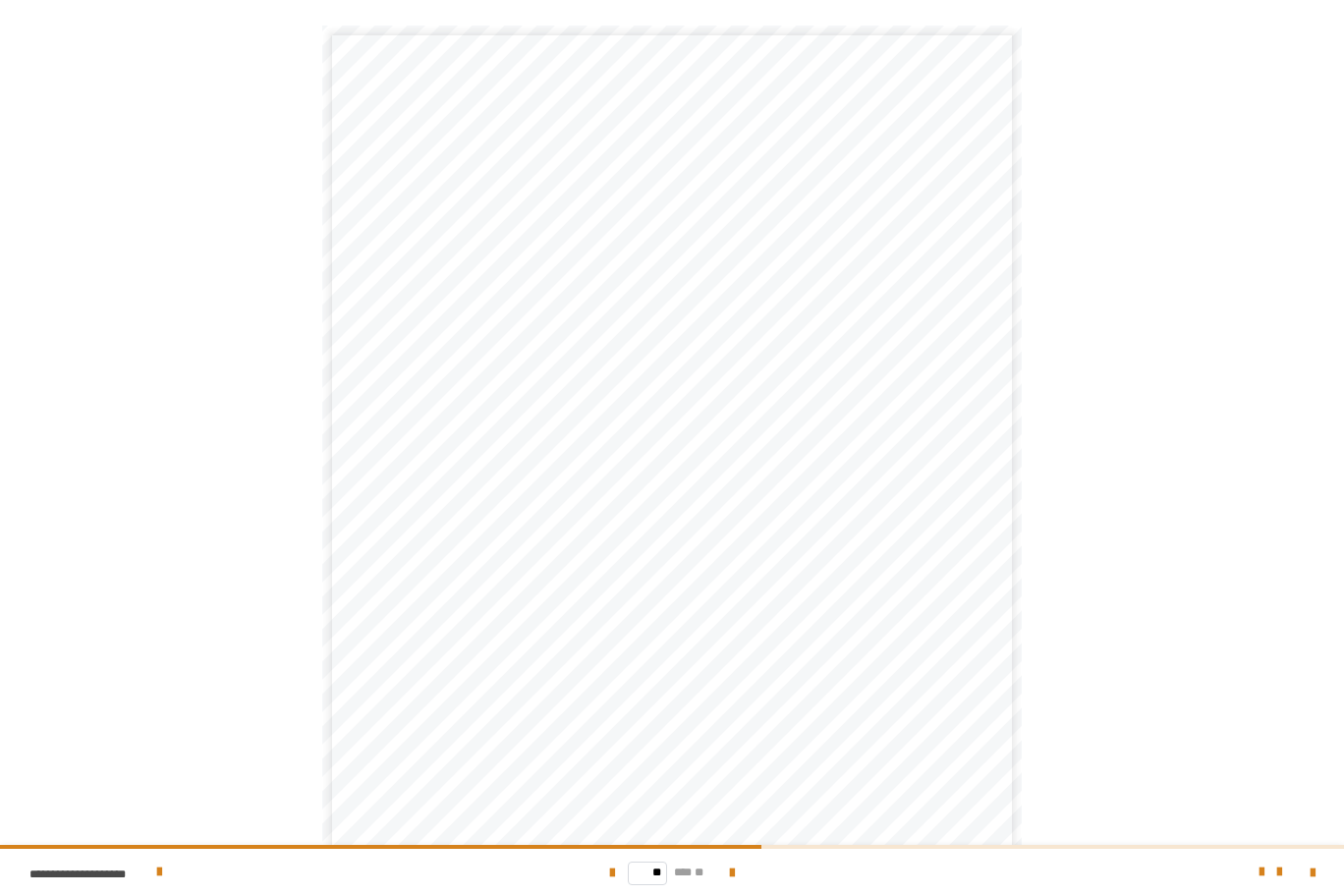 scroll, scrollTop: 242, scrollLeft: 0, axis: vertical 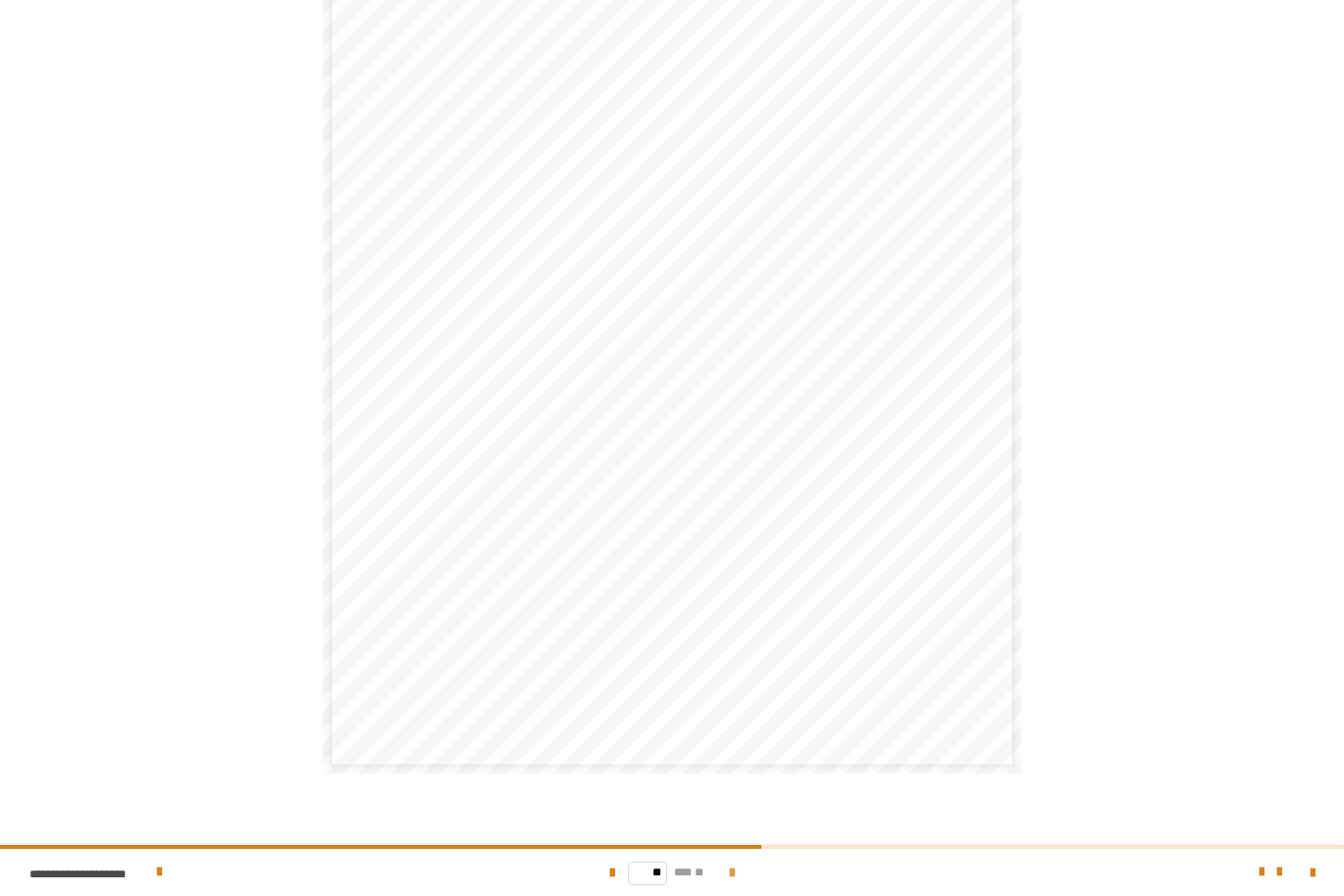 click at bounding box center (732, 873) 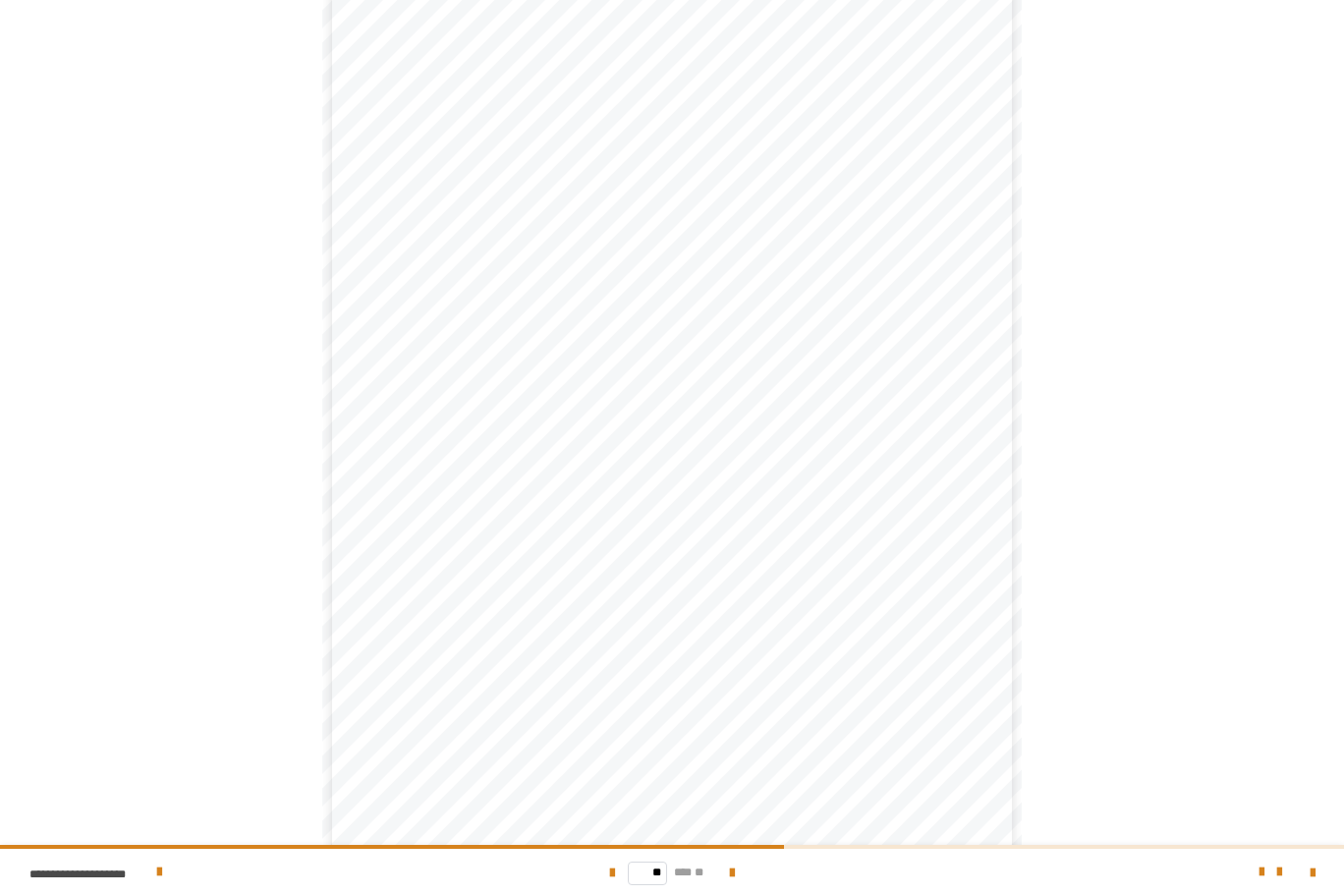 scroll, scrollTop: 259, scrollLeft: 0, axis: vertical 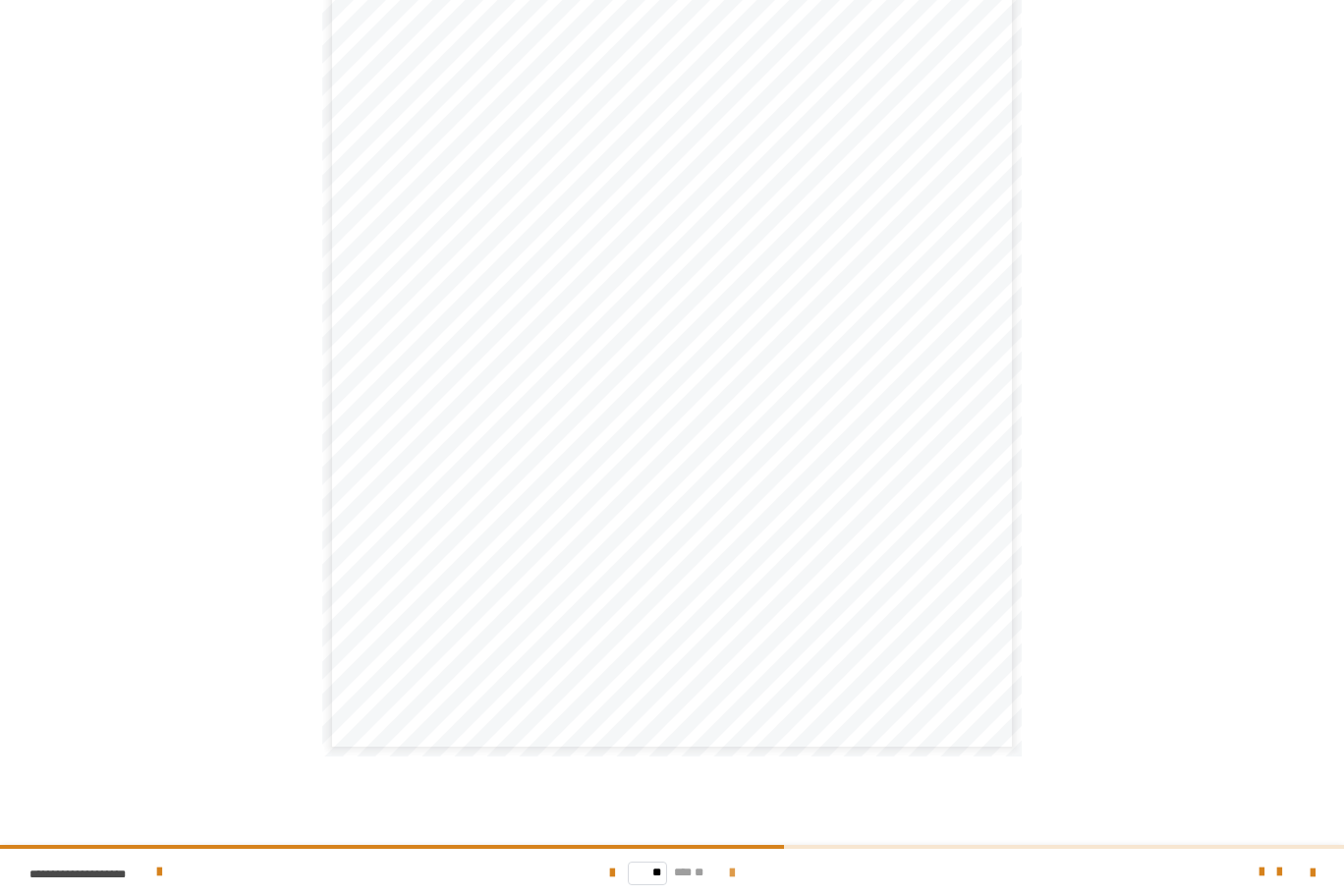 click at bounding box center (732, 873) 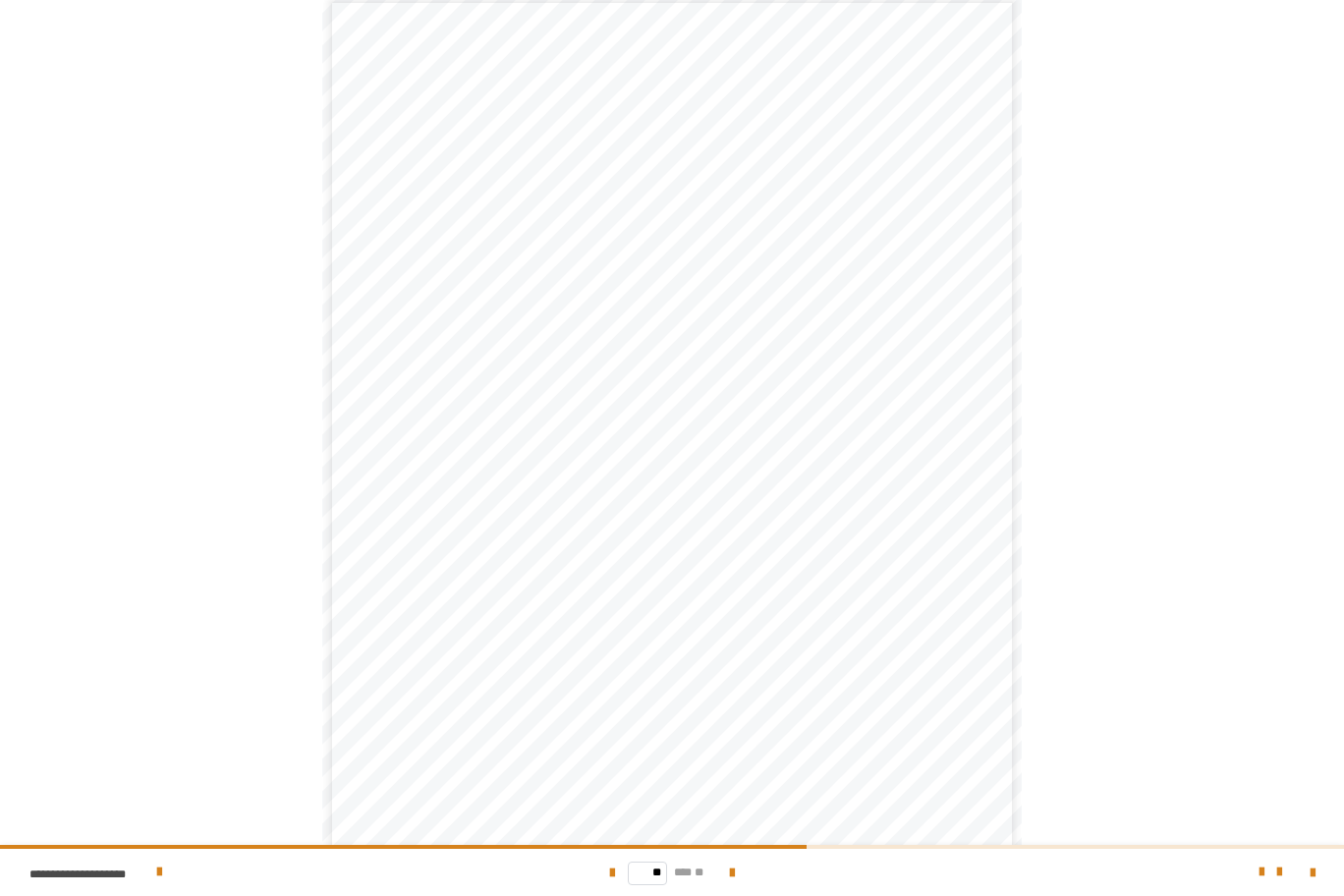 scroll, scrollTop: 120, scrollLeft: 0, axis: vertical 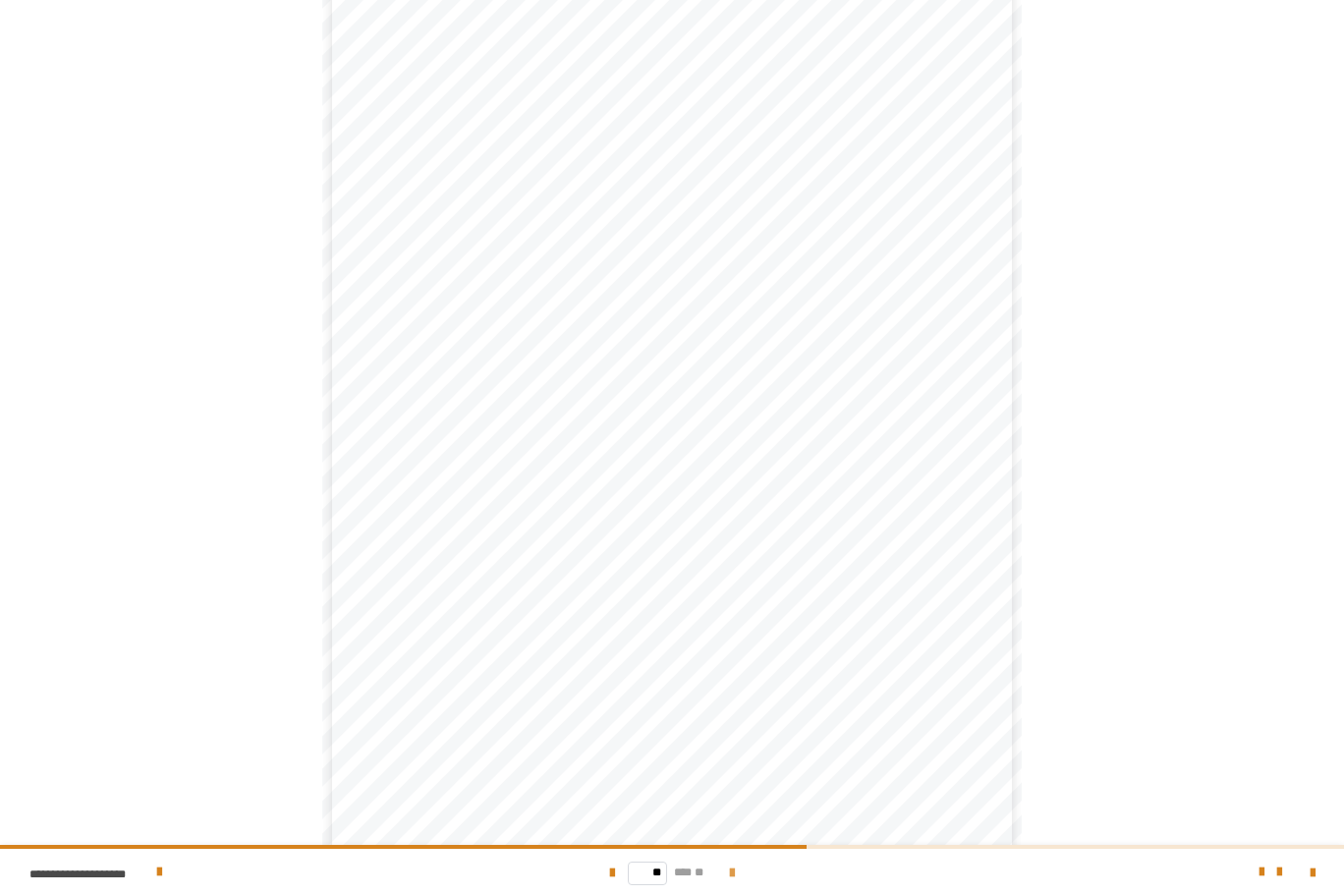click at bounding box center (732, 873) 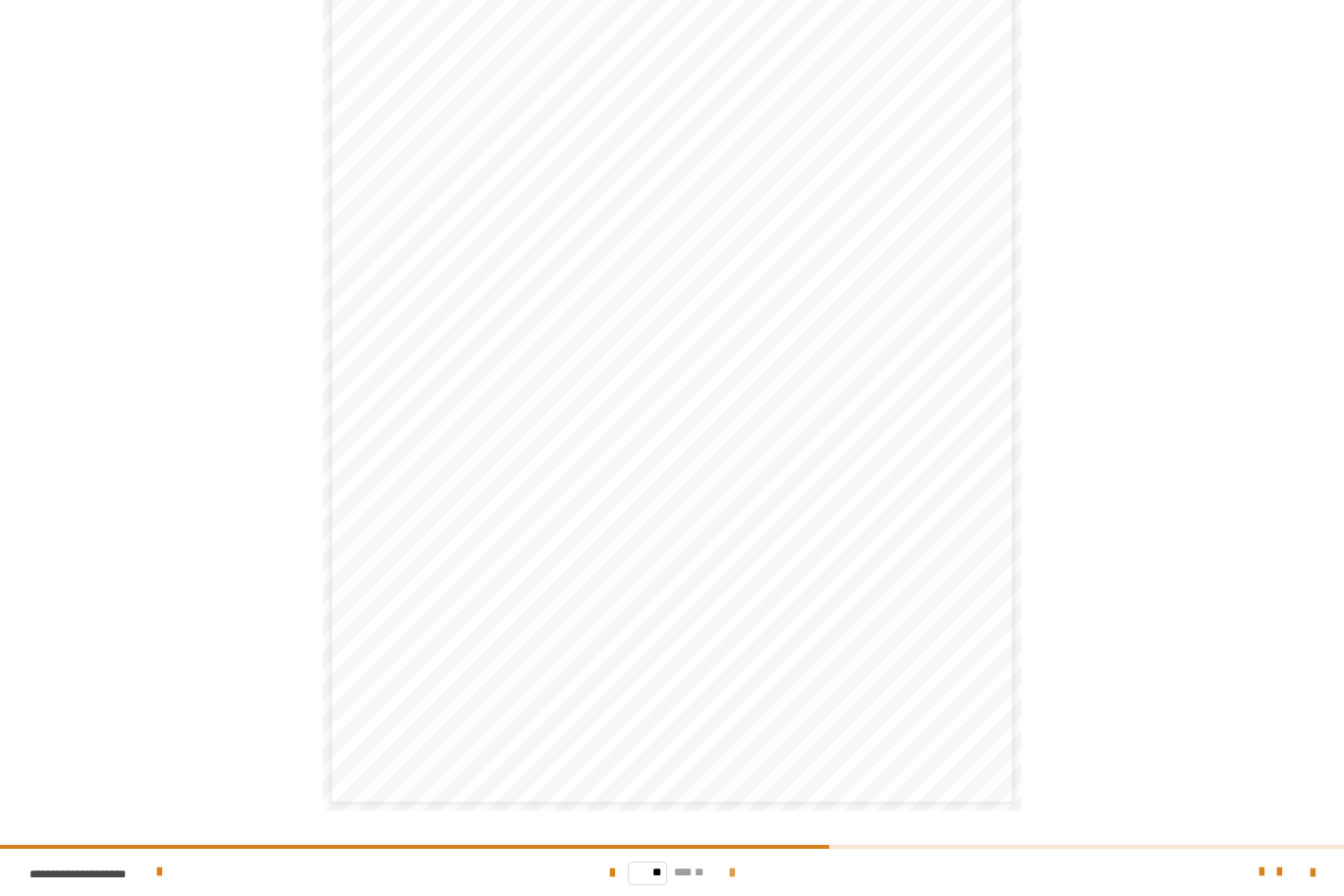 scroll, scrollTop: 251, scrollLeft: 0, axis: vertical 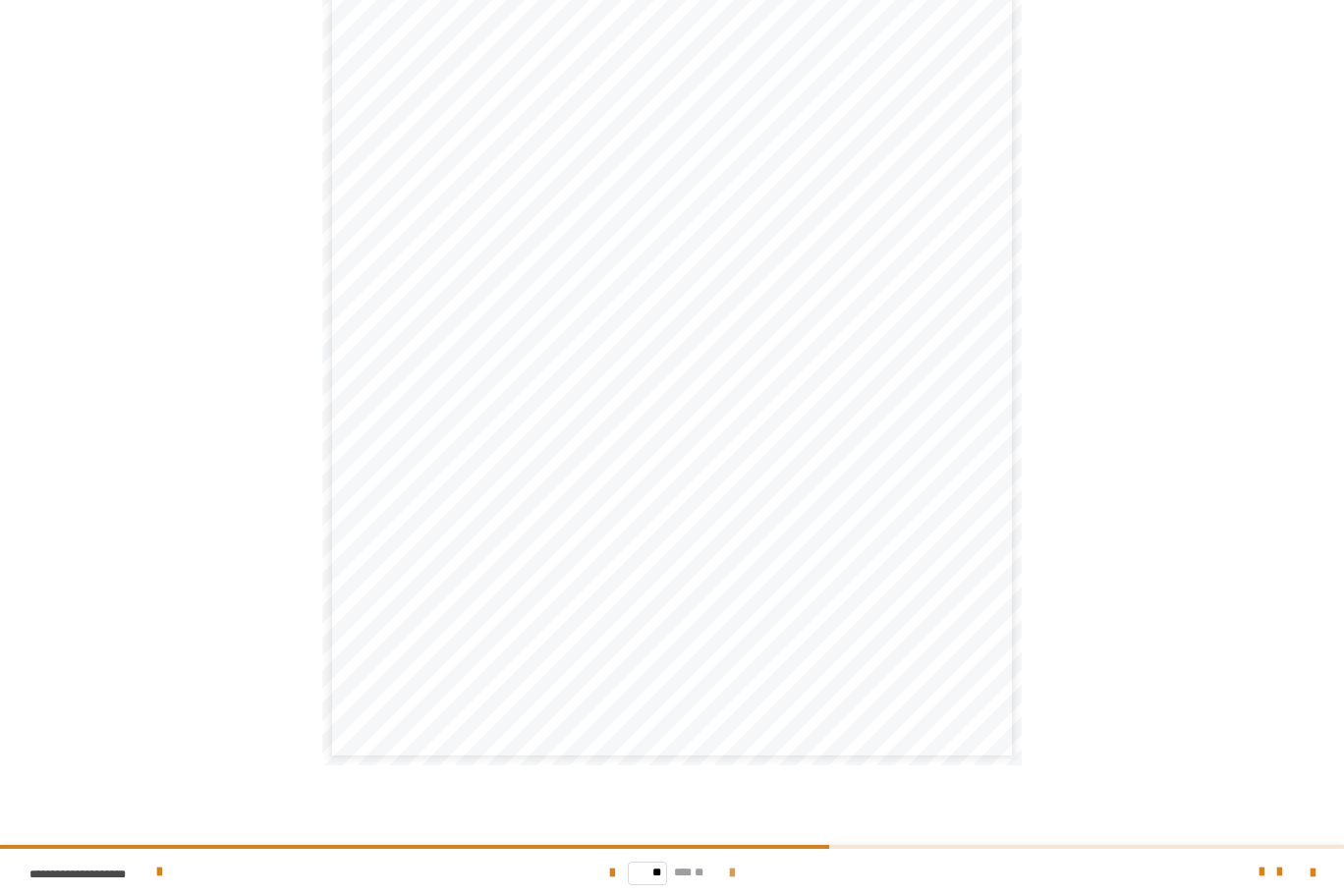 click at bounding box center (732, 873) 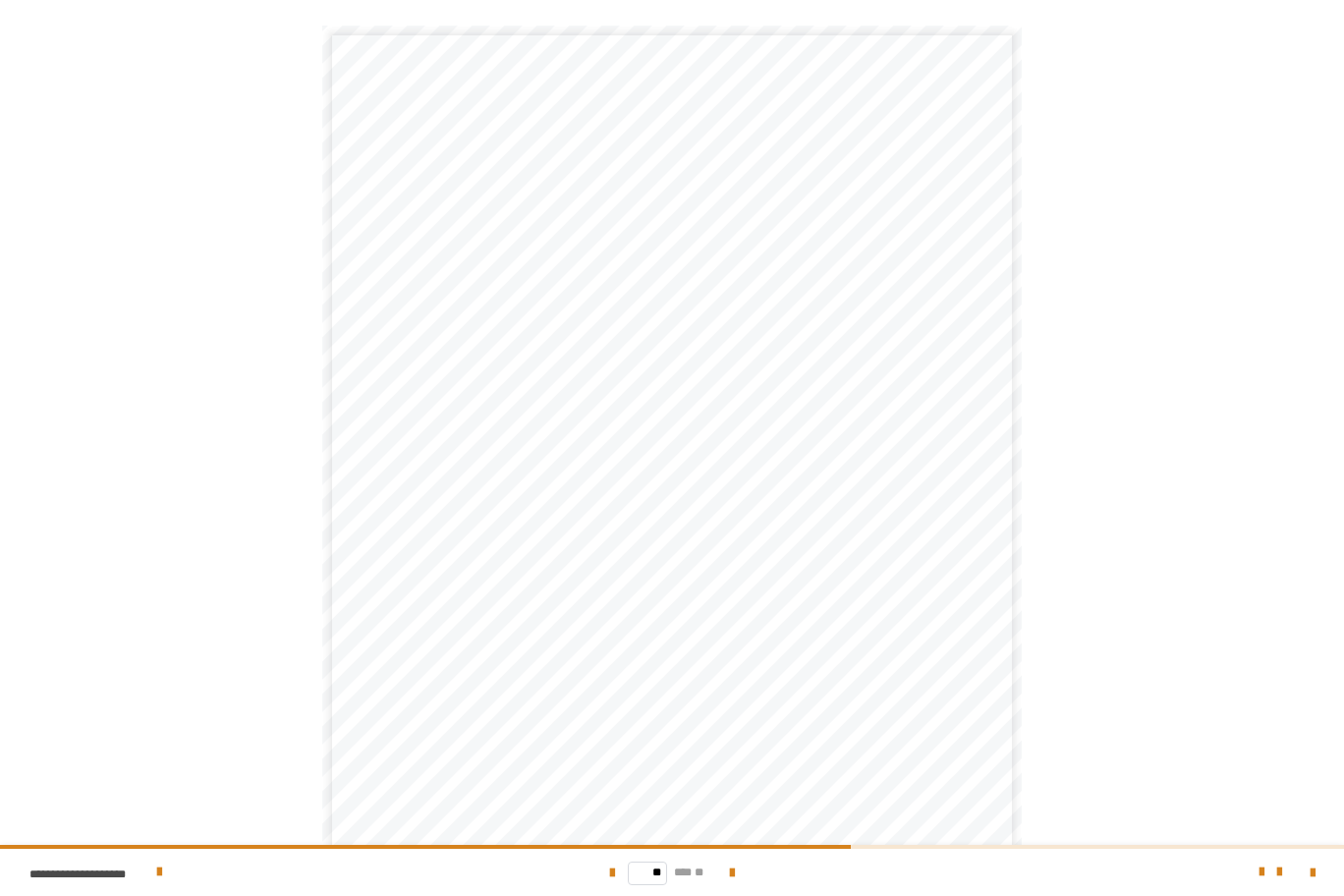 scroll, scrollTop: 120, scrollLeft: 0, axis: vertical 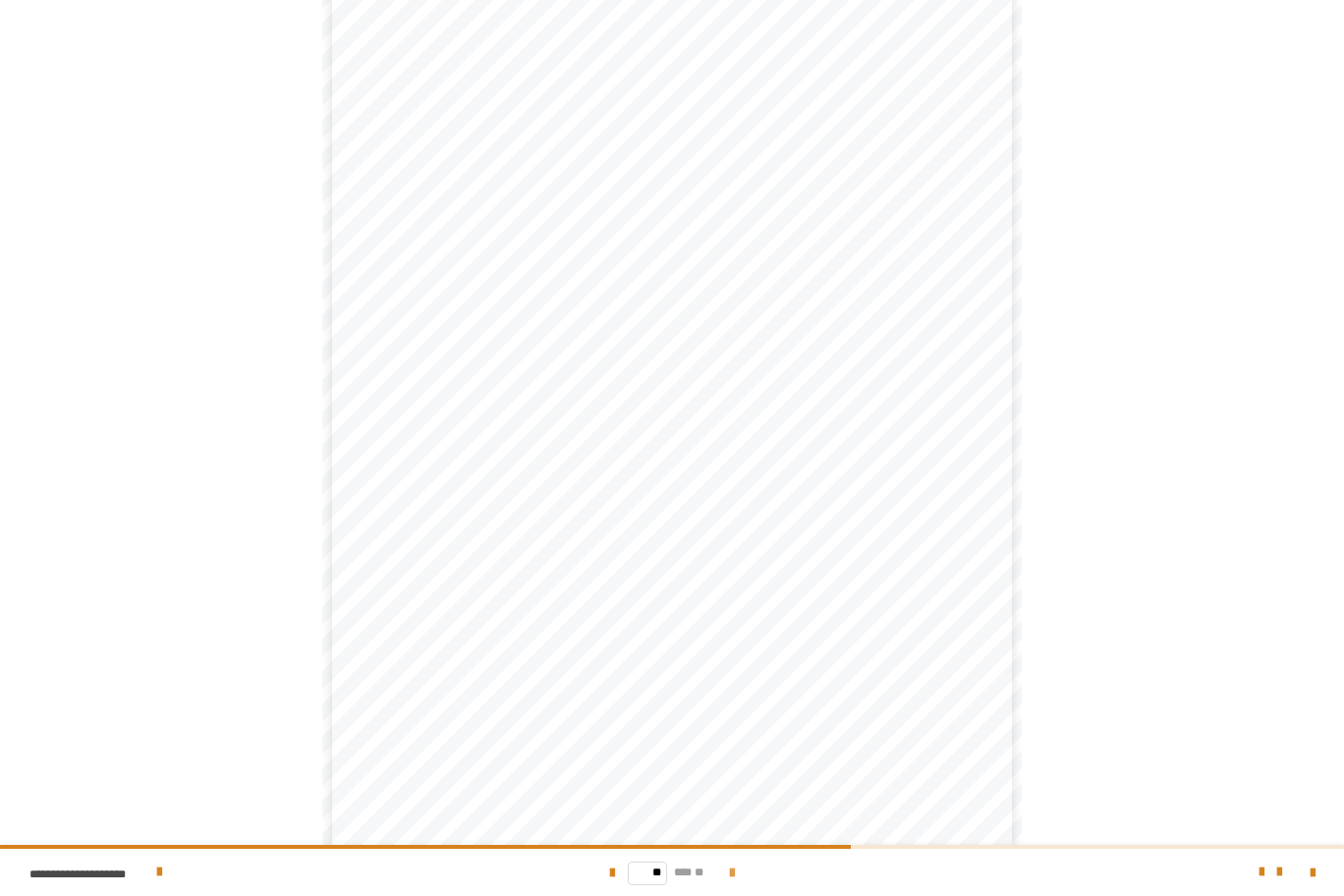 click at bounding box center [732, 873] 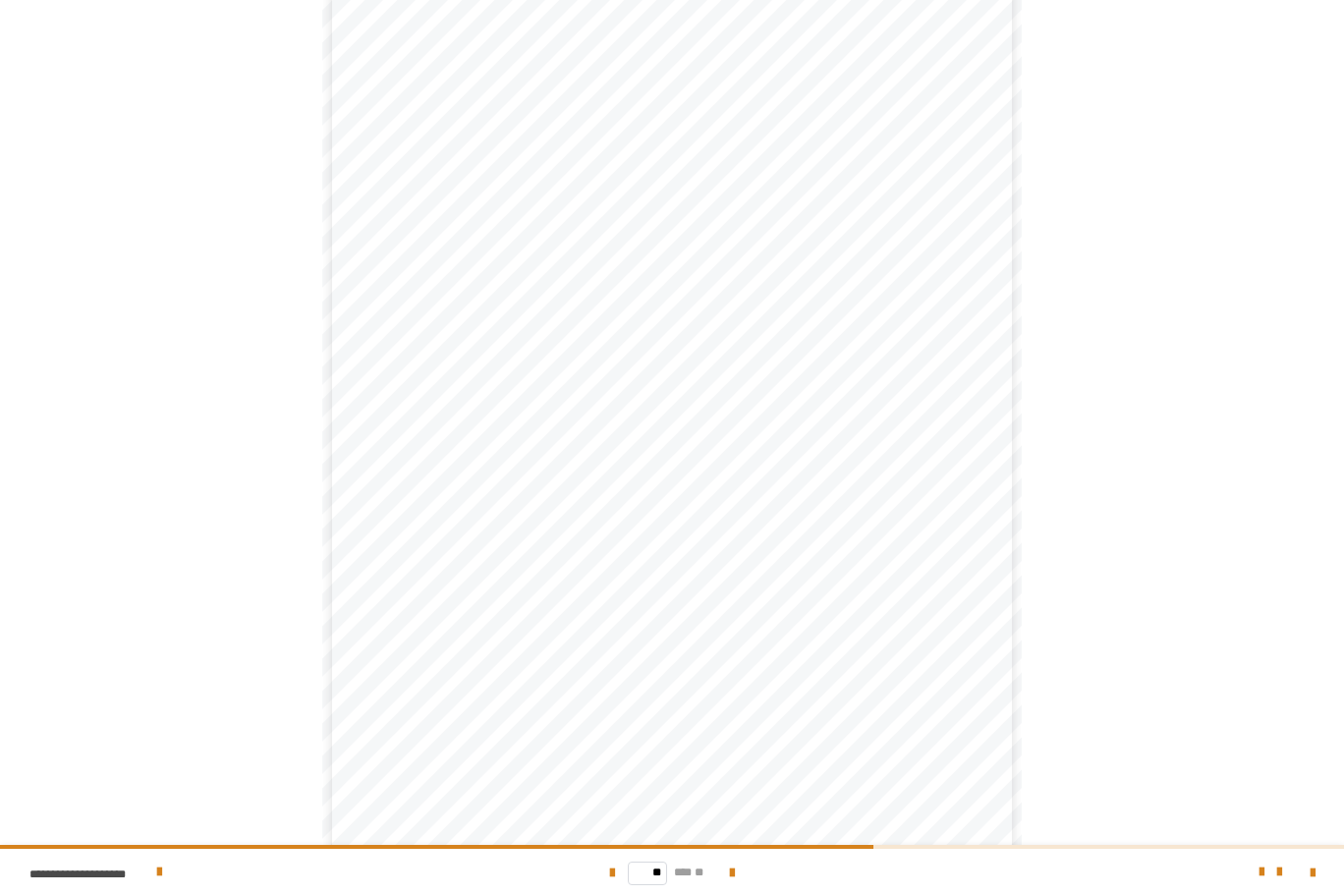 scroll, scrollTop: 120, scrollLeft: 0, axis: vertical 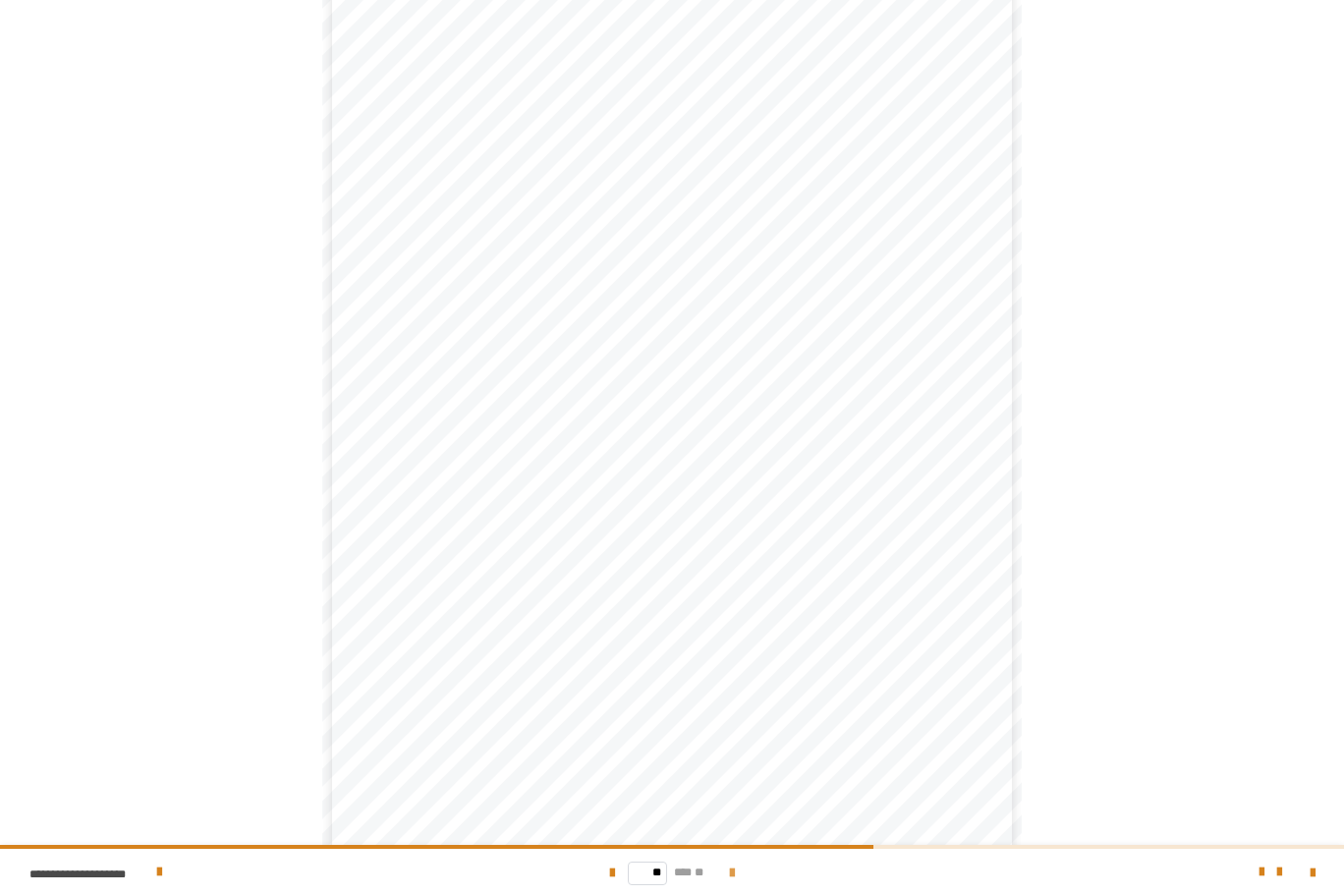 click at bounding box center [732, 873] 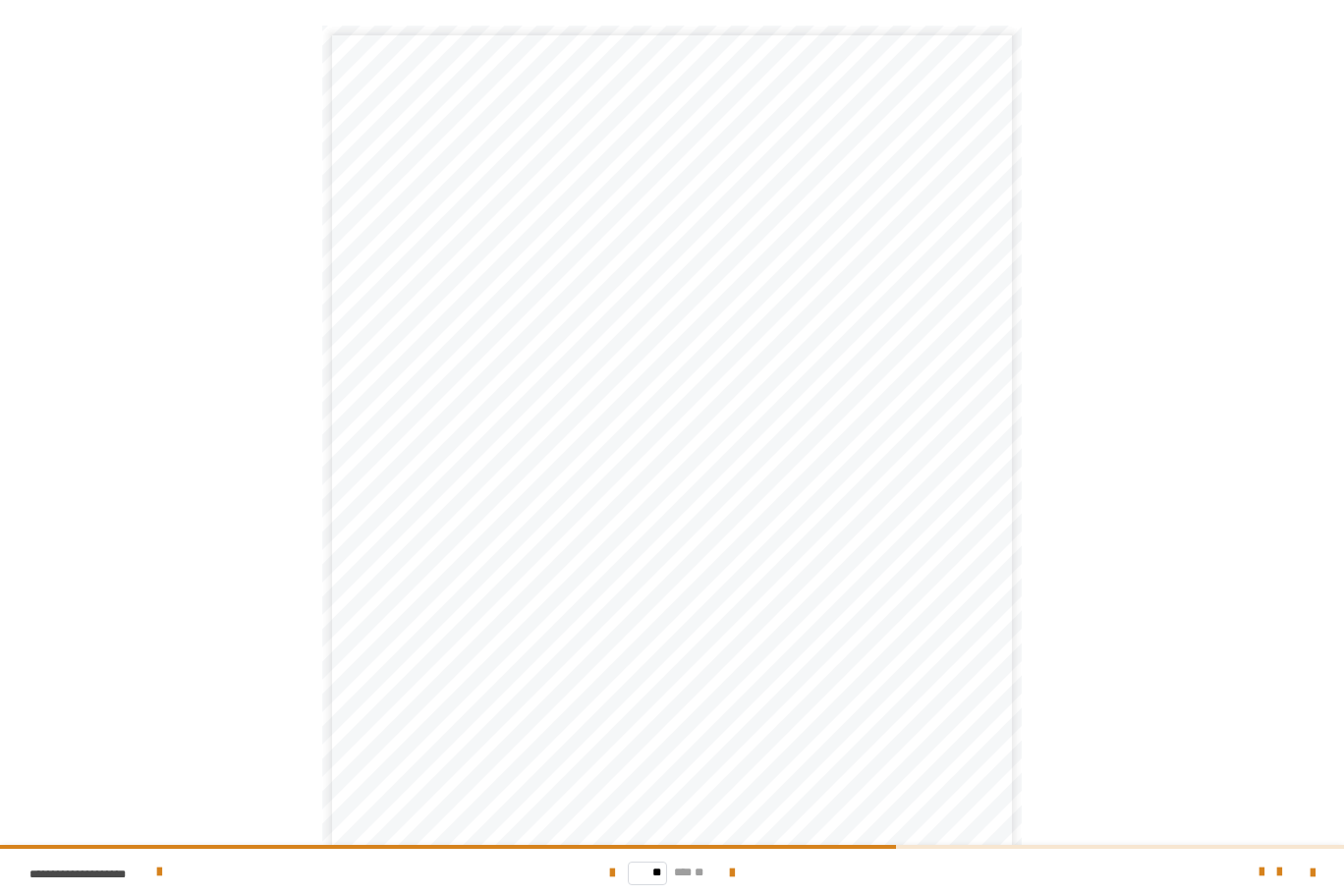 scroll, scrollTop: 120, scrollLeft: 0, axis: vertical 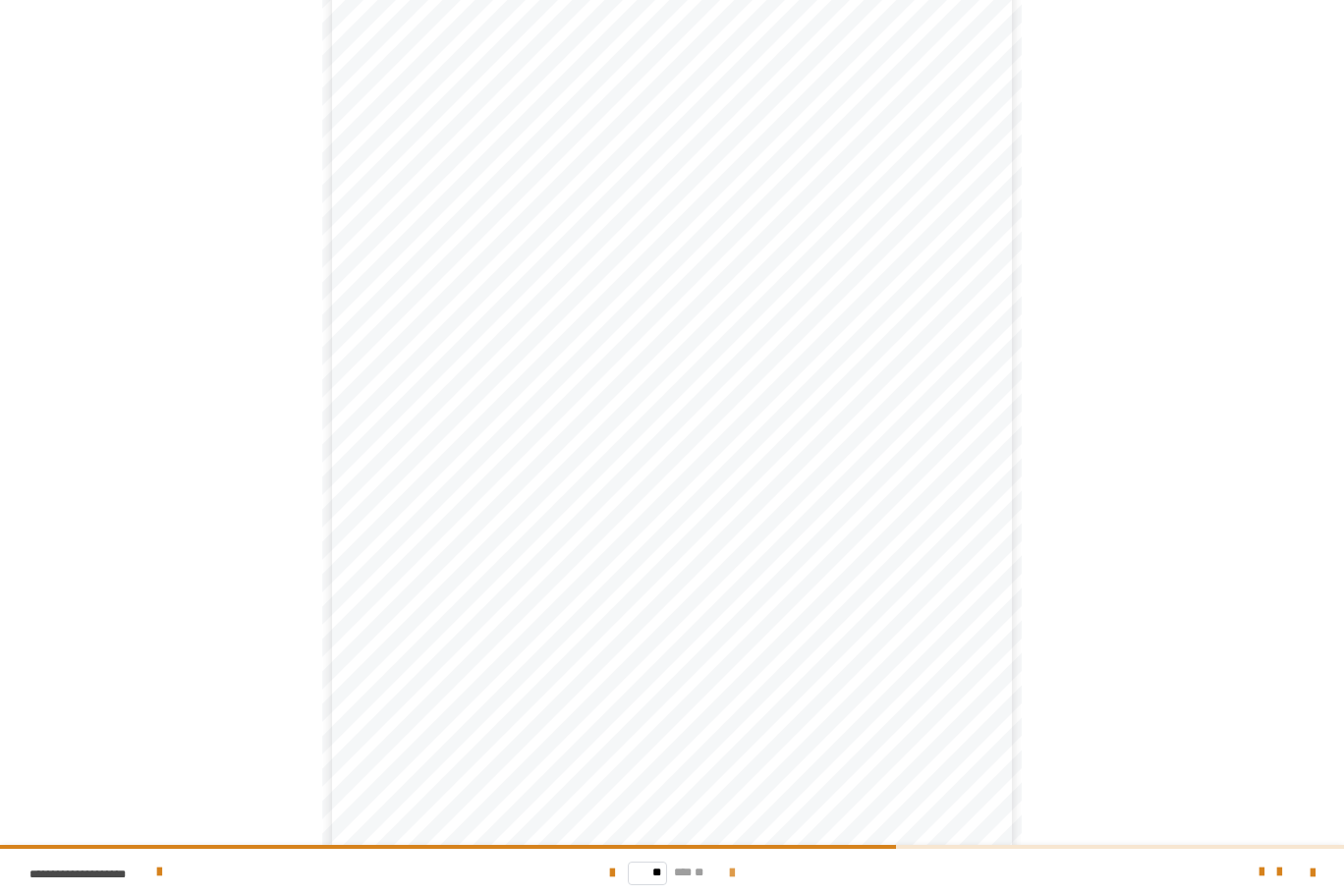click at bounding box center [732, 873] 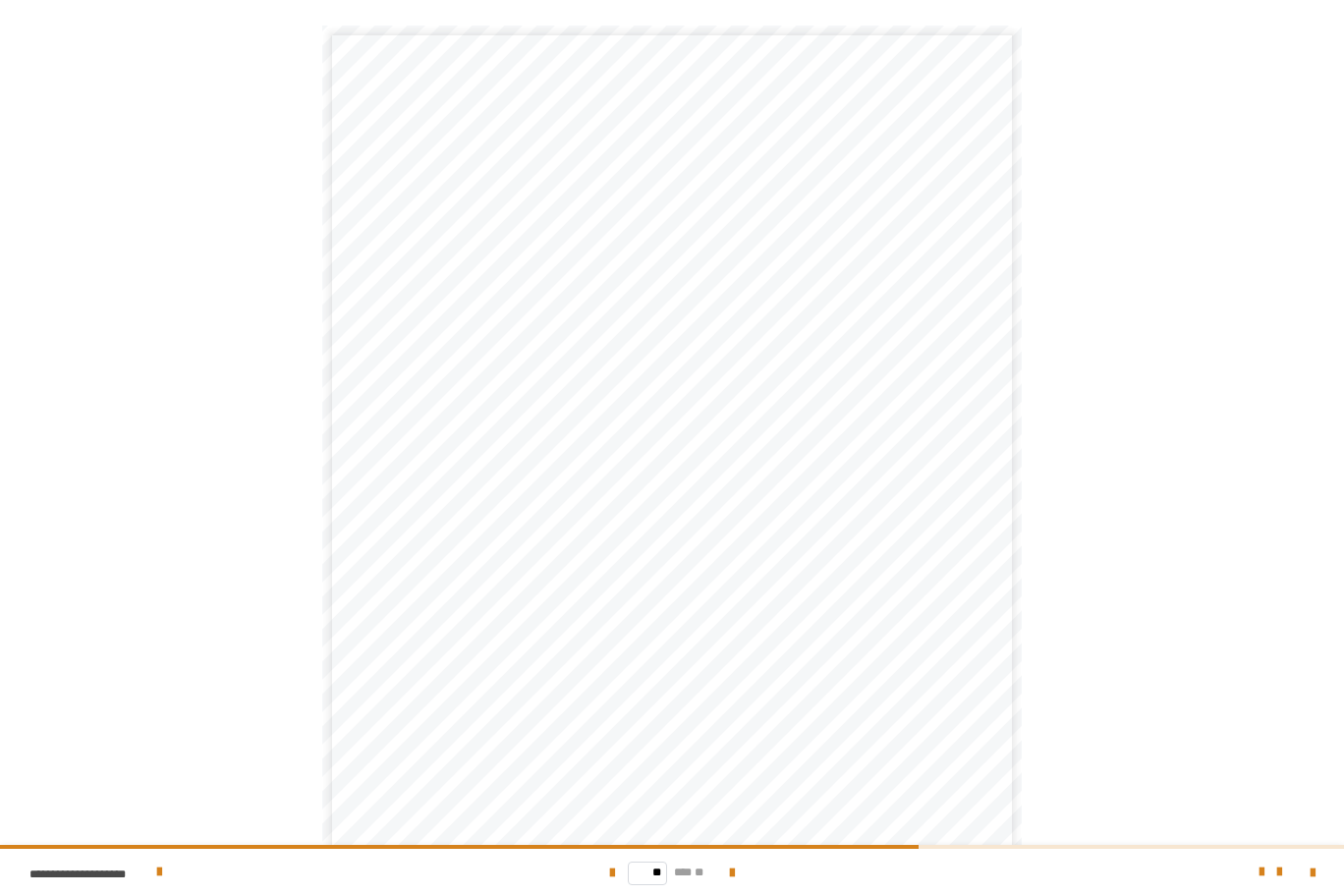 scroll, scrollTop: 120, scrollLeft: 0, axis: vertical 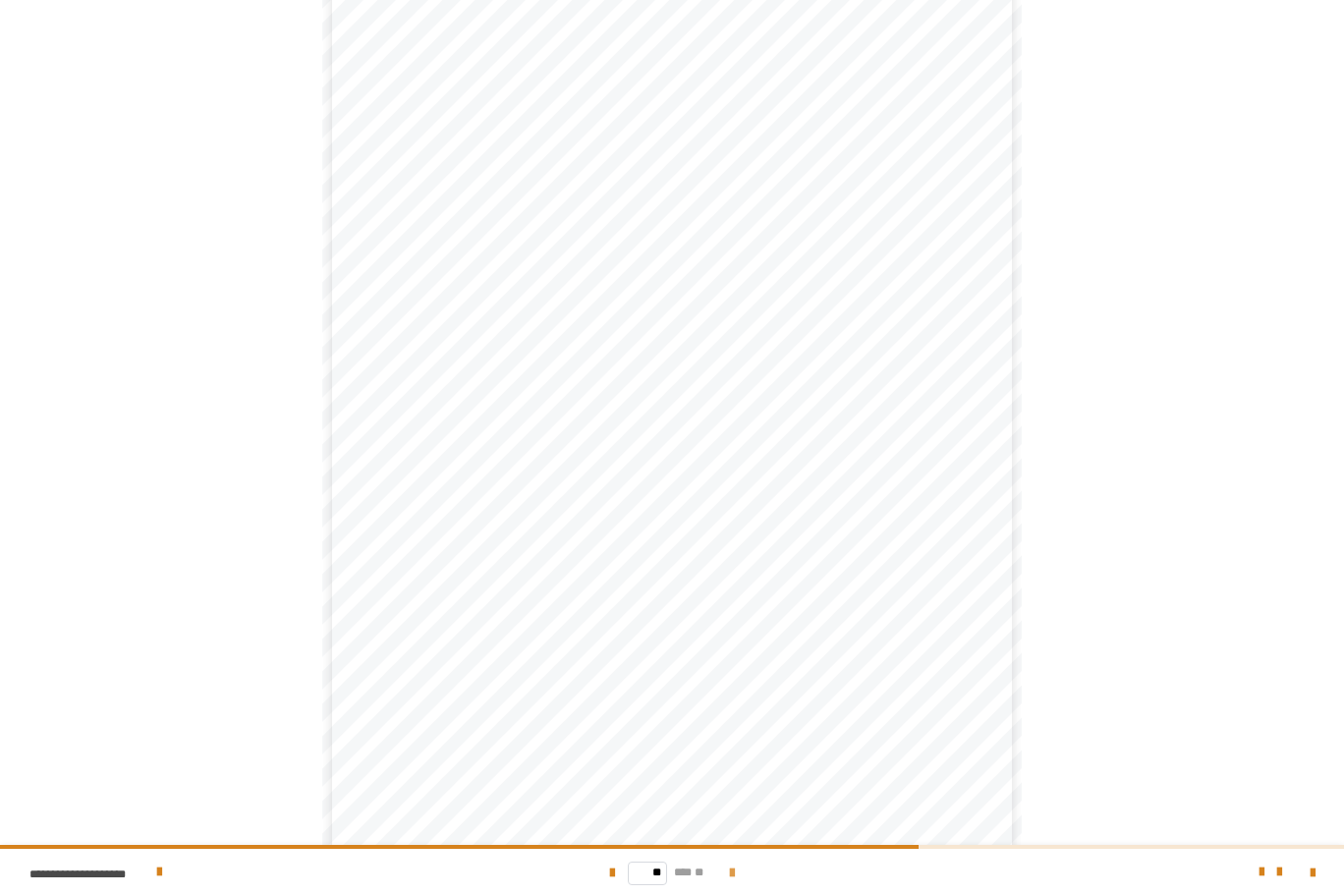 click at bounding box center (732, 873) 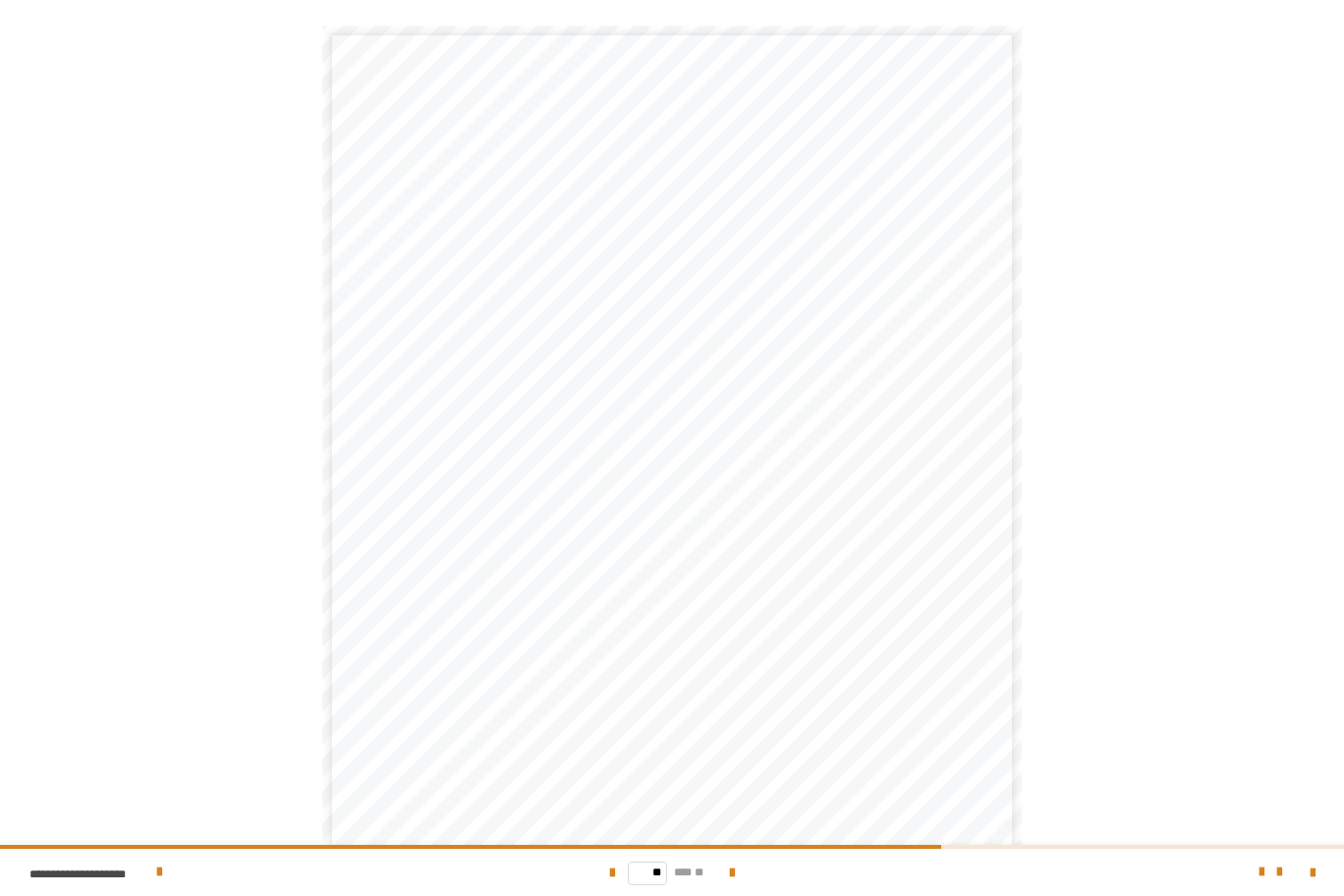 scroll, scrollTop: 120, scrollLeft: 0, axis: vertical 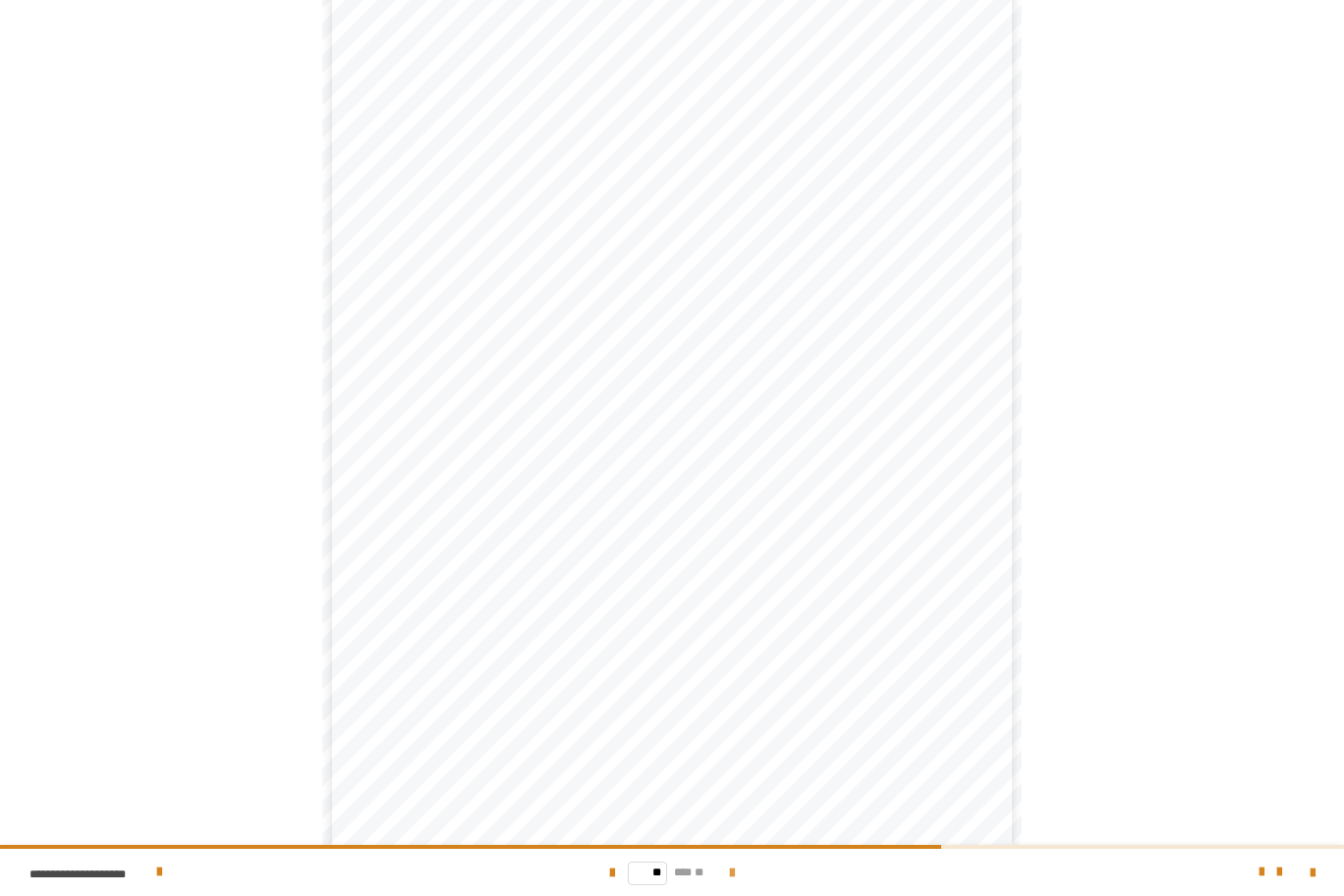 click at bounding box center (732, 873) 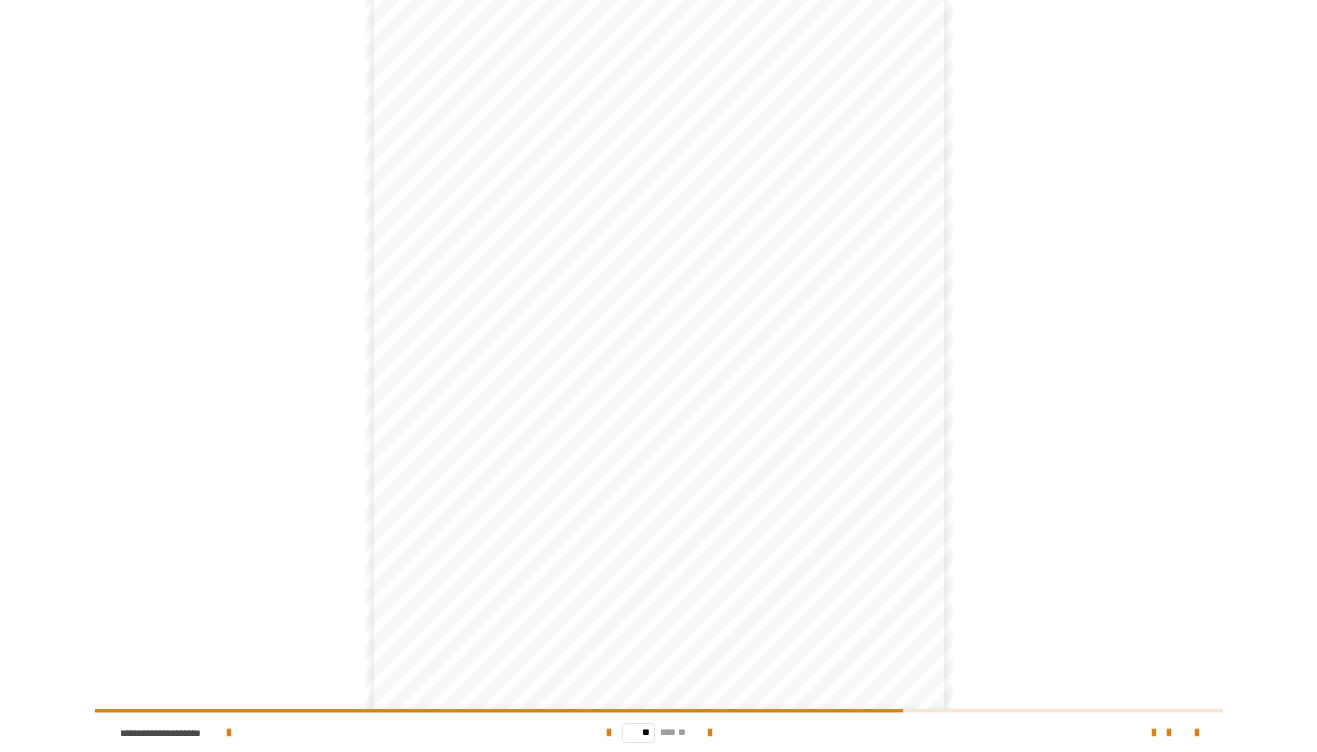 scroll, scrollTop: 0, scrollLeft: 0, axis: both 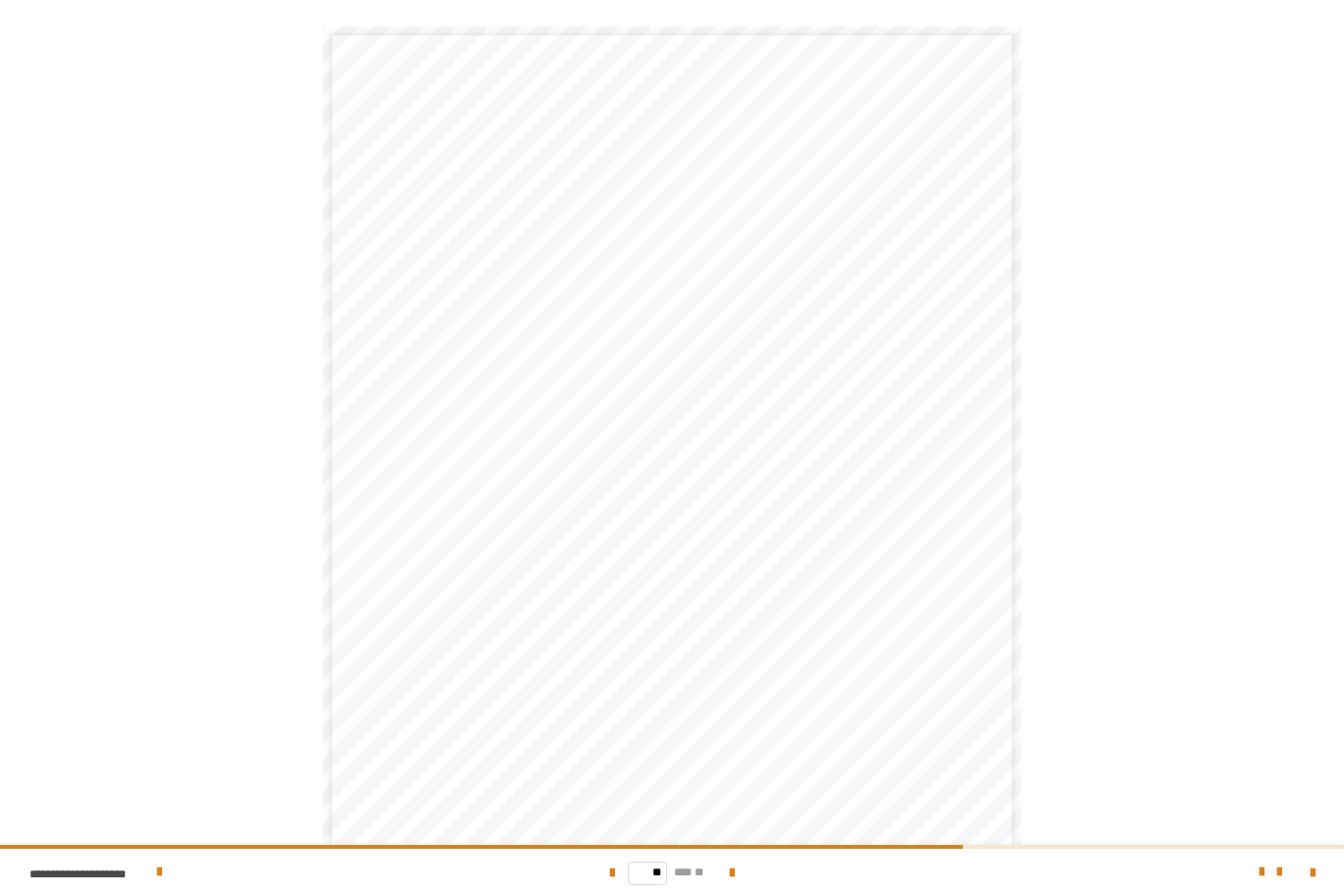 click on "**********" at bounding box center (672, 448) 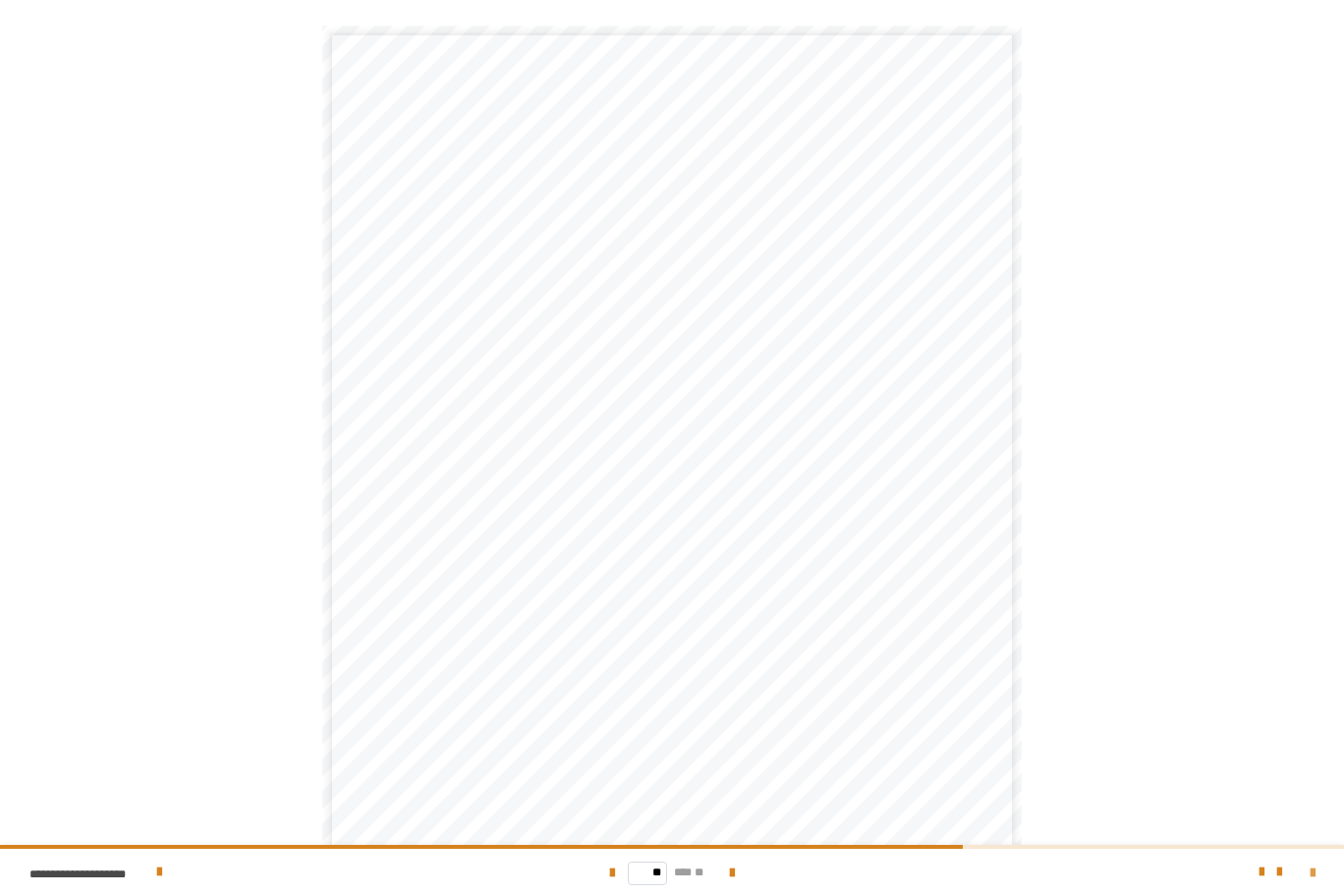 click at bounding box center [1313, 873] 